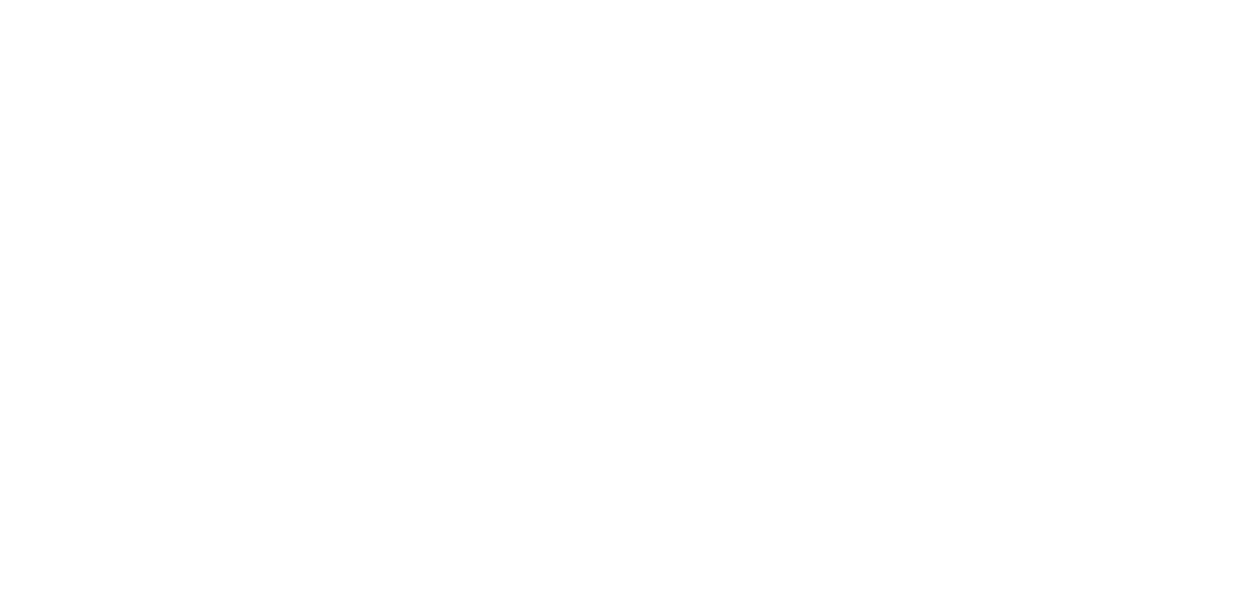 scroll, scrollTop: 0, scrollLeft: 0, axis: both 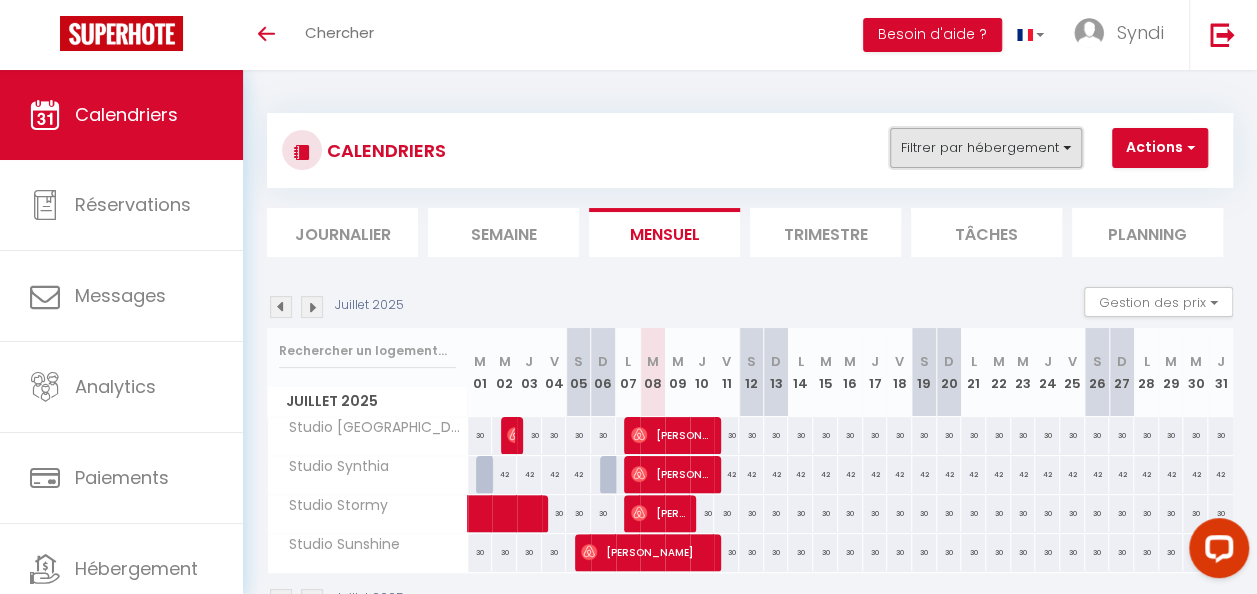 click on "Filtrer par hébergement" at bounding box center (986, 148) 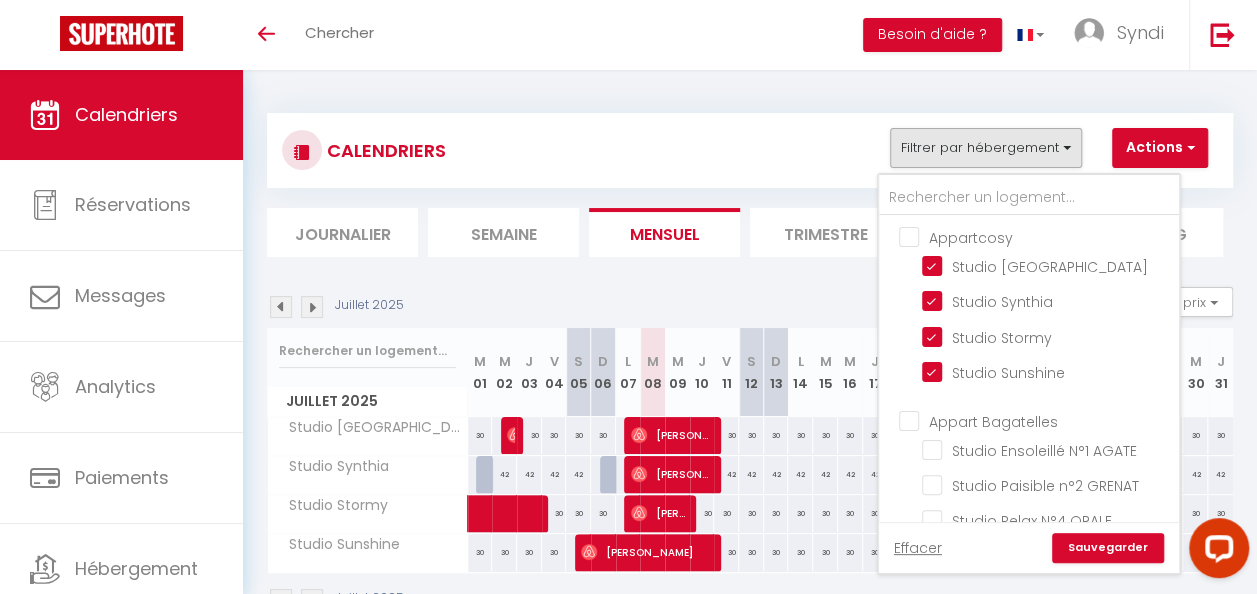 click on "Appartcosy" at bounding box center (1049, 236) 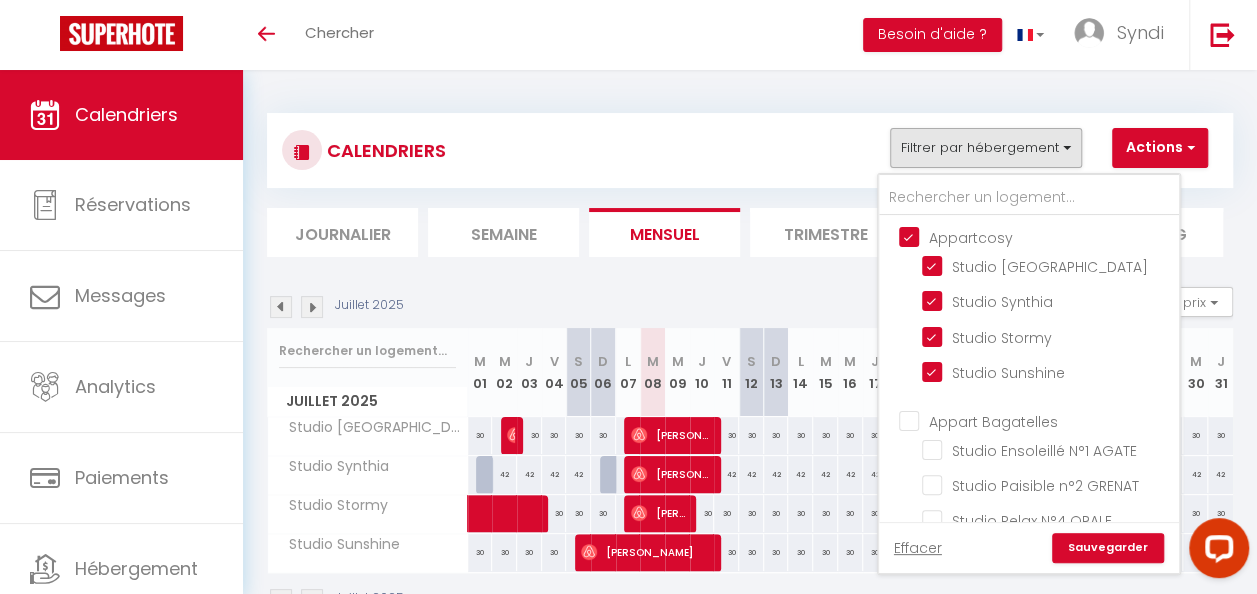 checkbox on "false" 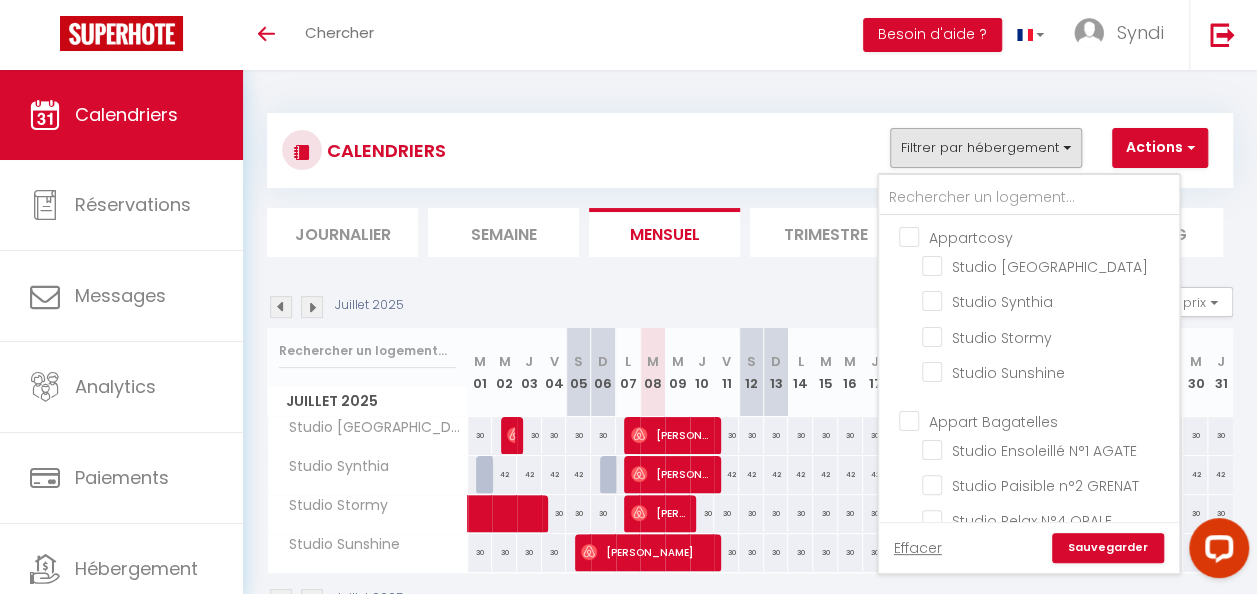 checkbox on "false" 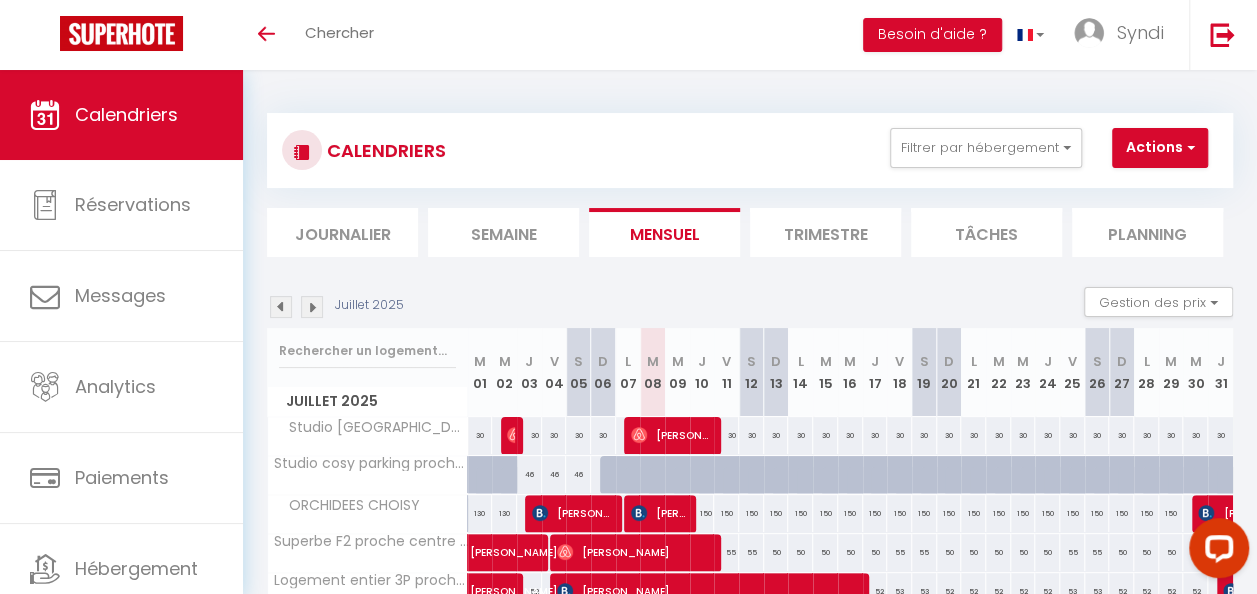 click at bounding box center (281, 307) 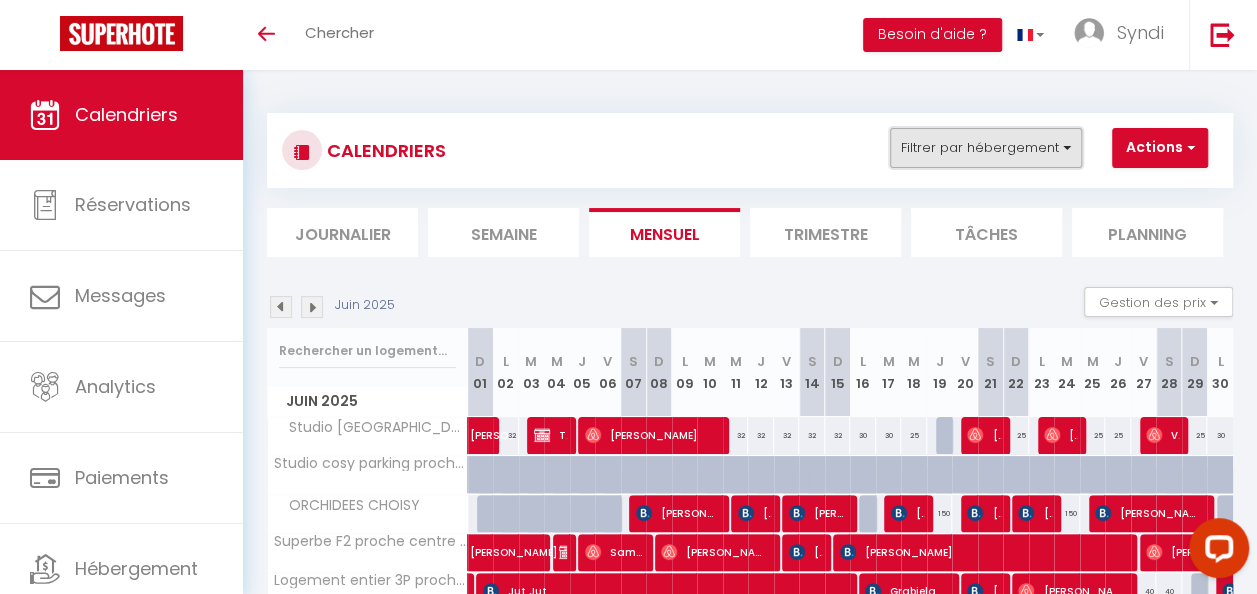 click on "Filtrer par hébergement" at bounding box center (986, 148) 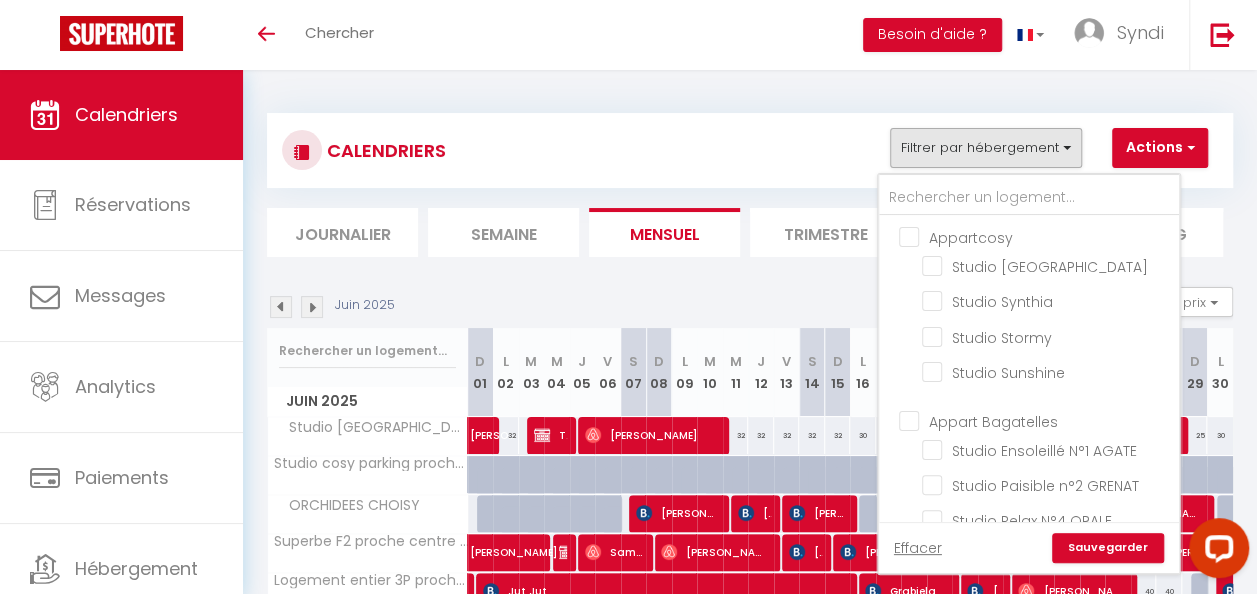 click on "Appartcosy" at bounding box center (1049, 236) 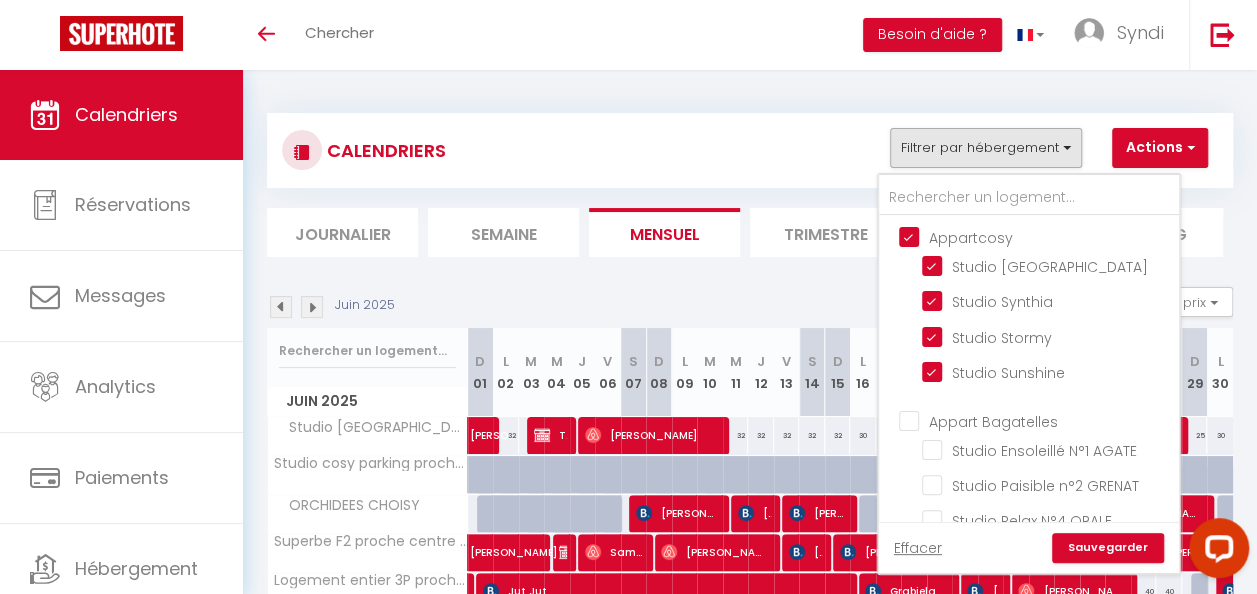 checkbox on "true" 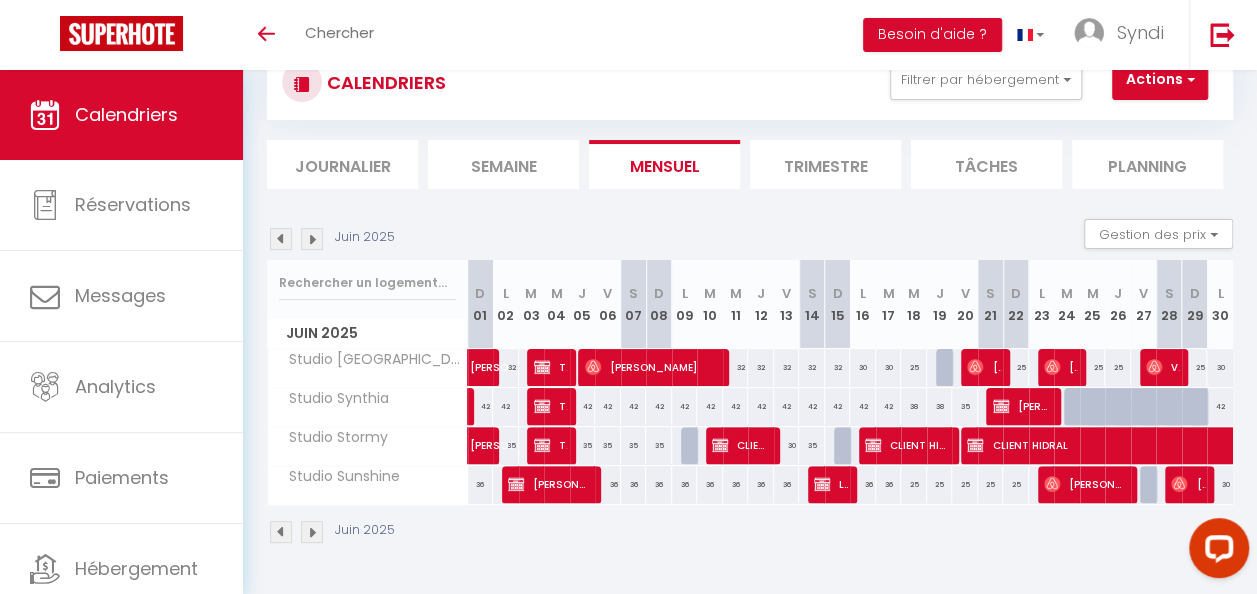 scroll, scrollTop: 70, scrollLeft: 0, axis: vertical 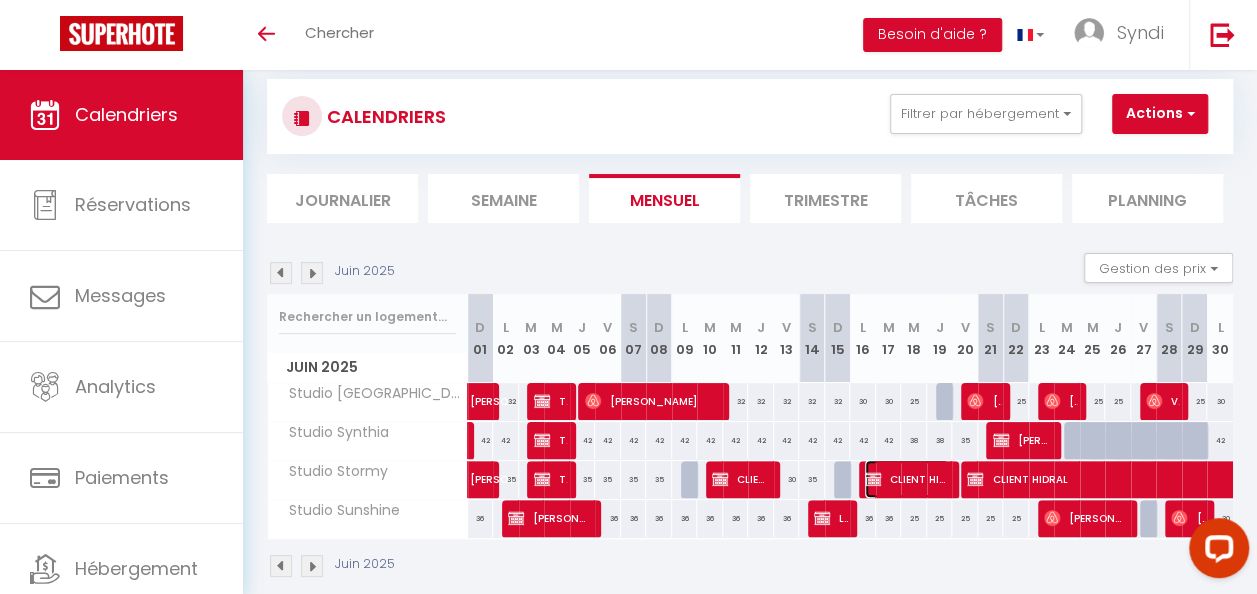 click on "CLIENT HIDRAL" at bounding box center (906, 479) 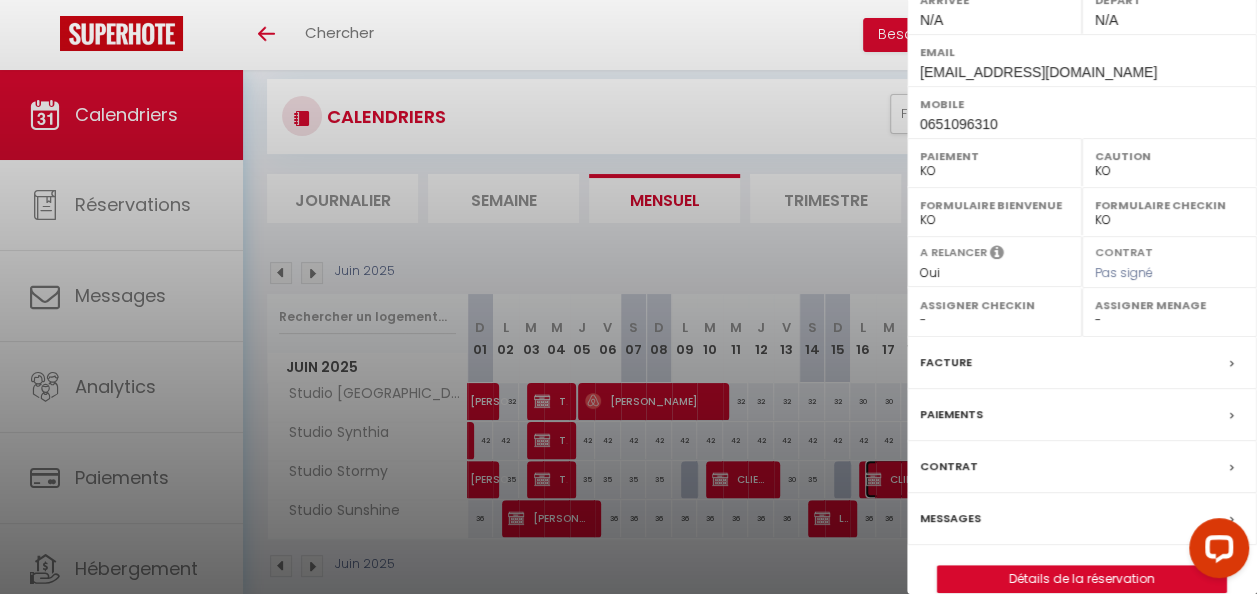 scroll, scrollTop: 333, scrollLeft: 0, axis: vertical 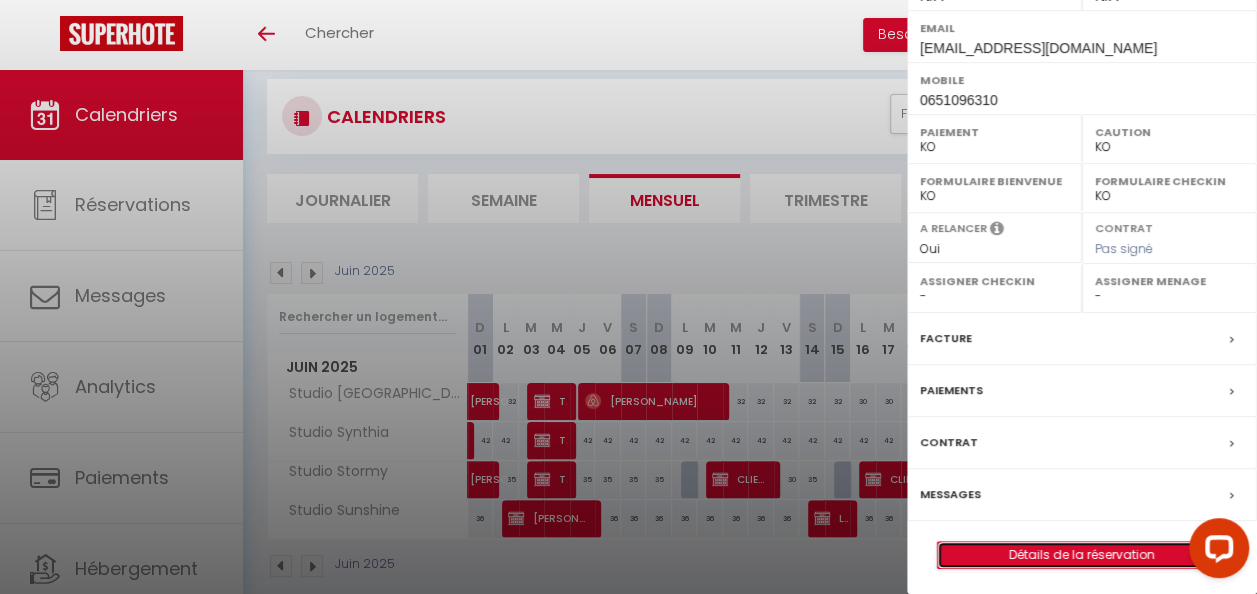 click on "Détails de la réservation" at bounding box center (1082, 555) 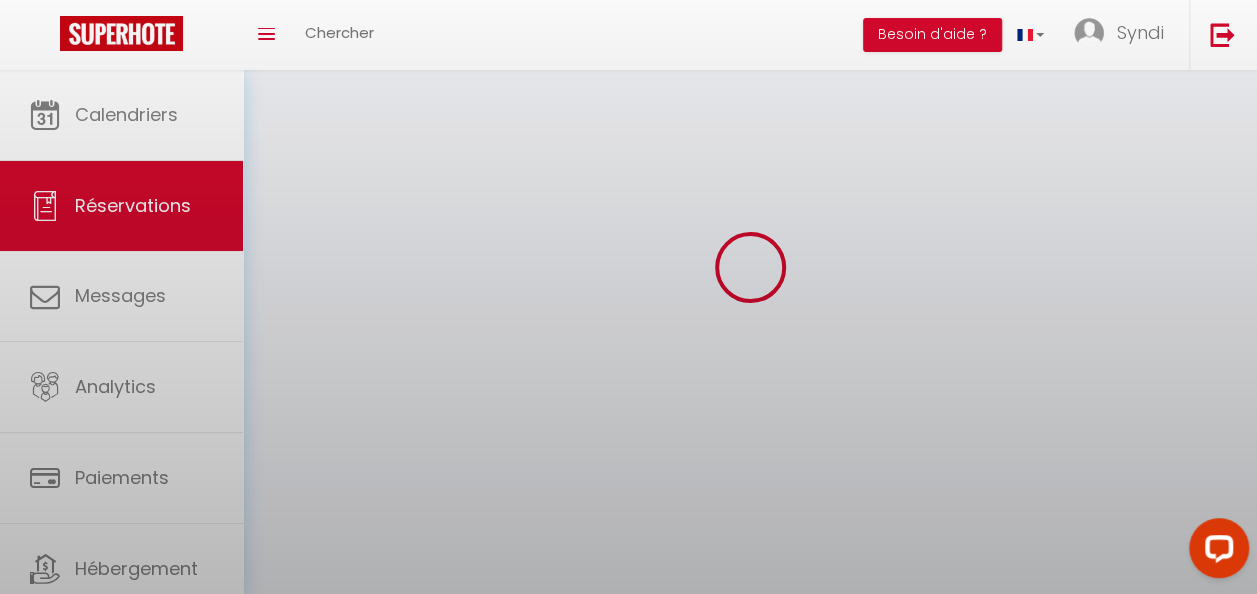 scroll, scrollTop: 0, scrollLeft: 0, axis: both 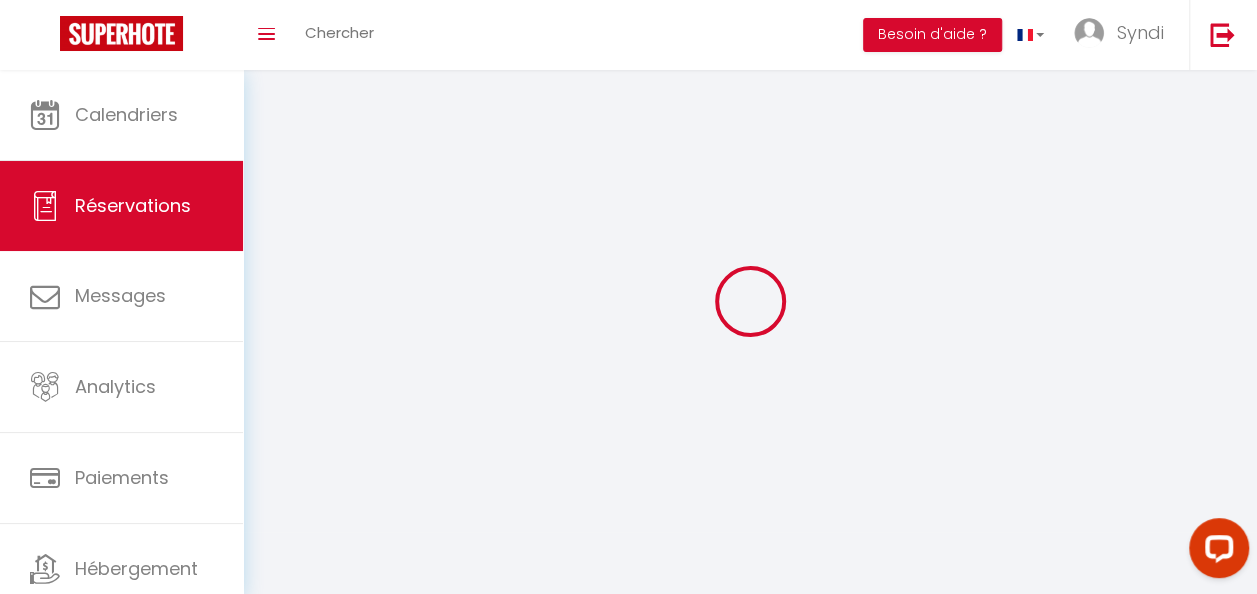type on "CLIENT" 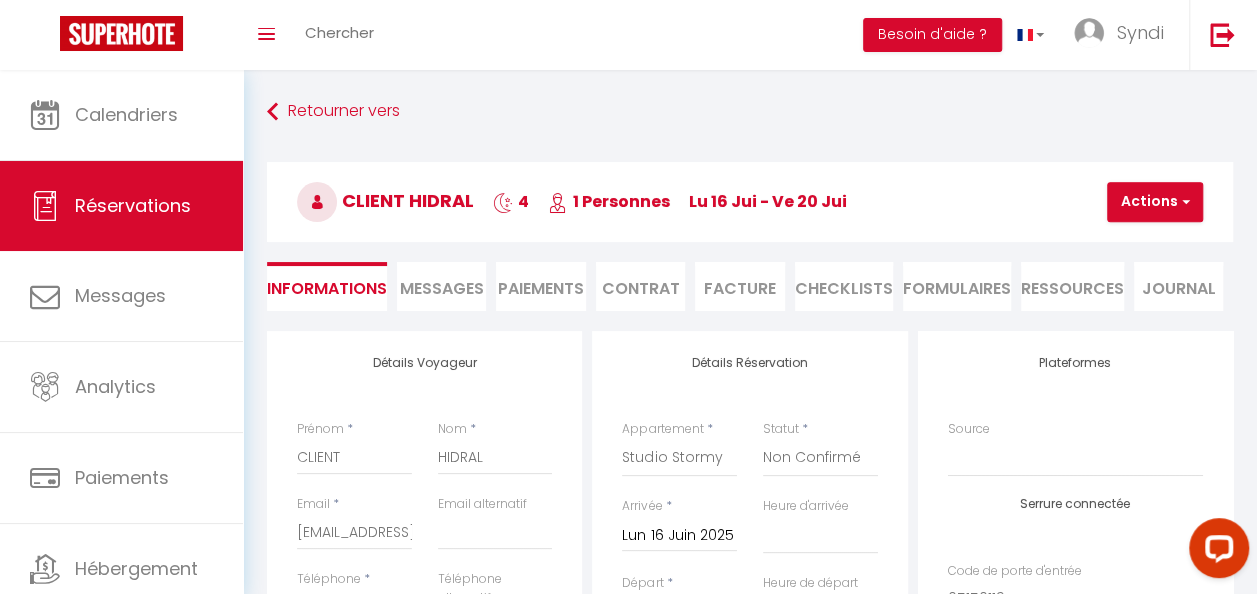 type on "20" 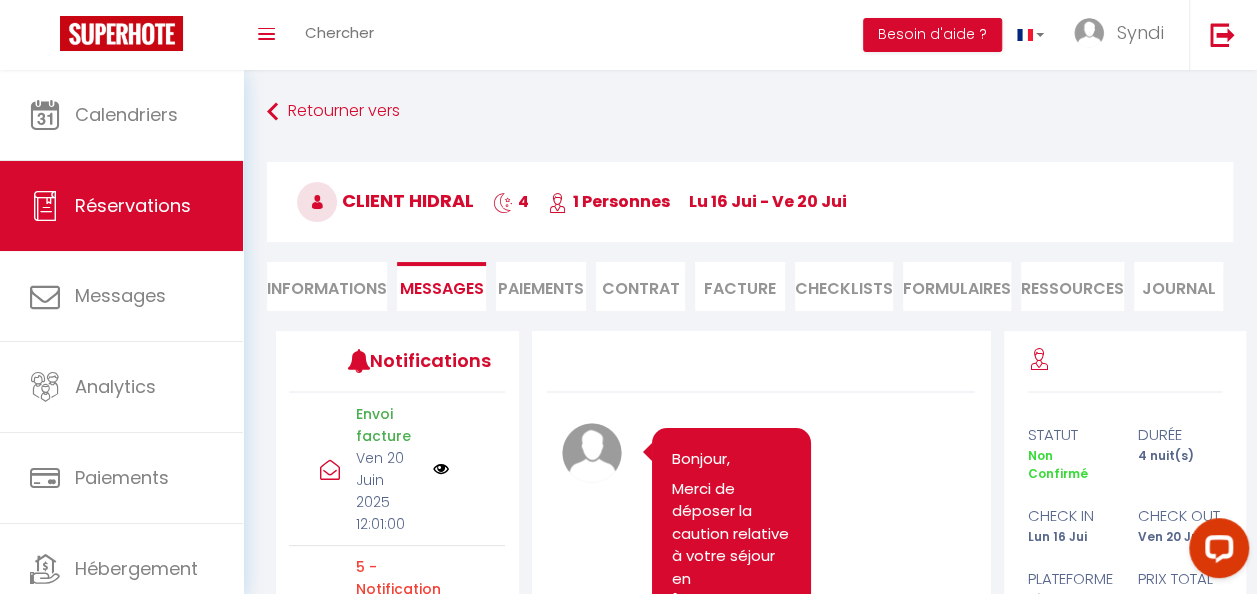 click on "Informations" at bounding box center [327, 286] 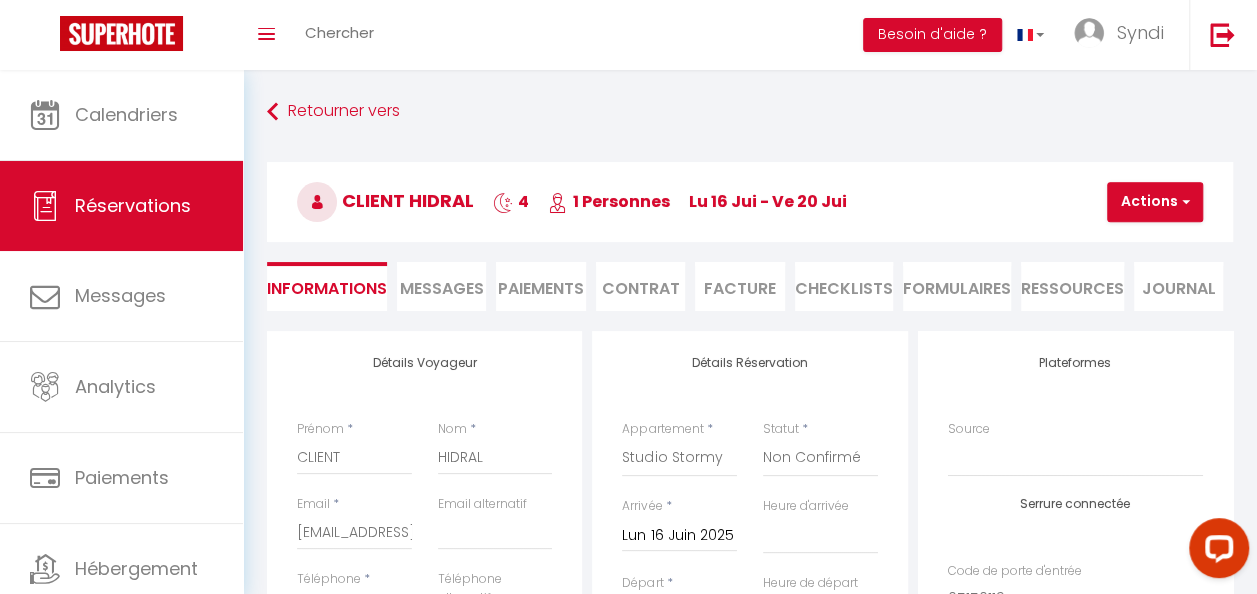 click on "Messages" at bounding box center [442, 288] 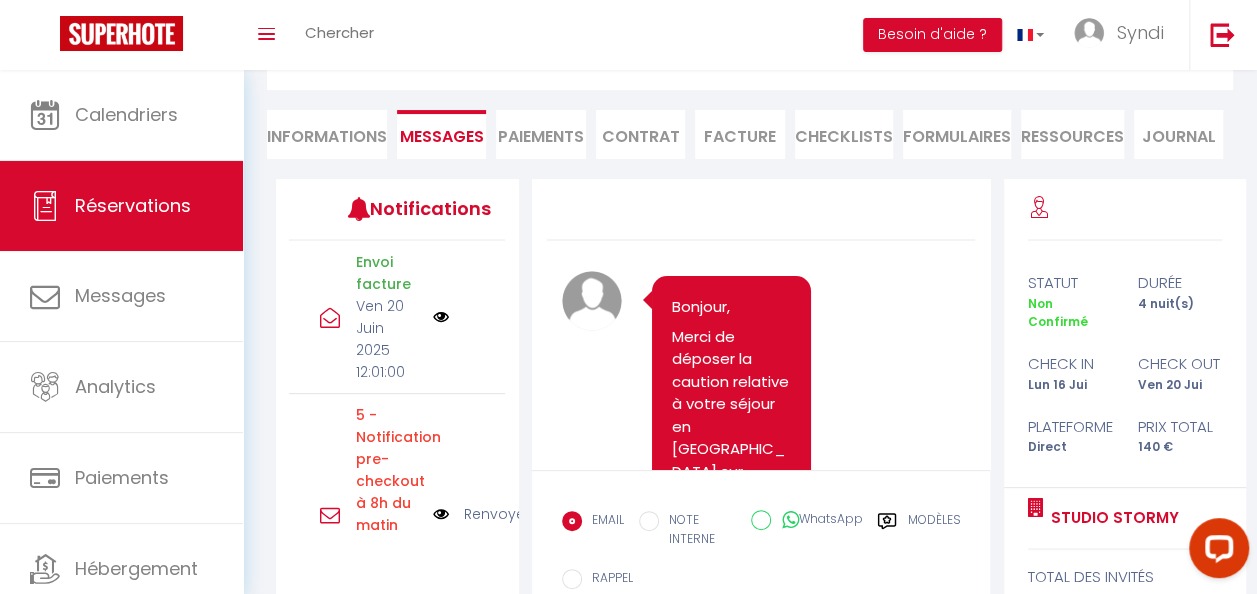 scroll, scrollTop: 140, scrollLeft: 0, axis: vertical 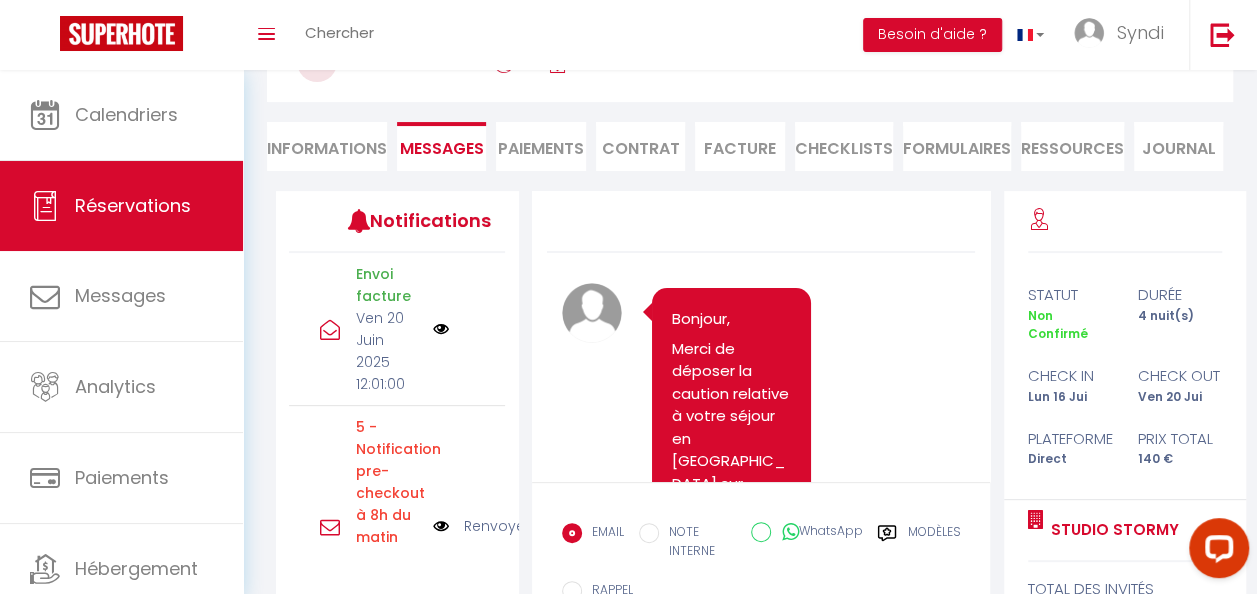 click on "Informations" at bounding box center (327, 146) 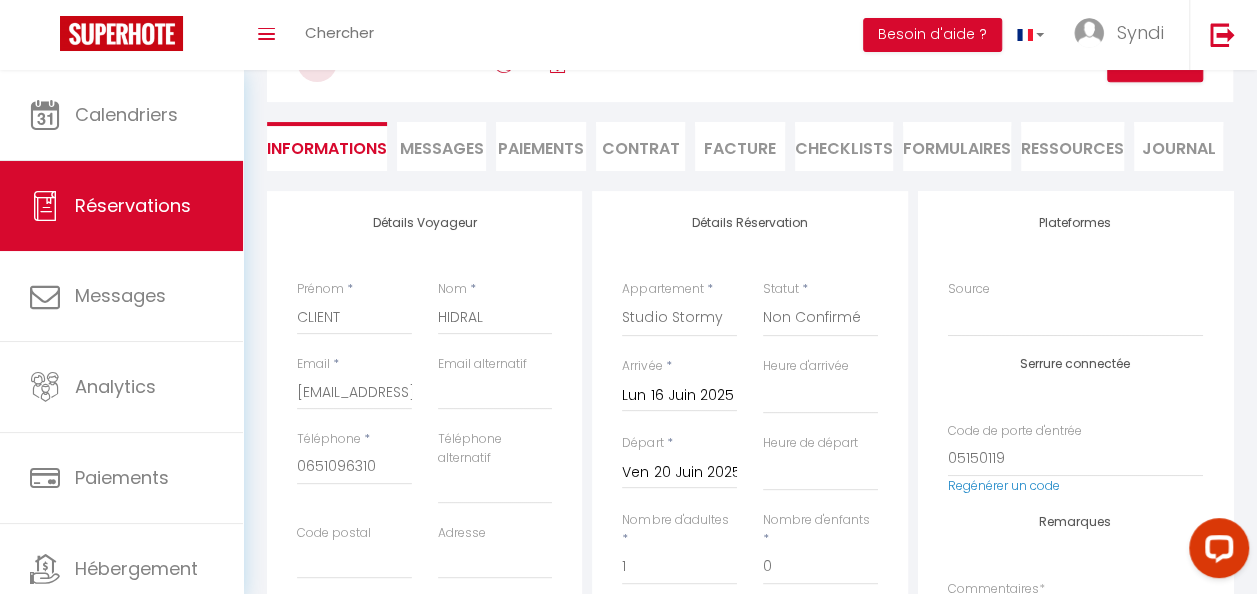 select 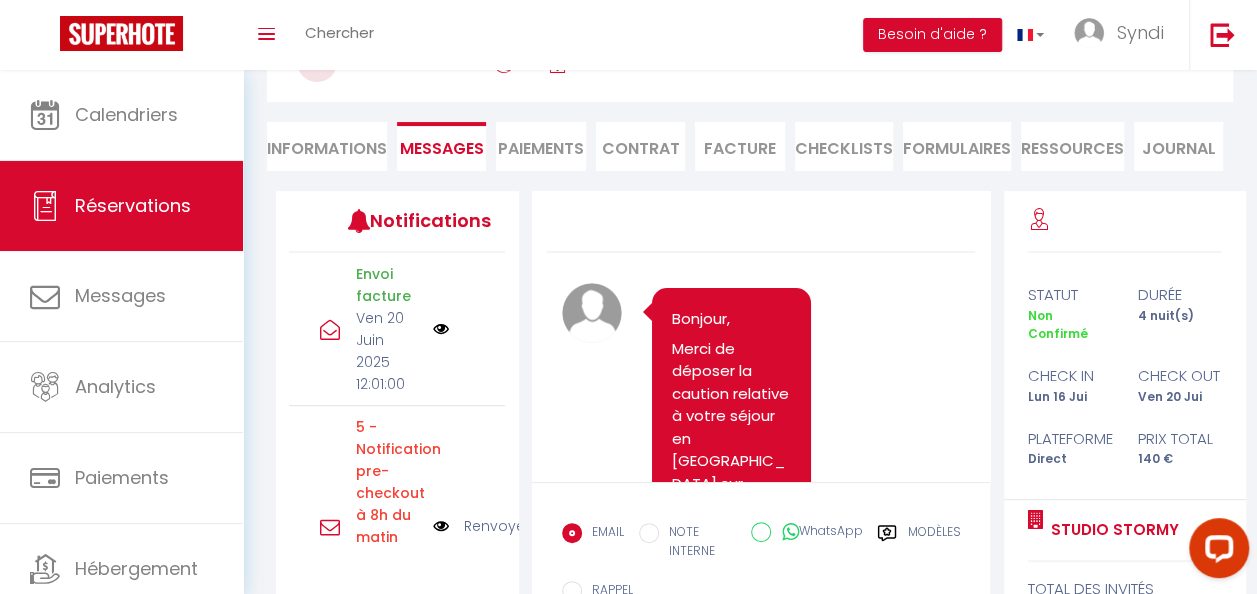 click on "Paiements" at bounding box center (540, 146) 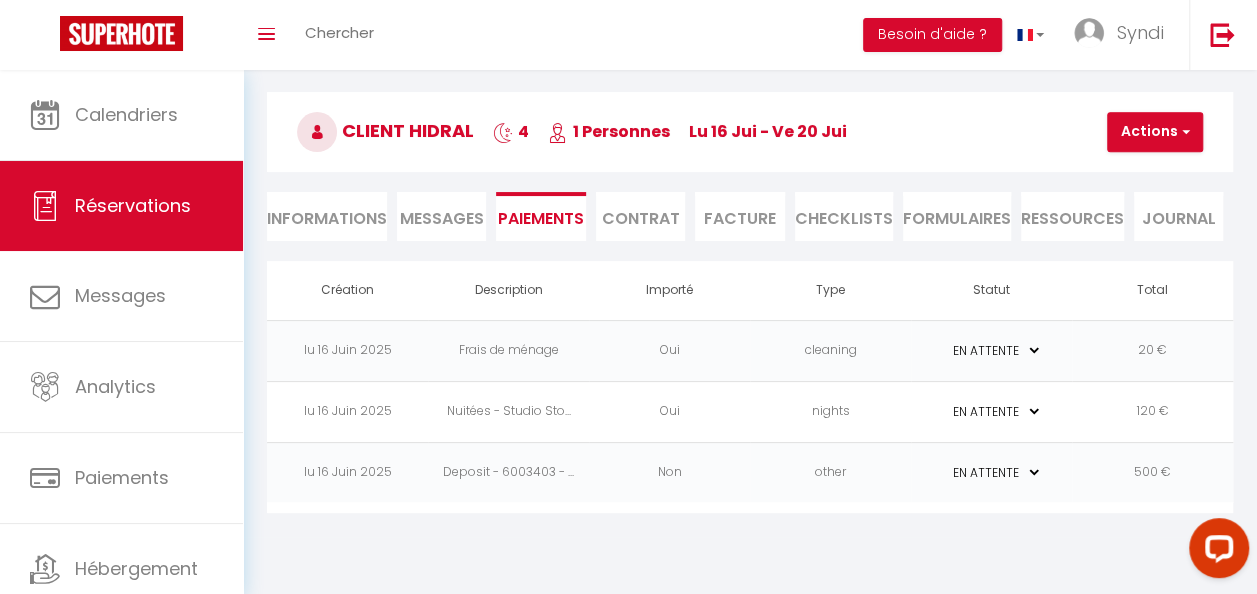 scroll, scrollTop: 70, scrollLeft: 0, axis: vertical 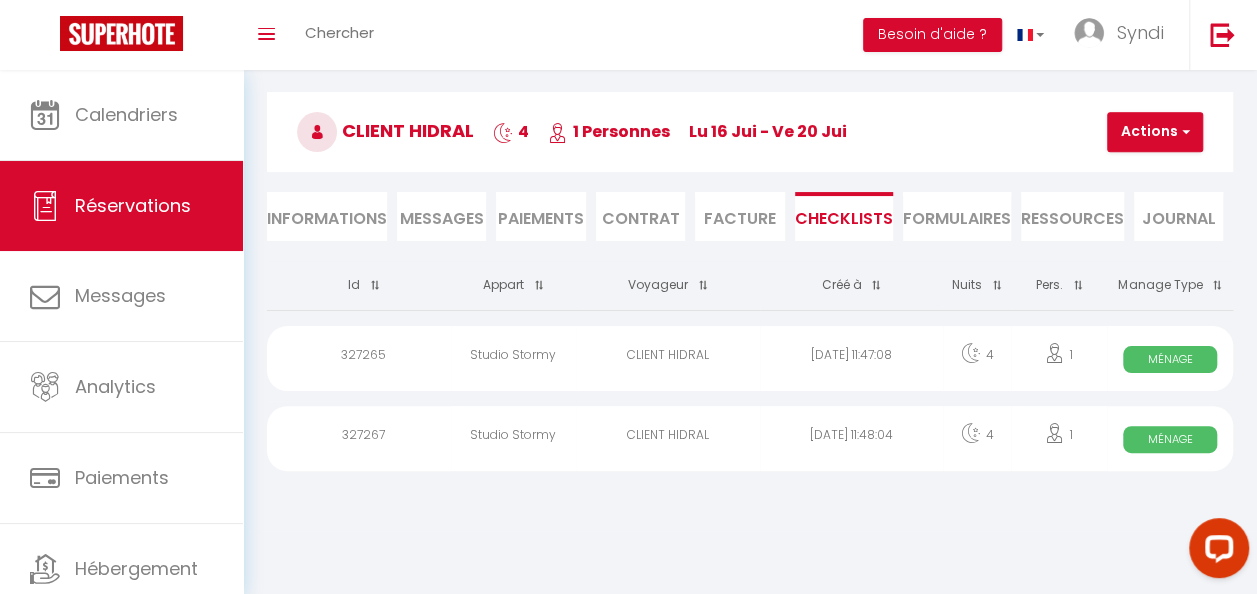 click on "Ménage" at bounding box center (1170, 359) 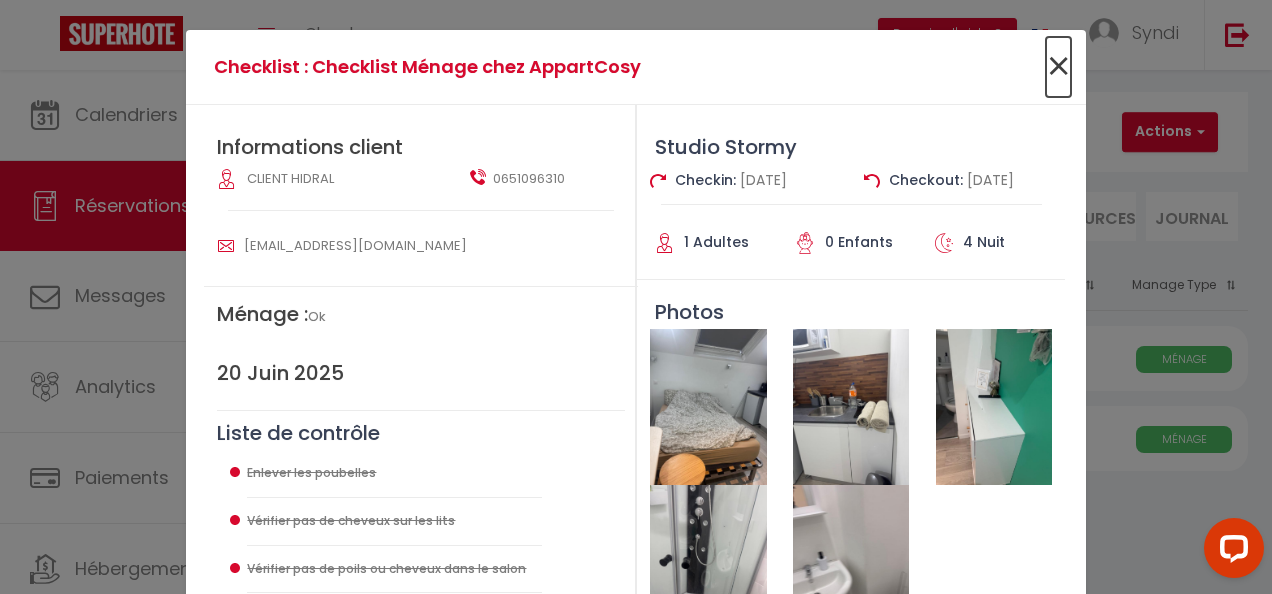 click on "×" at bounding box center (1058, 67) 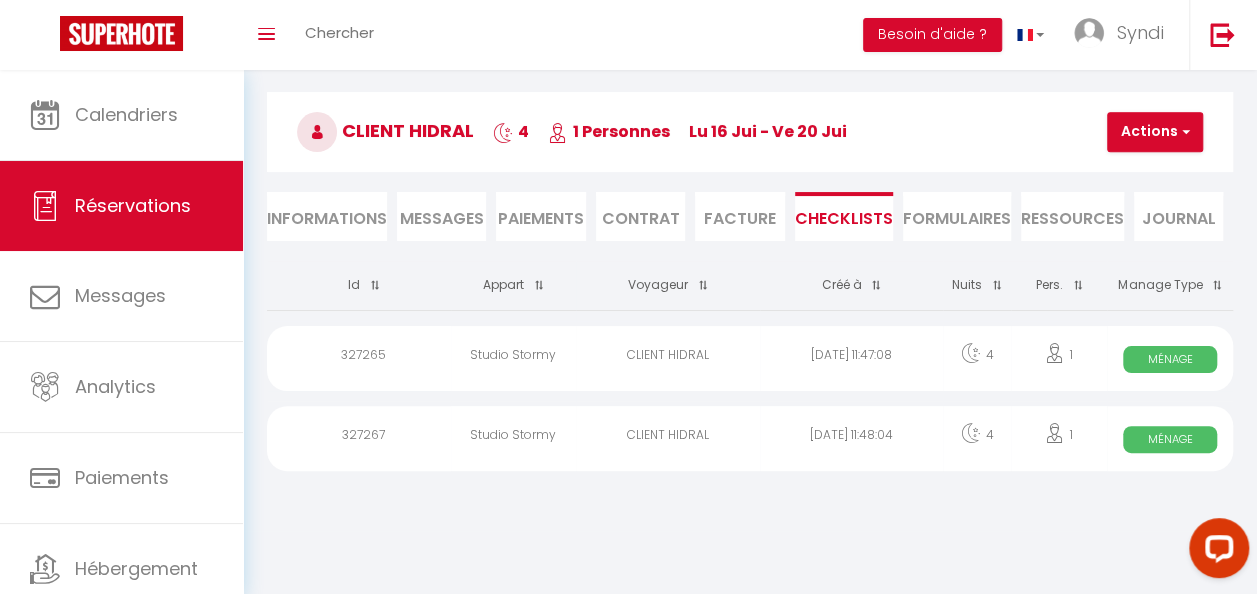 click on "Ménage" at bounding box center (1170, 439) 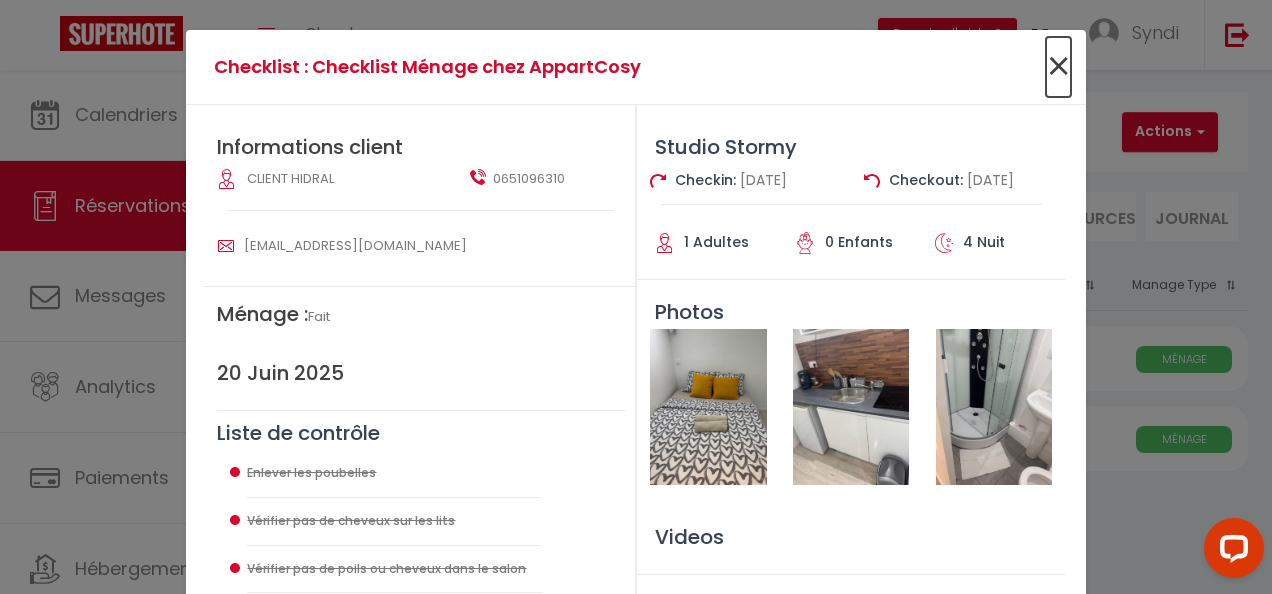 click on "×" at bounding box center (1058, 67) 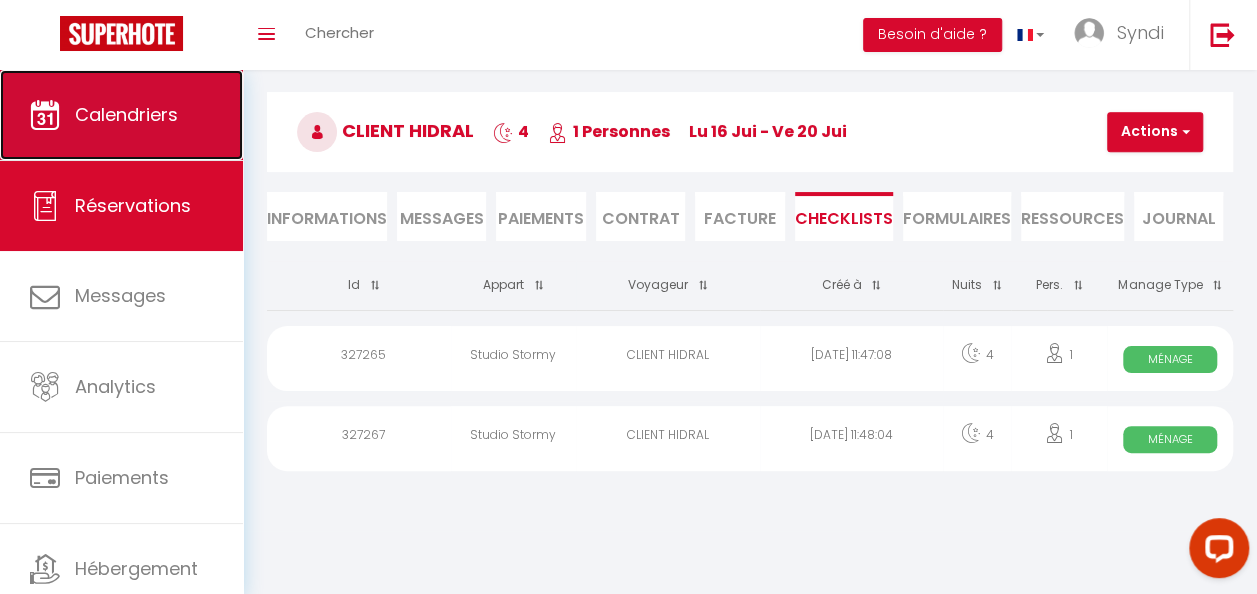 click on "Calendriers" at bounding box center (121, 115) 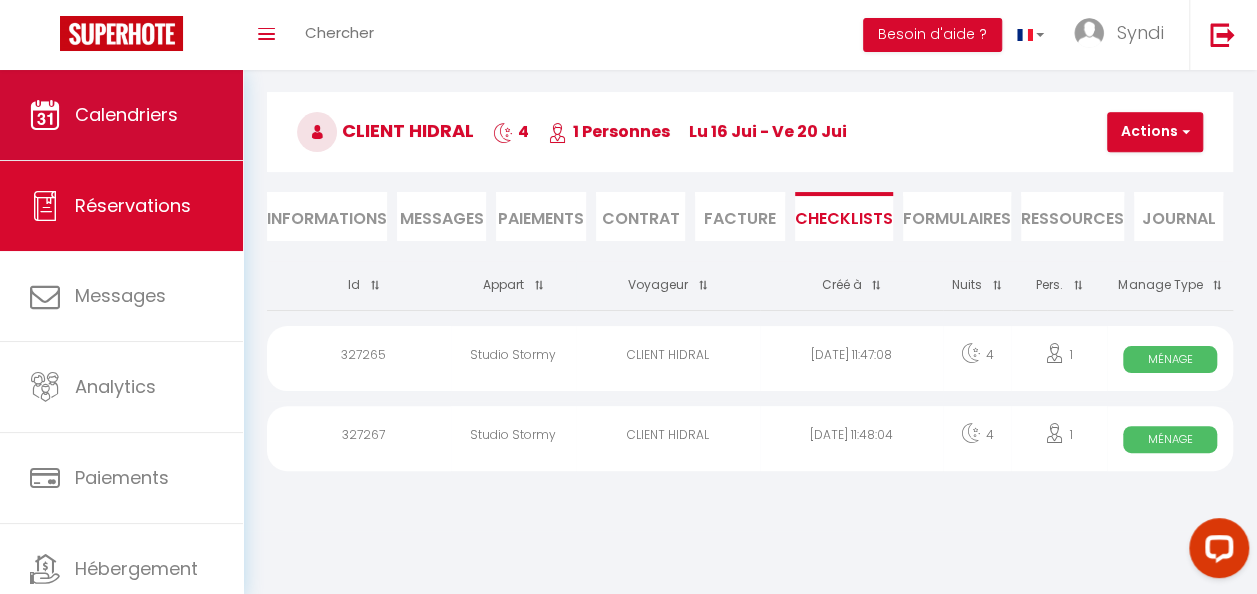 scroll, scrollTop: 0, scrollLeft: 0, axis: both 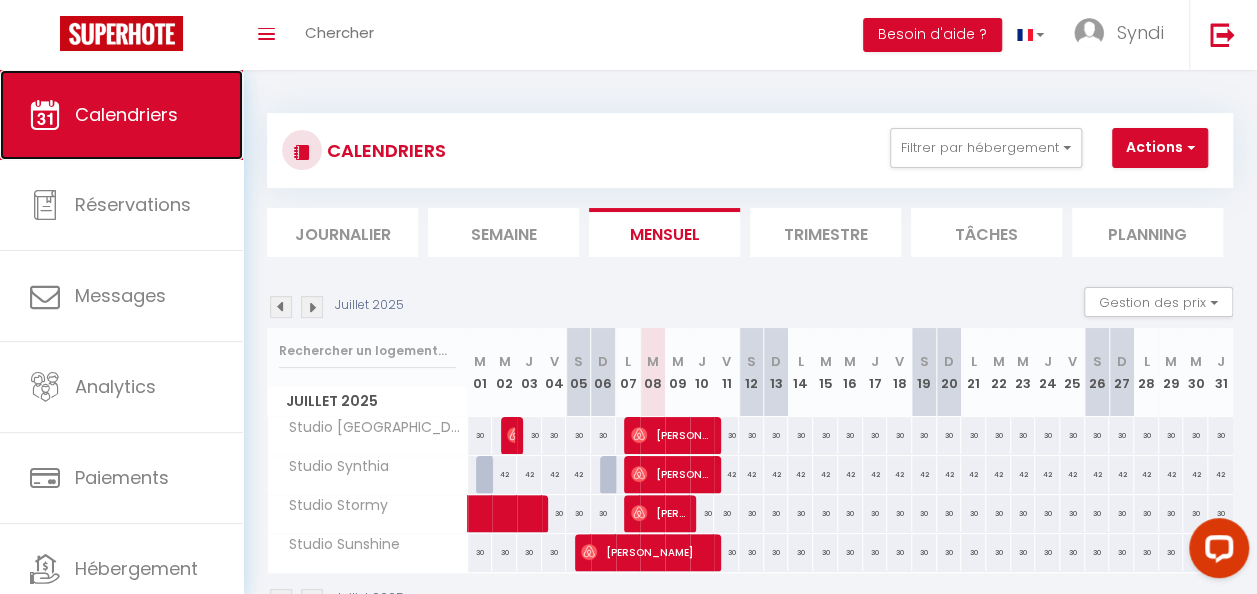 click on "Calendriers" at bounding box center (121, 115) 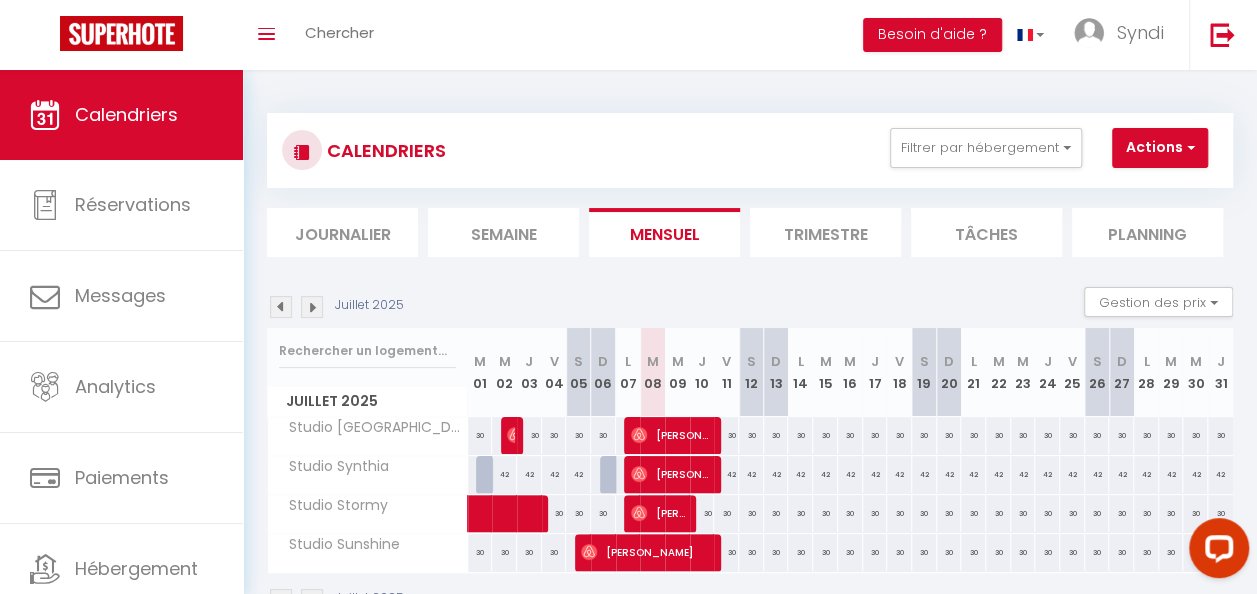 click at bounding box center (281, 307) 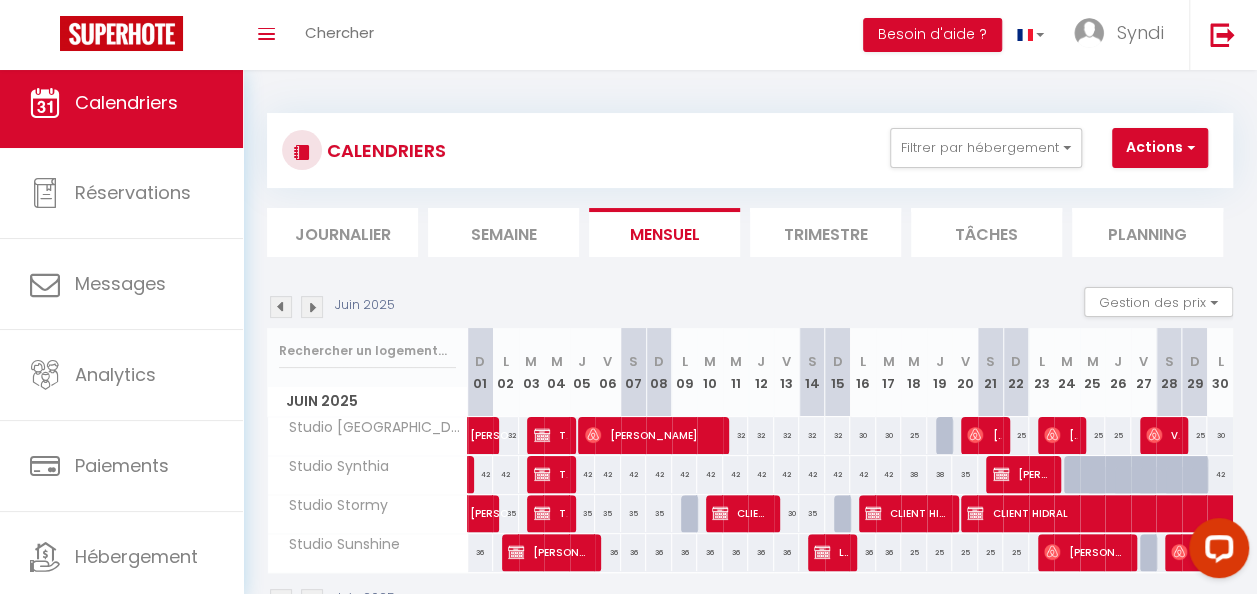 scroll, scrollTop: 0, scrollLeft: 0, axis: both 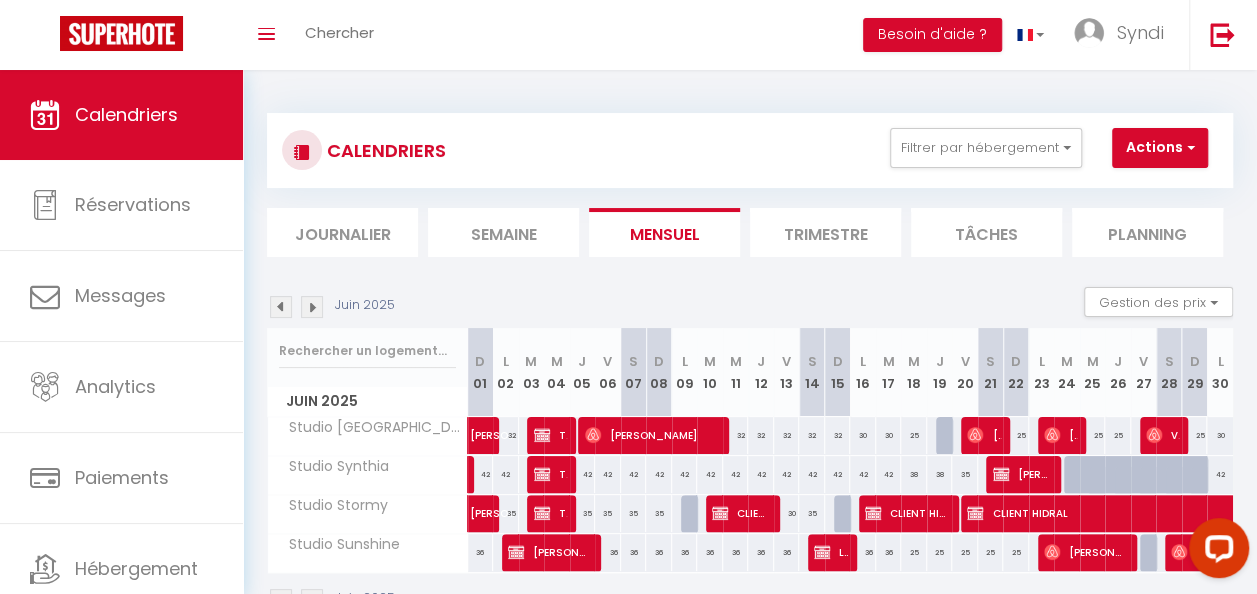 click on "Juin 2025
Gestion des prix
Nb Nuits minimum   Règles   Disponibilité" at bounding box center (750, 307) 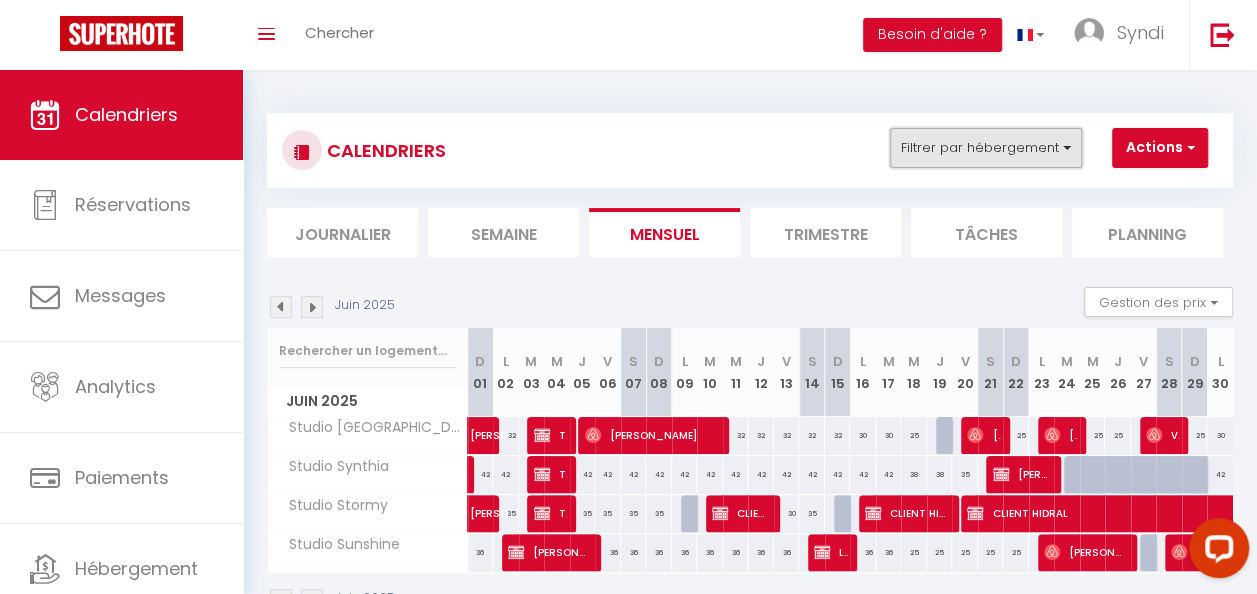 click on "Filtrer par hébergement" at bounding box center (986, 148) 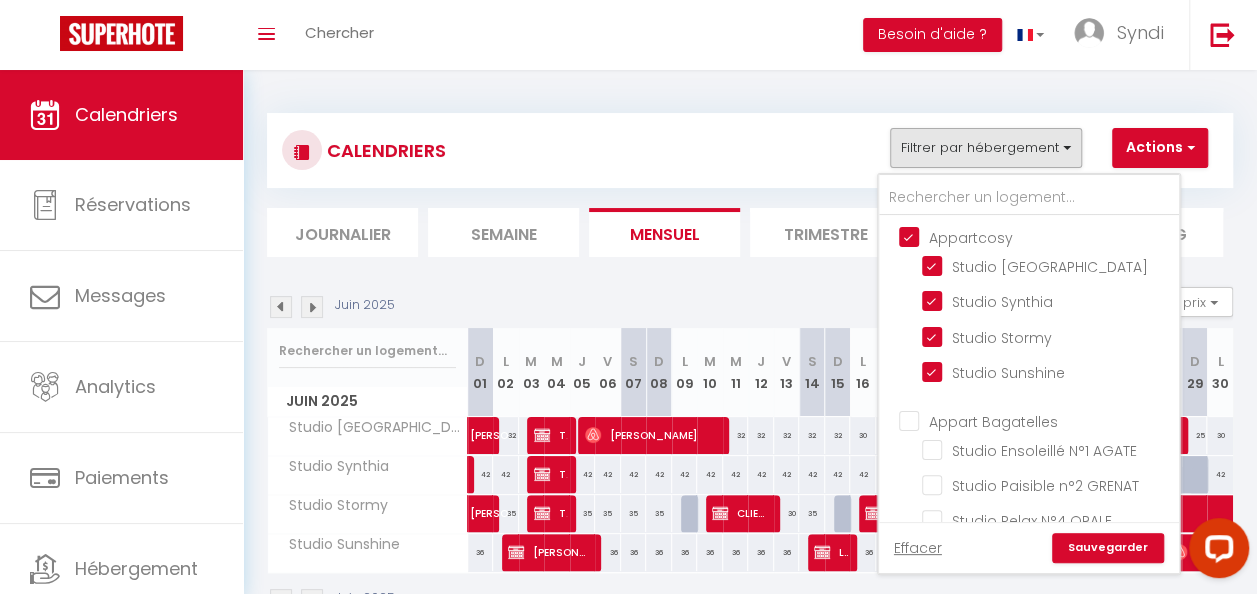 click on "Appartcosy" at bounding box center [1049, 236] 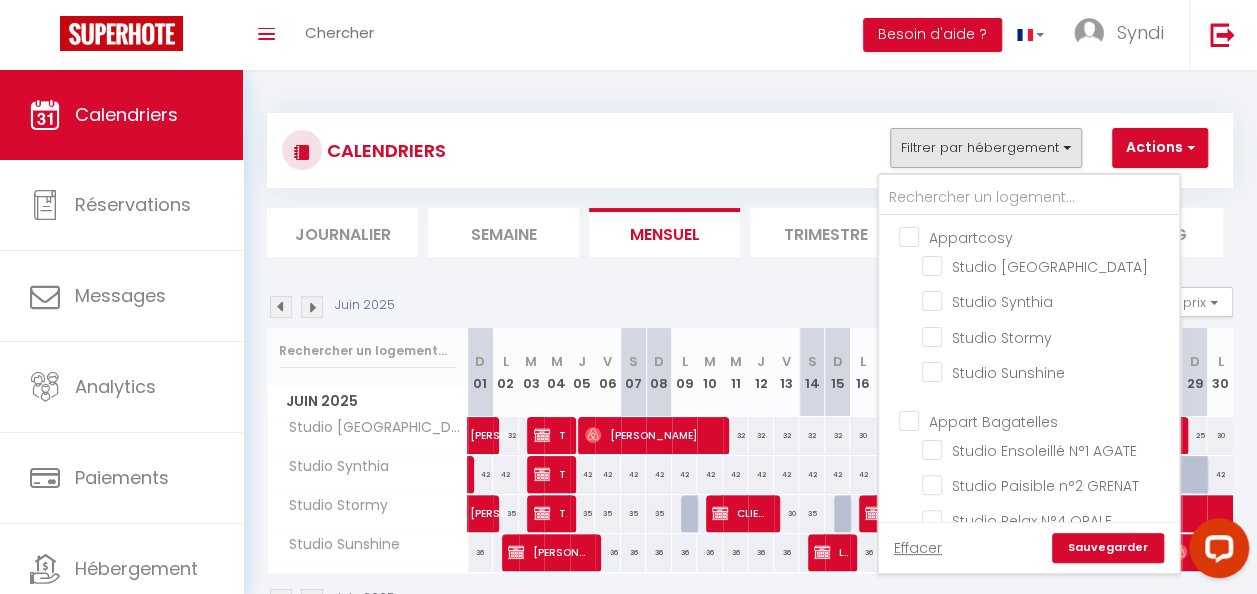 checkbox on "false" 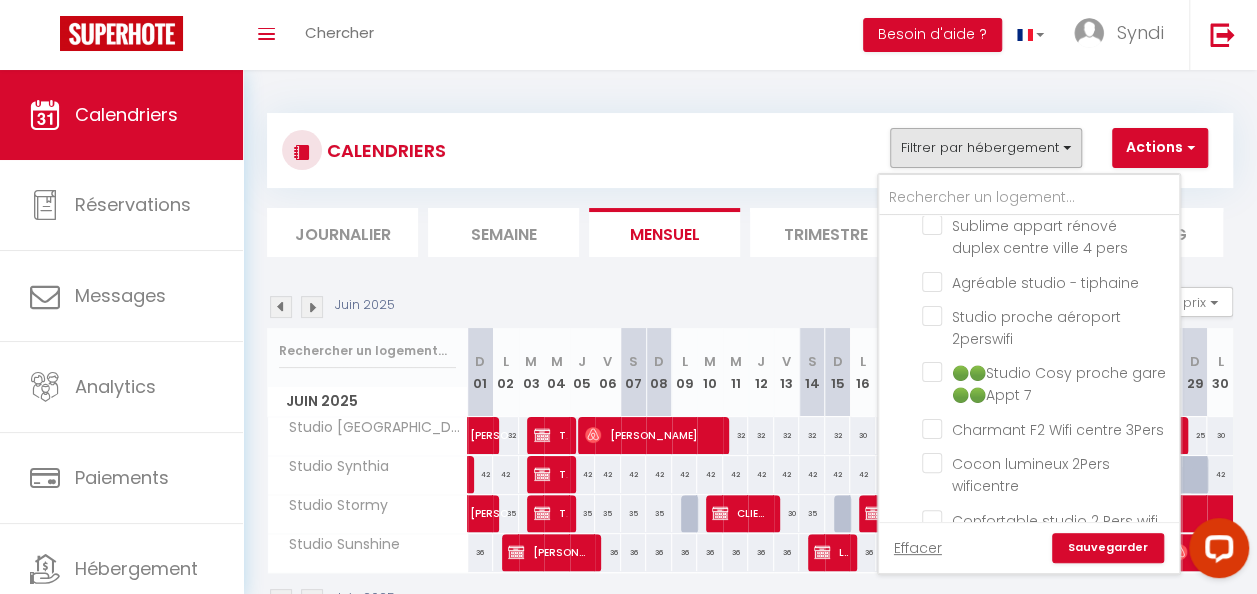 scroll, scrollTop: 1340, scrollLeft: 0, axis: vertical 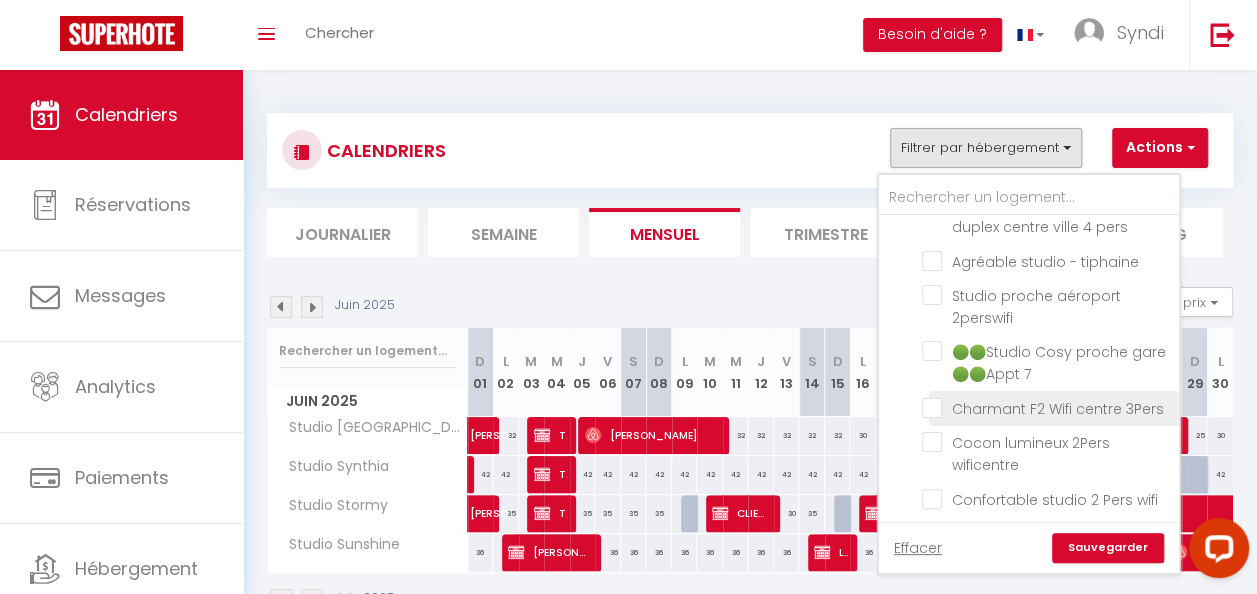 click on "Charmant F2 Wifi centre 3Pers" at bounding box center [1047, 407] 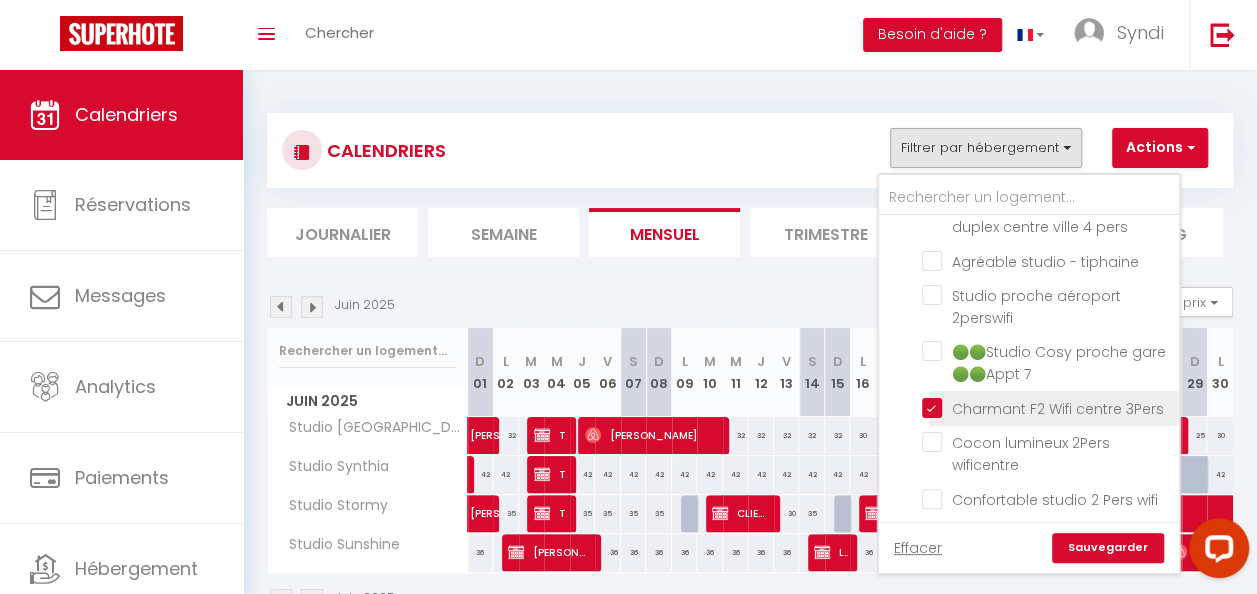 checkbox on "false" 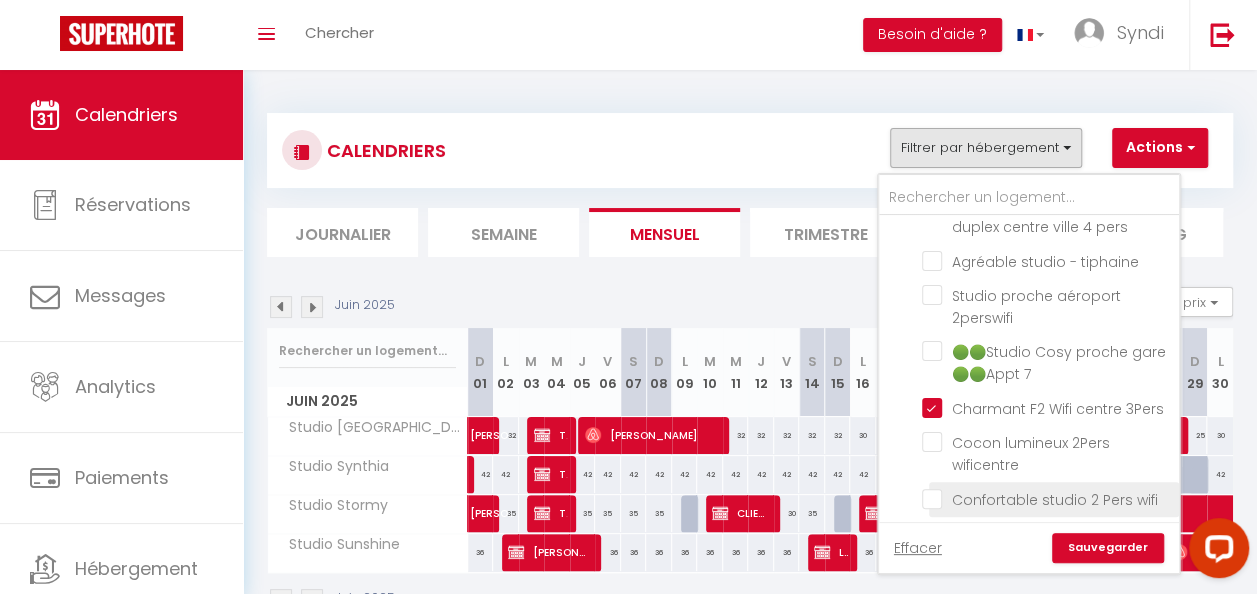 click on "Confortable studio 2 Pers wifi" at bounding box center (1054, 499) 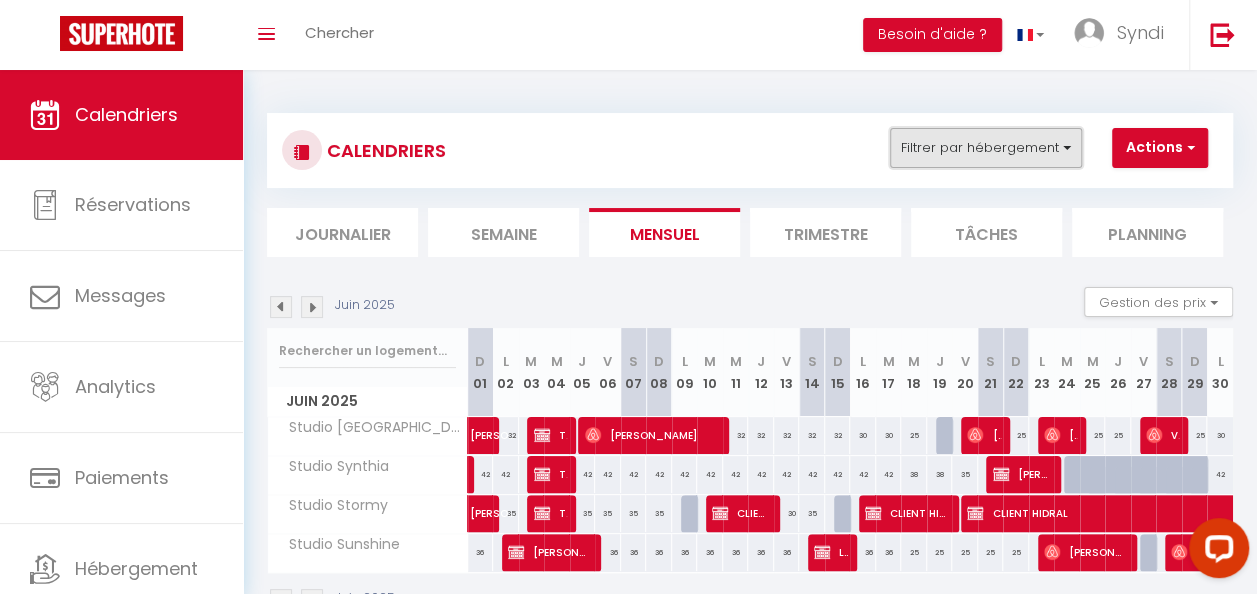 click on "Filtrer par hébergement" at bounding box center (986, 148) 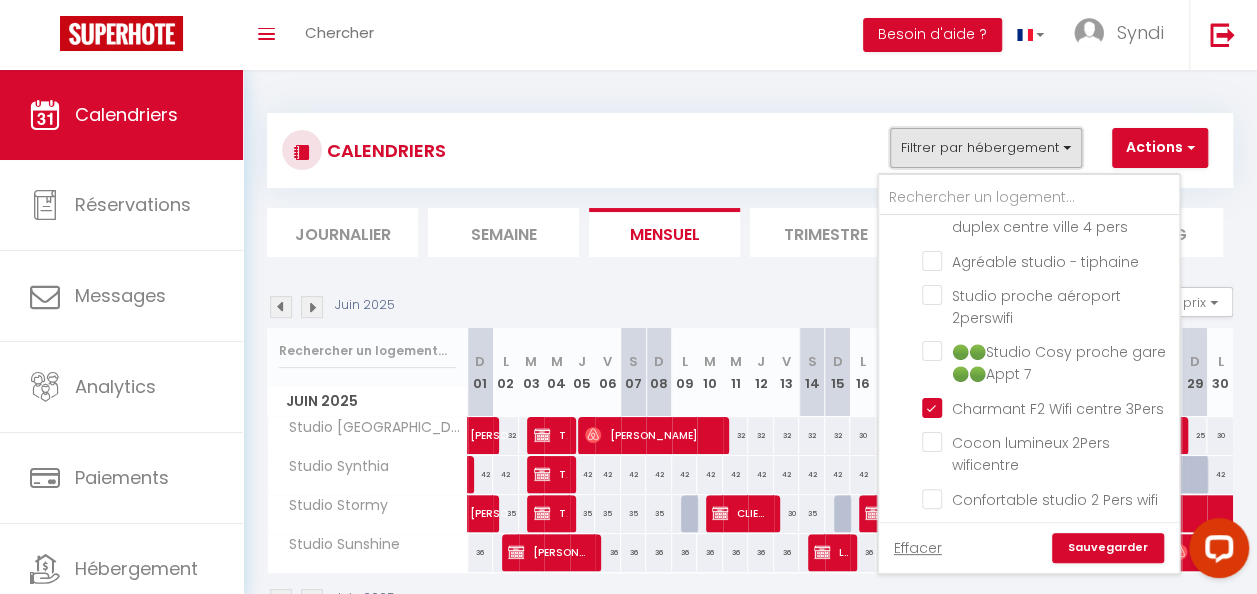 scroll, scrollTop: 1341, scrollLeft: 0, axis: vertical 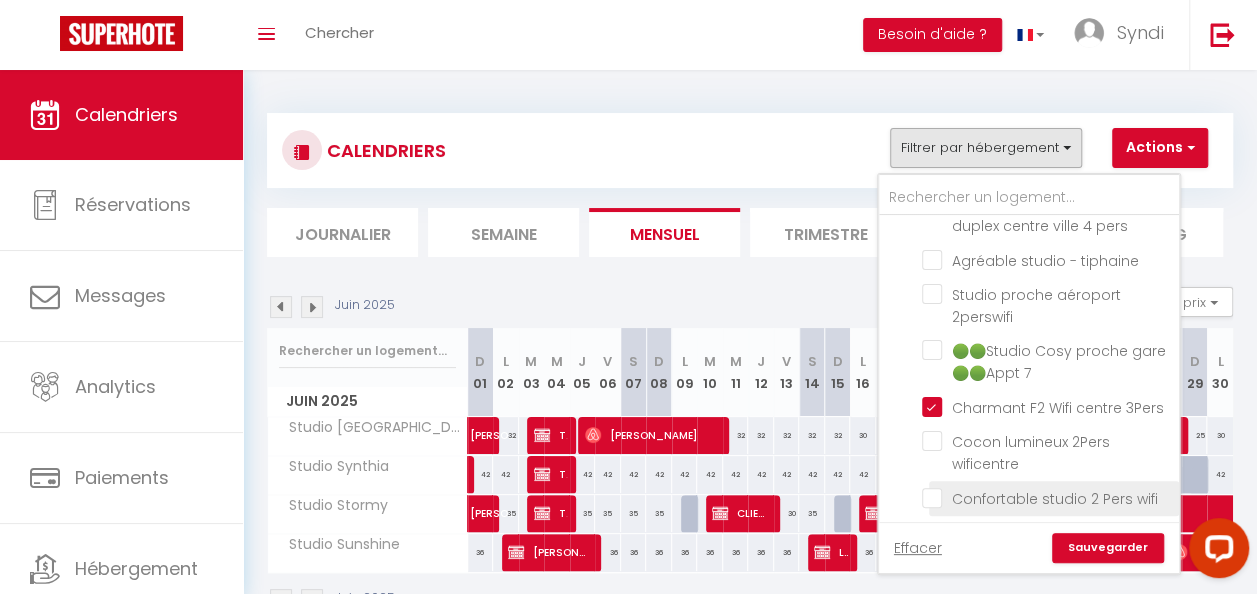 click on "Confortable studio 2 Pers wifi" at bounding box center [1047, 497] 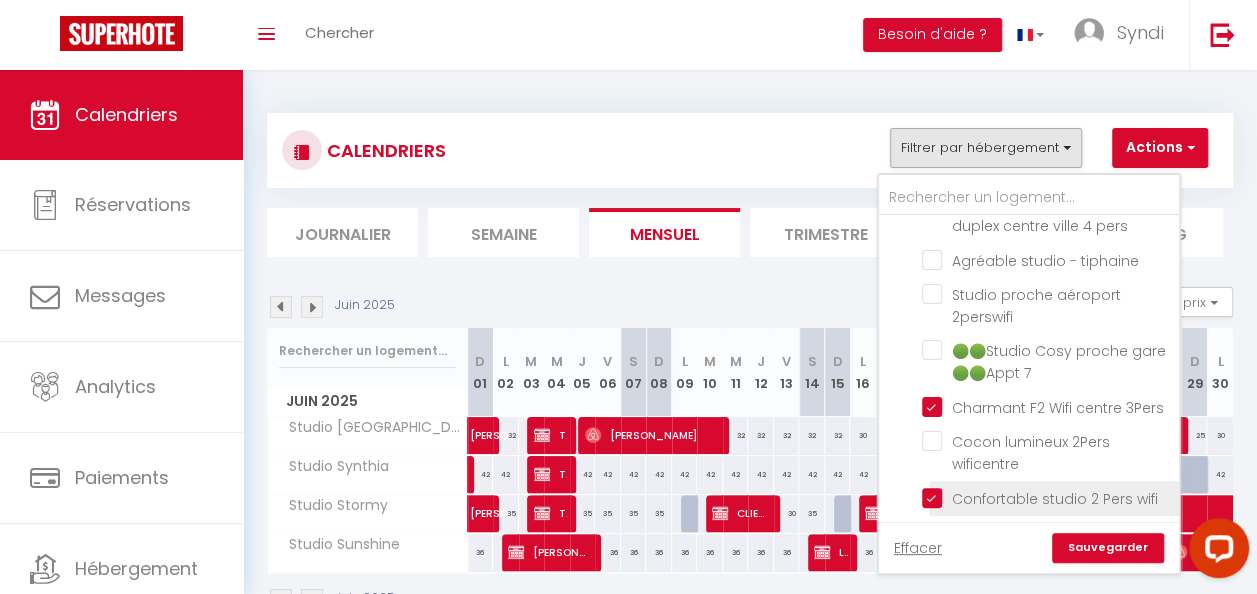 checkbox on "false" 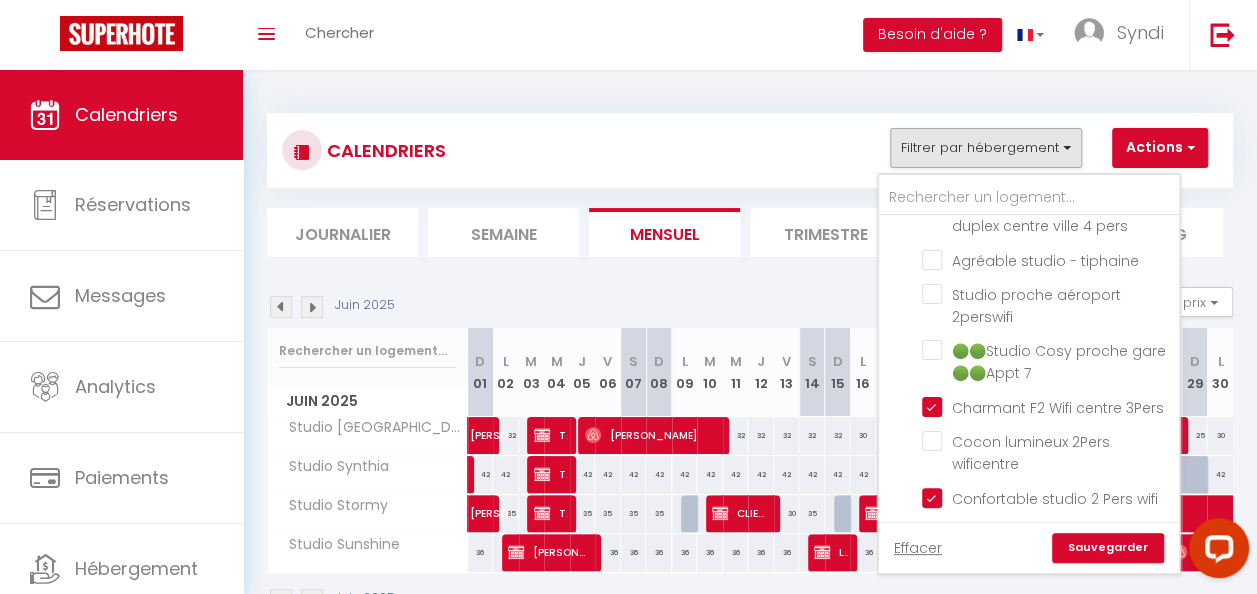 click on "Sauvegarder" at bounding box center (1108, 548) 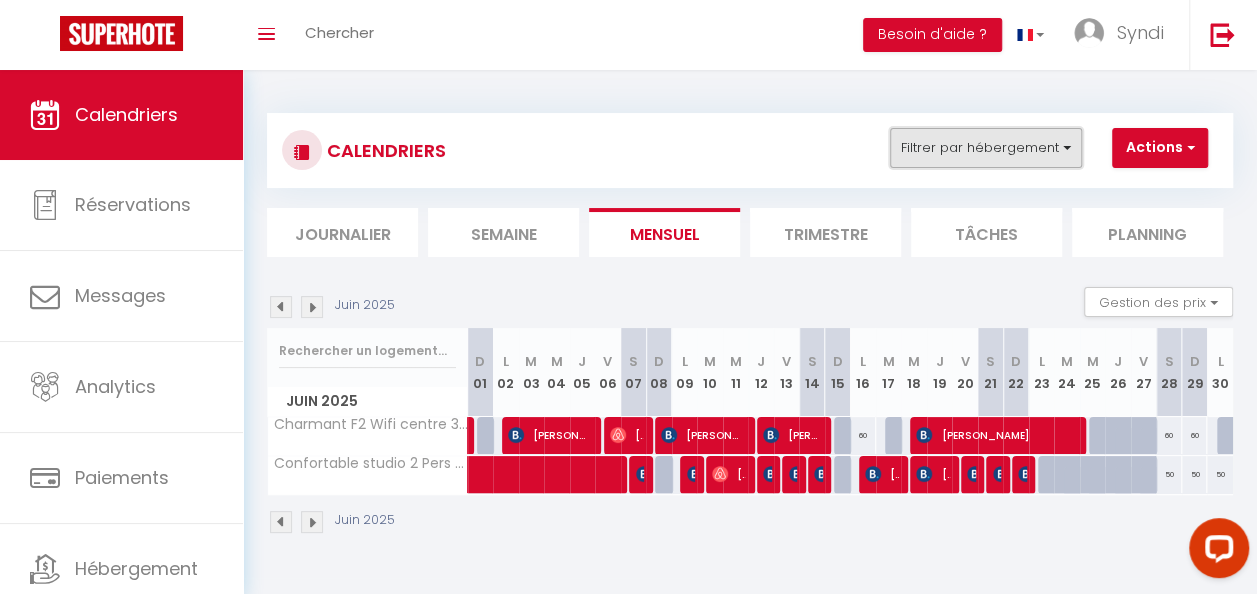 click on "Filtrer par hébergement" at bounding box center [986, 148] 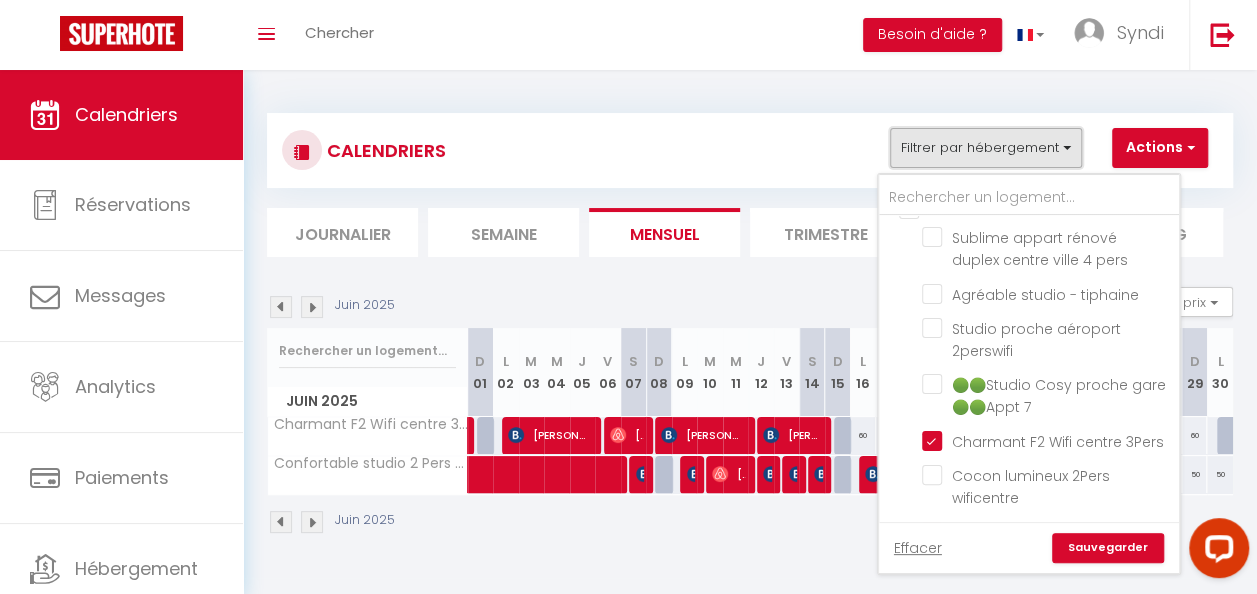 scroll, scrollTop: 1340, scrollLeft: 0, axis: vertical 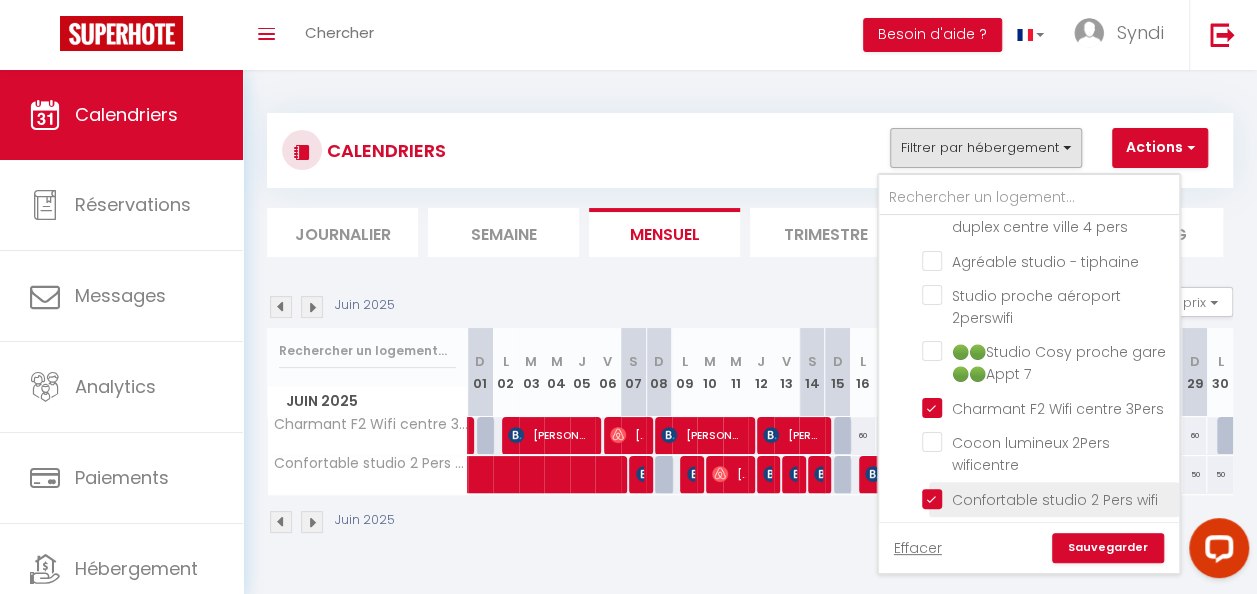 click on "Confortable studio 2 Pers wifi" at bounding box center [1047, 498] 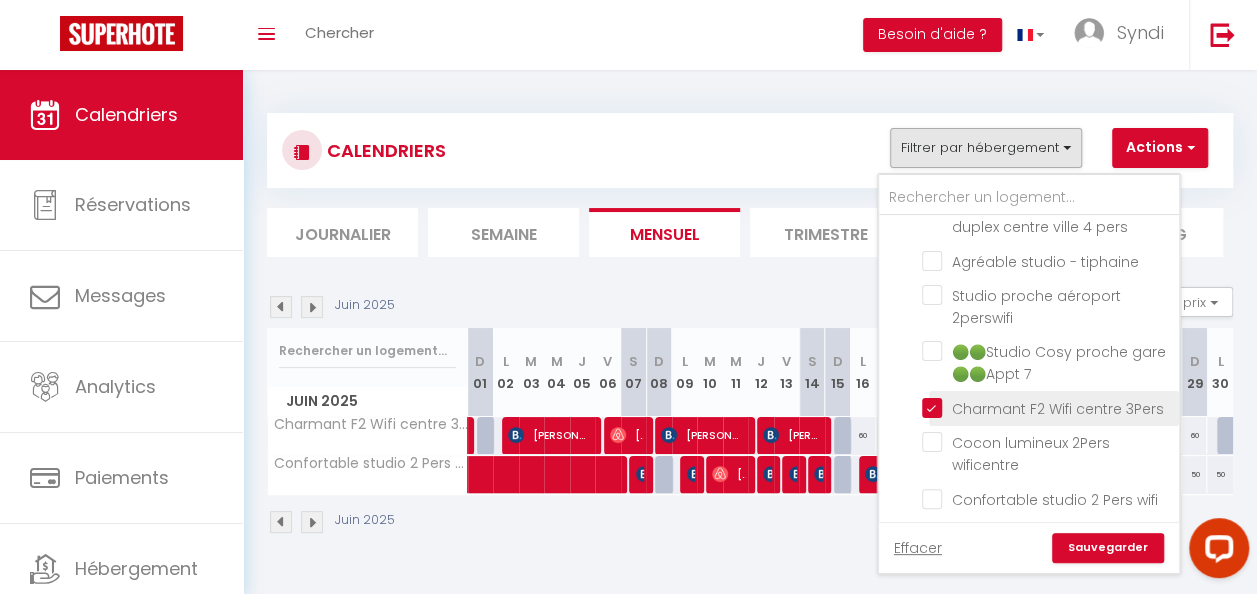 click on "Charmant F2 Wifi centre 3Pers" at bounding box center [1047, 407] 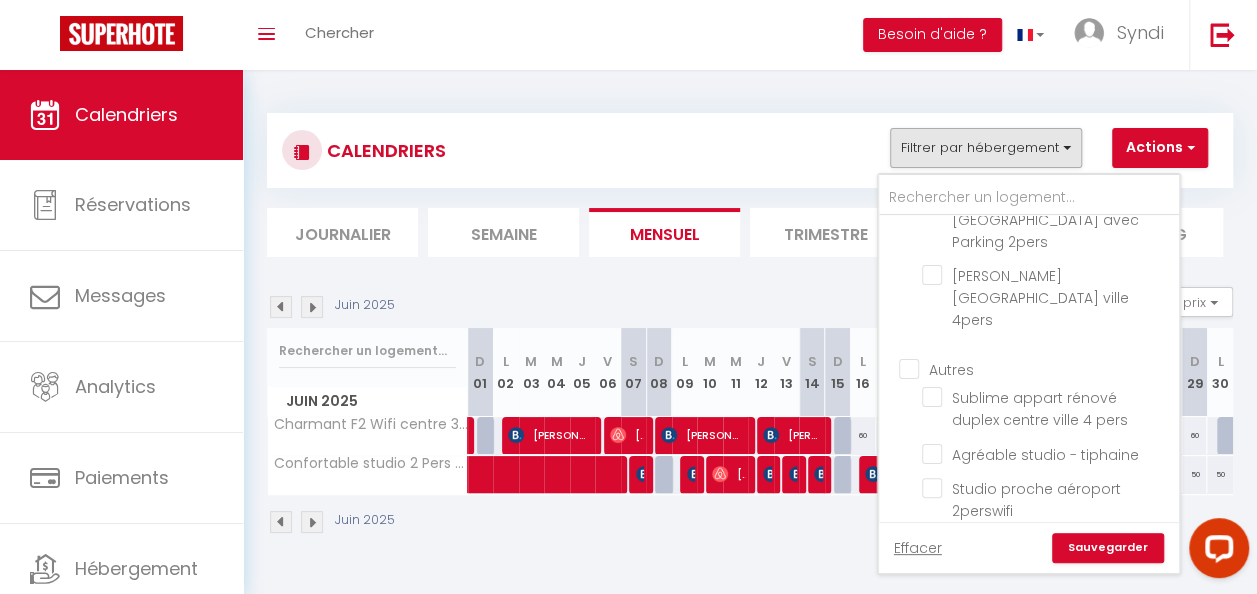 scroll, scrollTop: 1151, scrollLeft: 0, axis: vertical 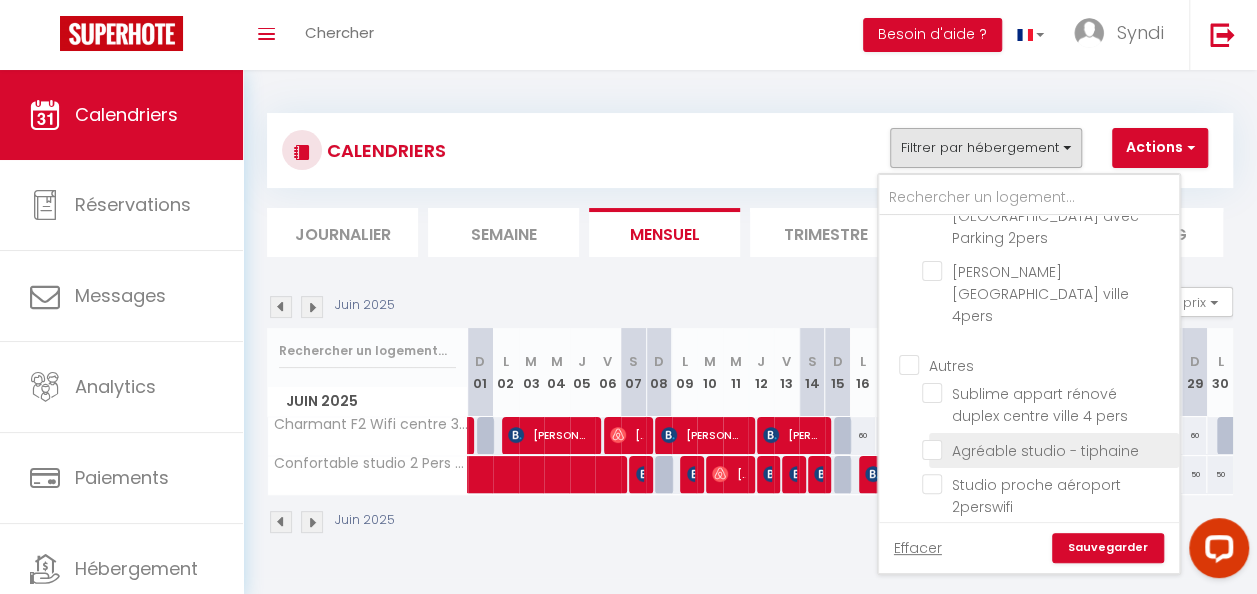 click on "Agréable studio - tiphaine" at bounding box center (1047, 449) 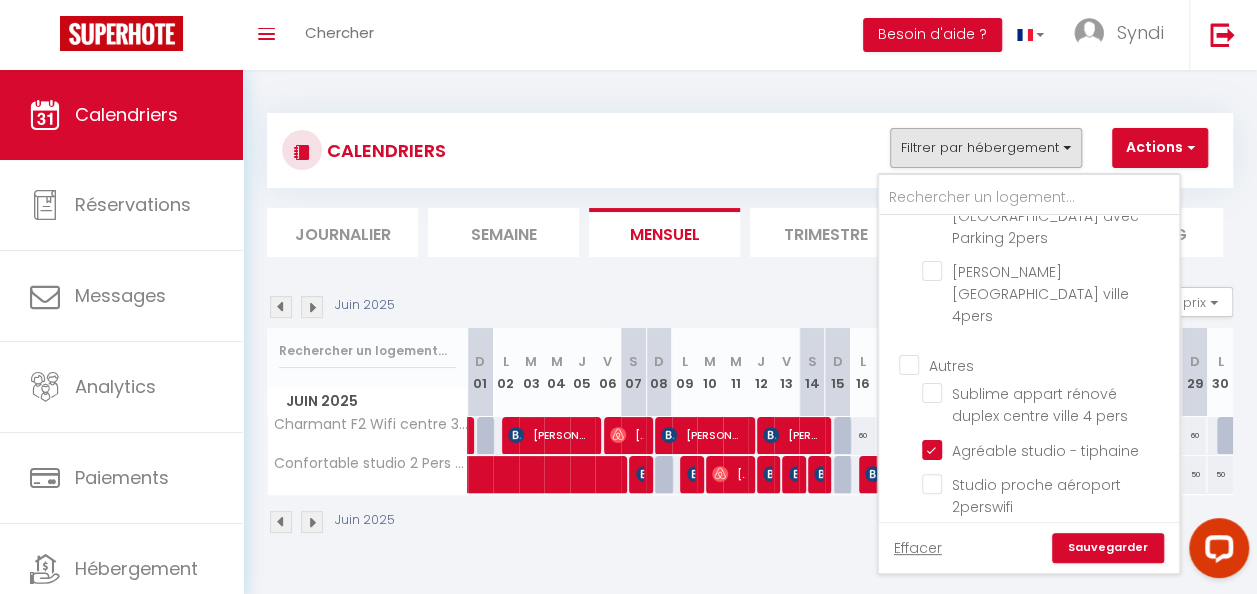 click on "Sauvegarder" at bounding box center (1108, 548) 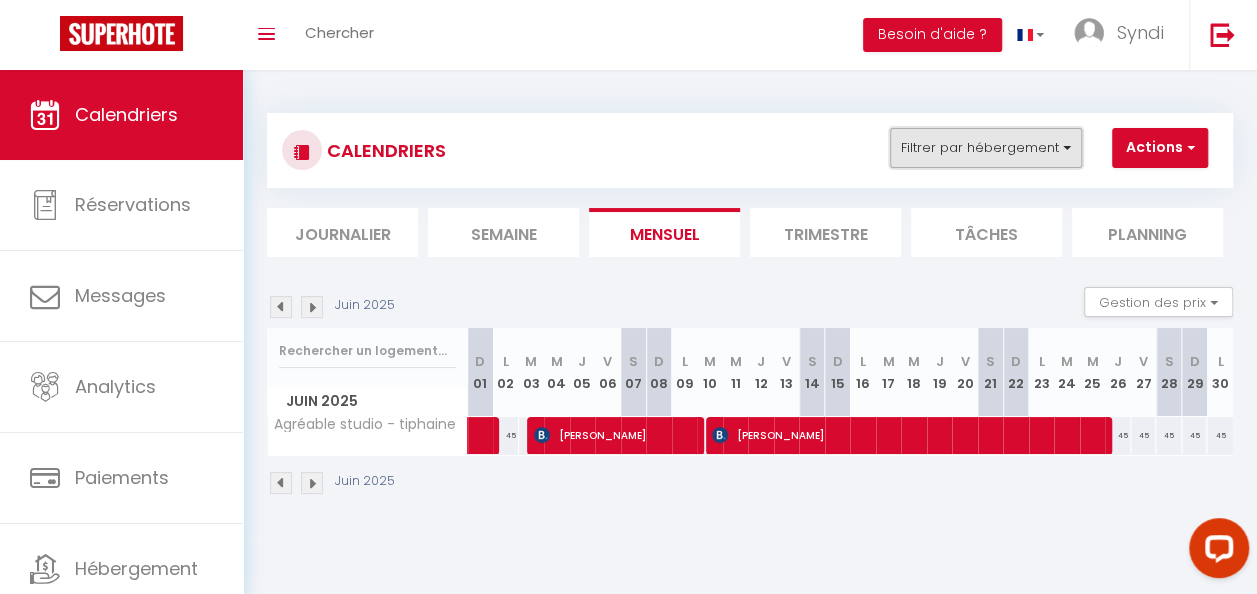click on "Filtrer par hébergement" at bounding box center (986, 148) 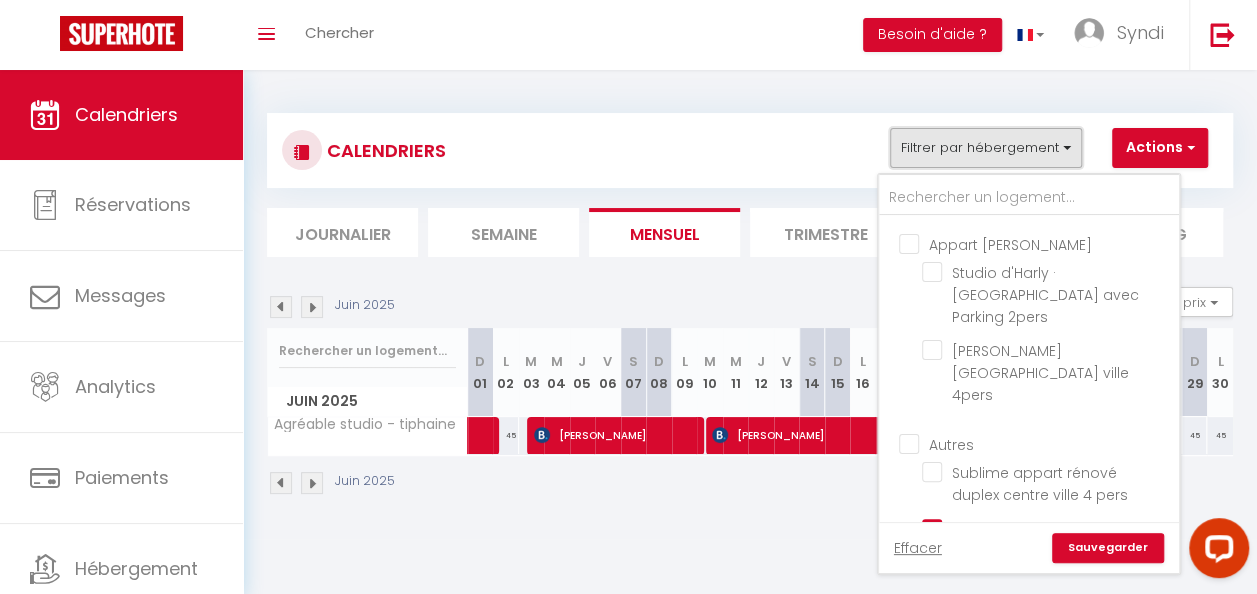 scroll, scrollTop: 1340, scrollLeft: 0, axis: vertical 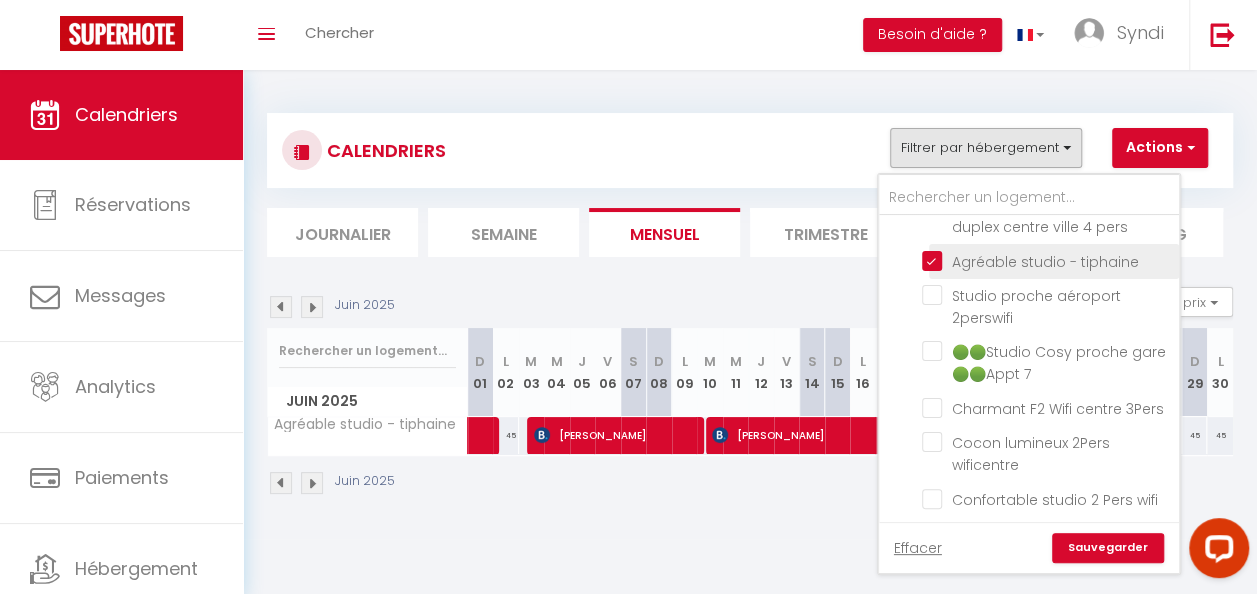 click on "Agréable studio - tiphaine" at bounding box center (1047, 260) 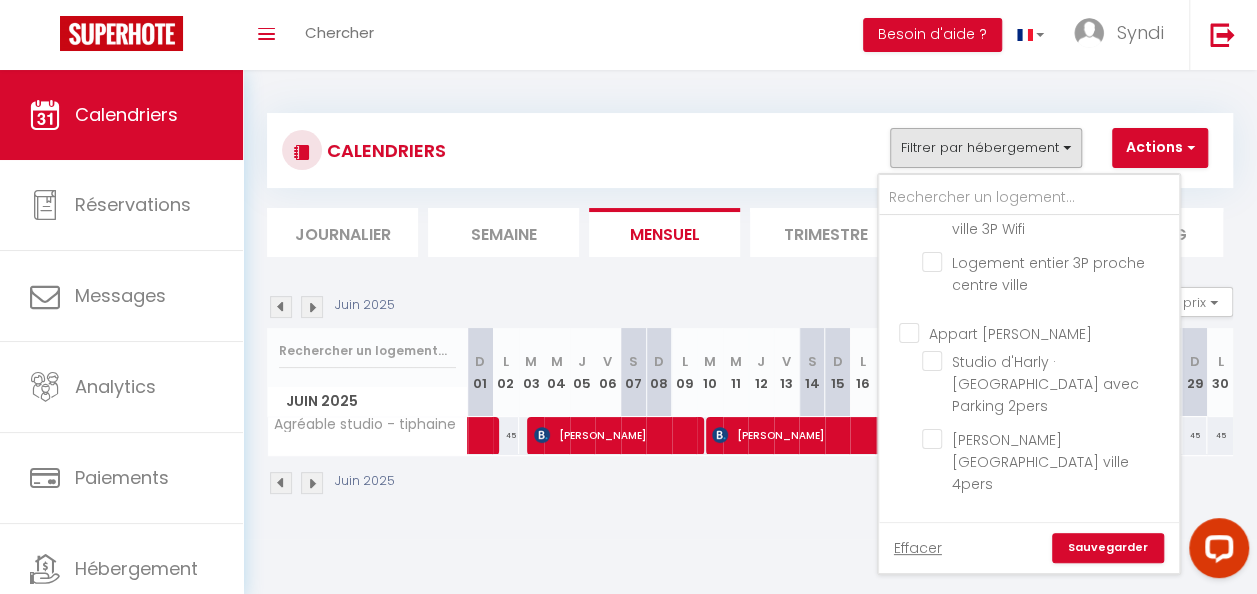 scroll, scrollTop: 970, scrollLeft: 0, axis: vertical 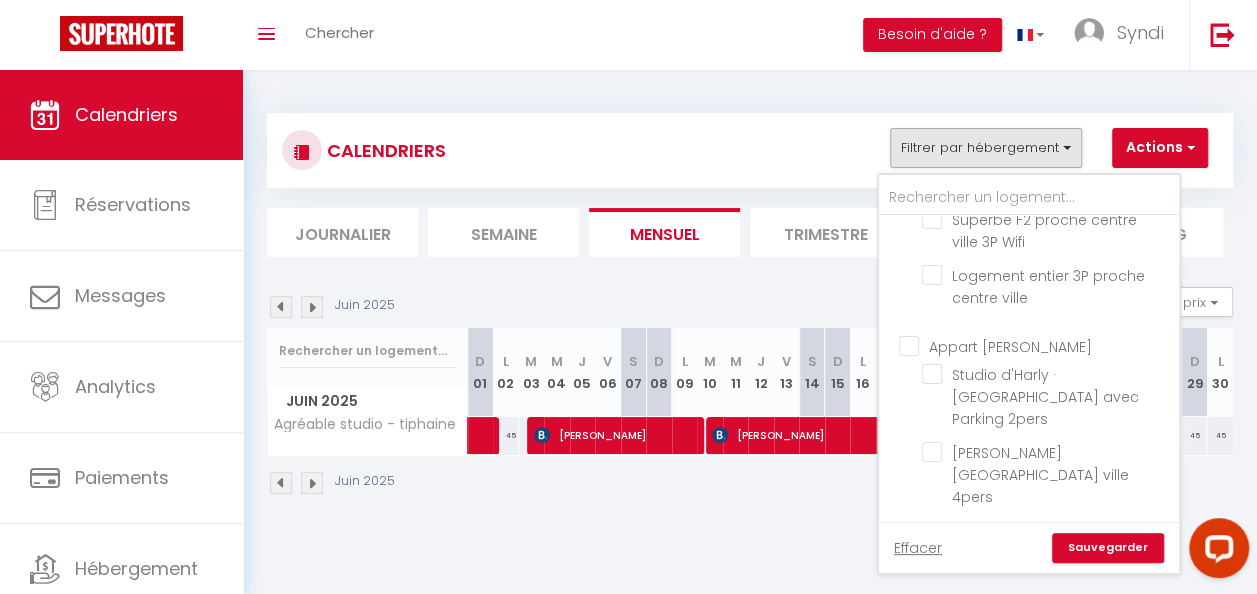 click on "Appart [PERSON_NAME]" at bounding box center (1049, 345) 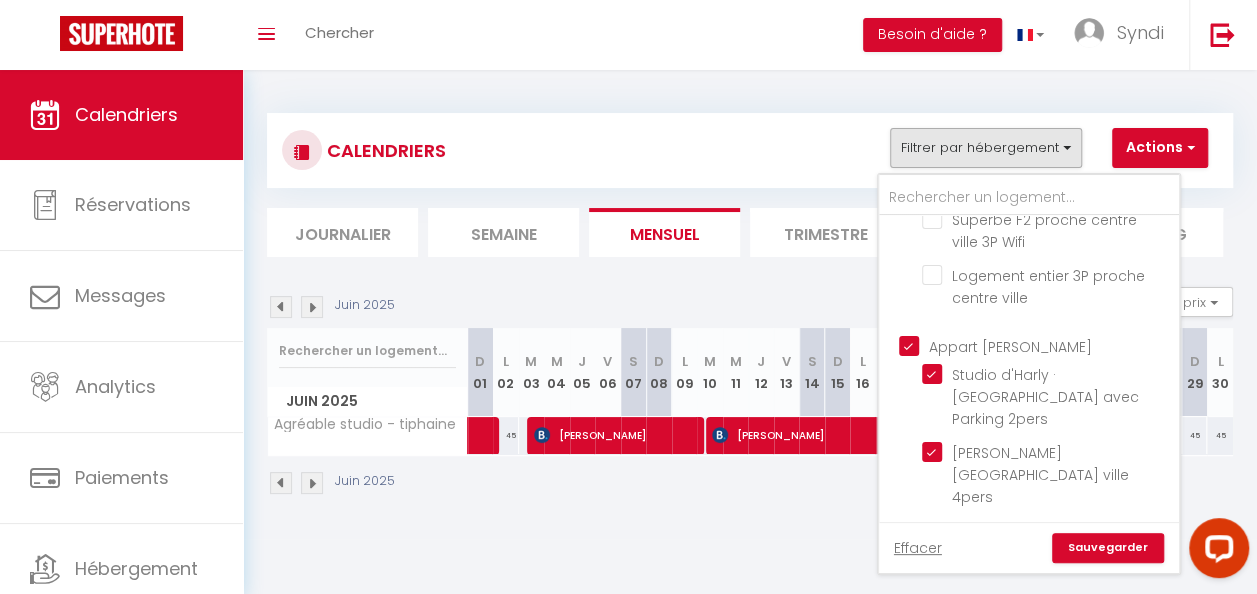 click on "Sauvegarder" at bounding box center (1108, 548) 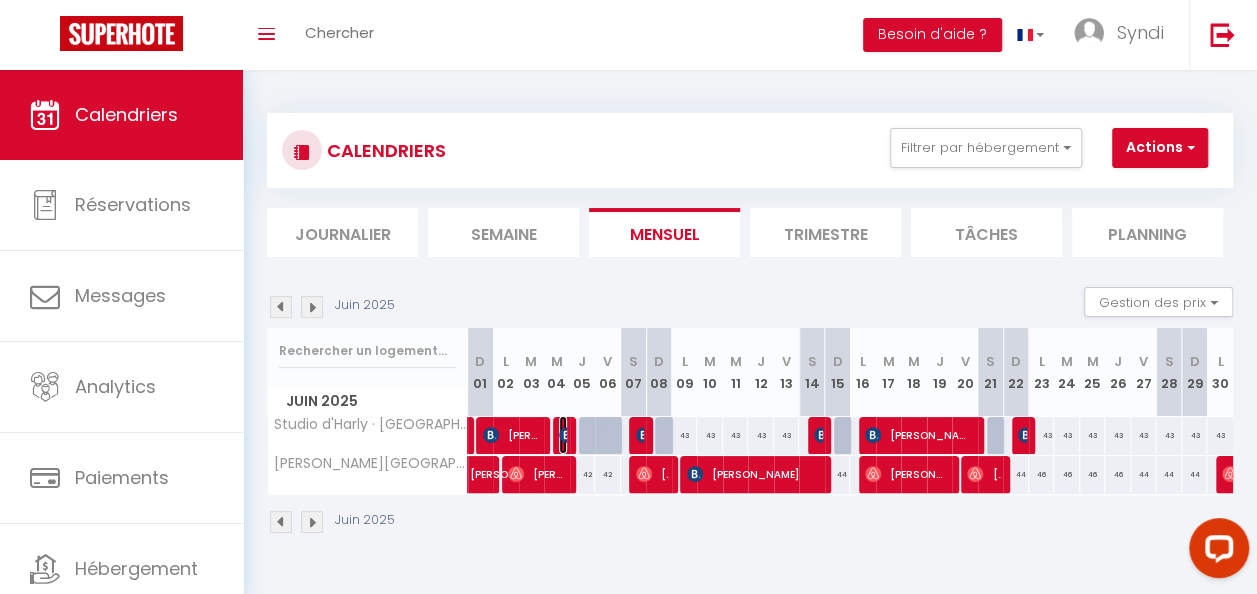 click at bounding box center (567, 435) 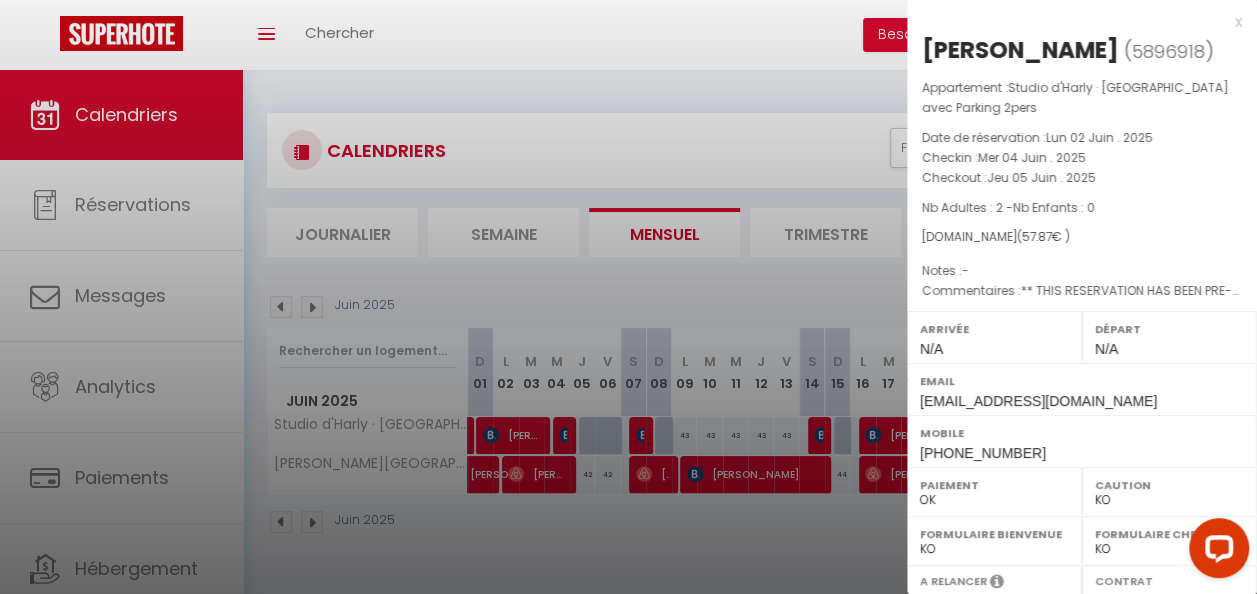 click on "x
[PERSON_NAME]
( 5896918 )
Appartement :
Studio d'Harly · Grand studio avec Parking 2pers
Date de réservation :
Lun 02 Juin . 2025
Checkin :
Mer 04 Juin . 2025
Checkout :
Jeu 05 Juin . 2025
Nb Adultes : 2 -
Nb Enfants :
0
[DOMAIN_NAME]
(
57.87
€ )
Notes :
-
Commentaires :
Arrivée
N/A   Départ
N/A   Email
[EMAIL_ADDRESS][DOMAIN_NAME]   Mobile
[PHONE_NUMBER]" at bounding box center [1082, 476] 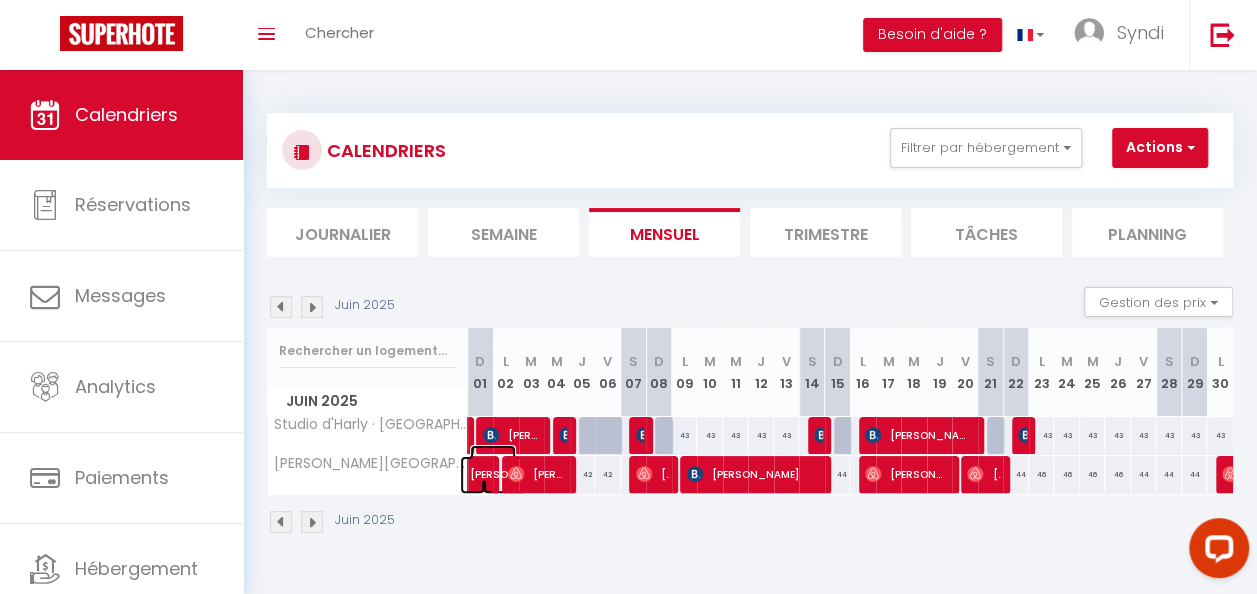 click on "[PERSON_NAME]" at bounding box center (493, 464) 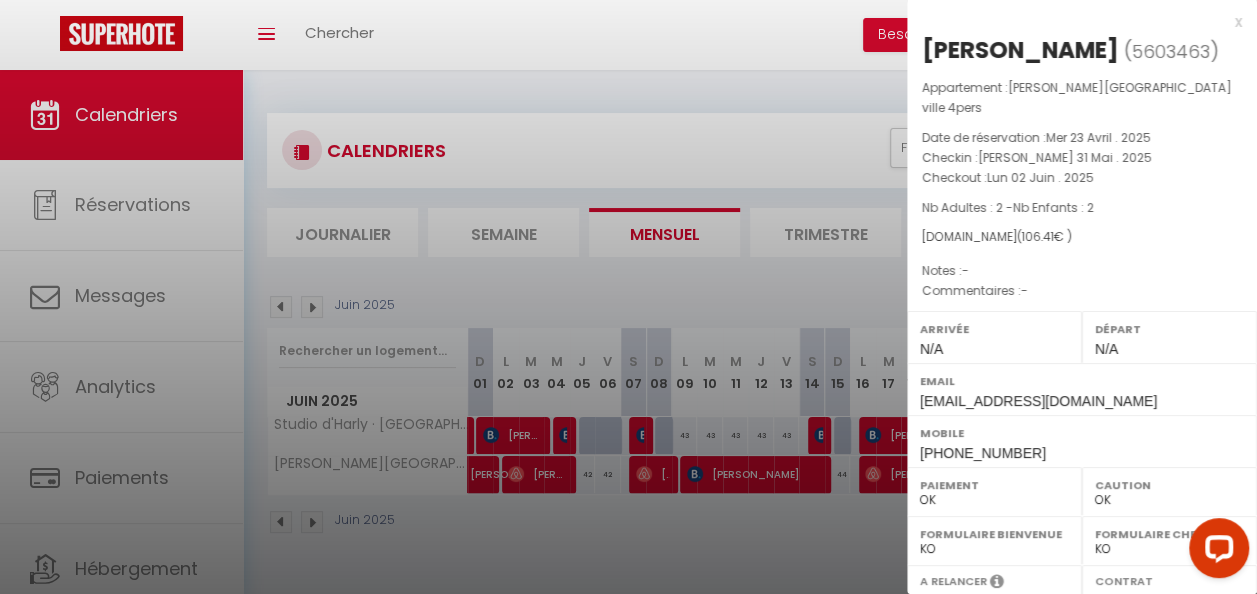 click on "x" at bounding box center (1074, 22) 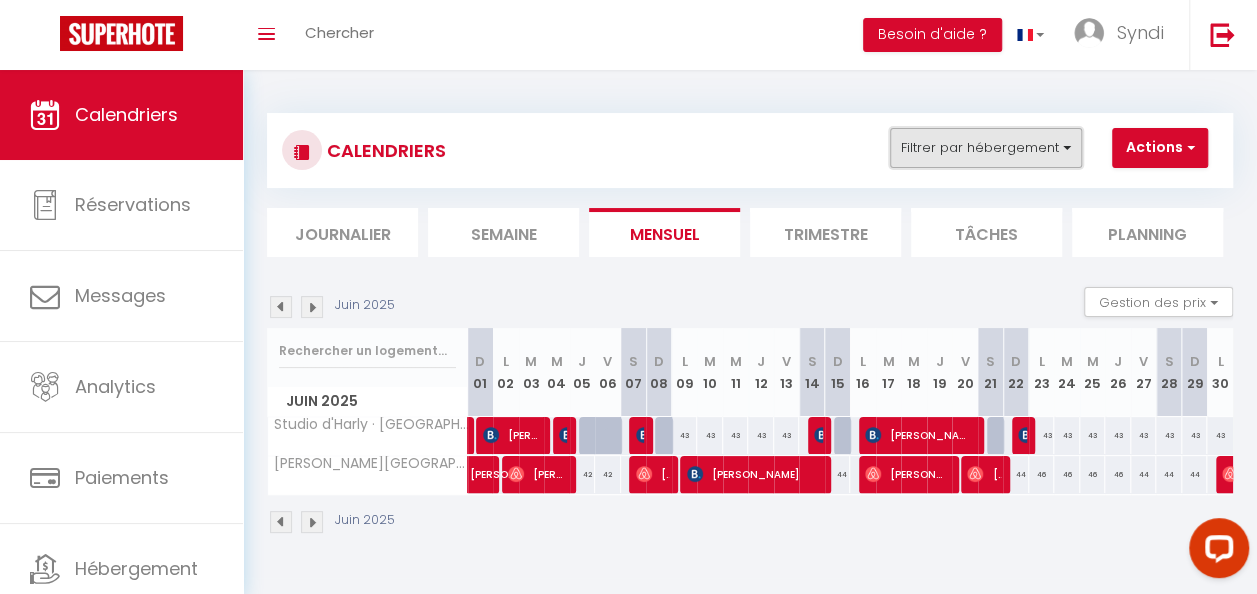 click on "Filtrer par hébergement" at bounding box center [986, 148] 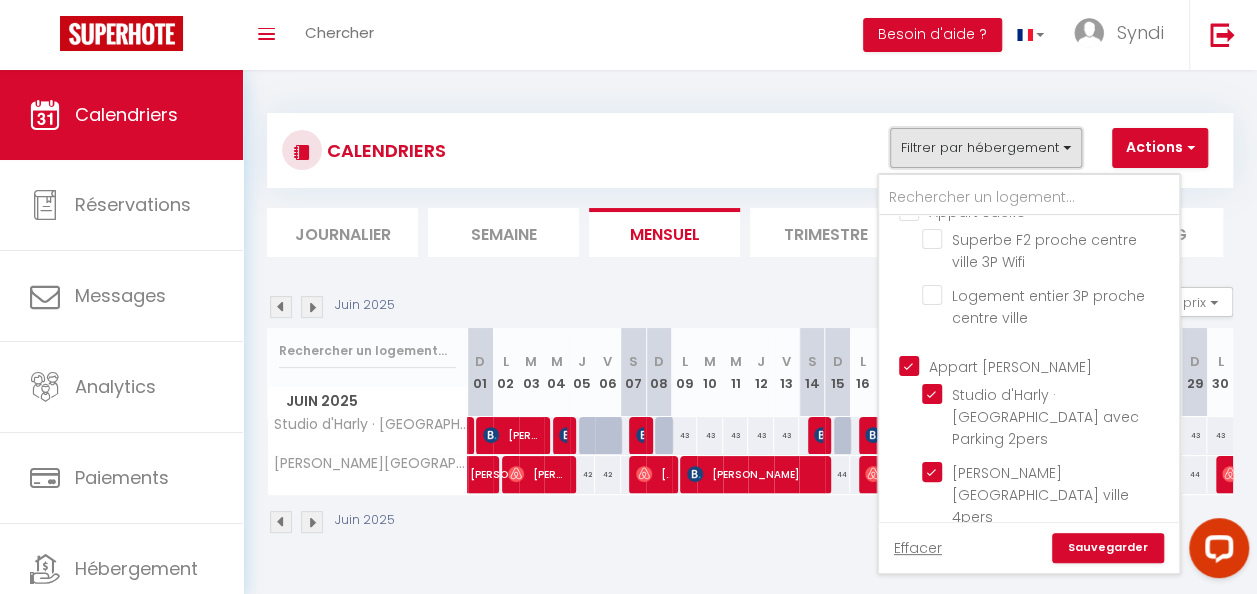 scroll, scrollTop: 983, scrollLeft: 0, axis: vertical 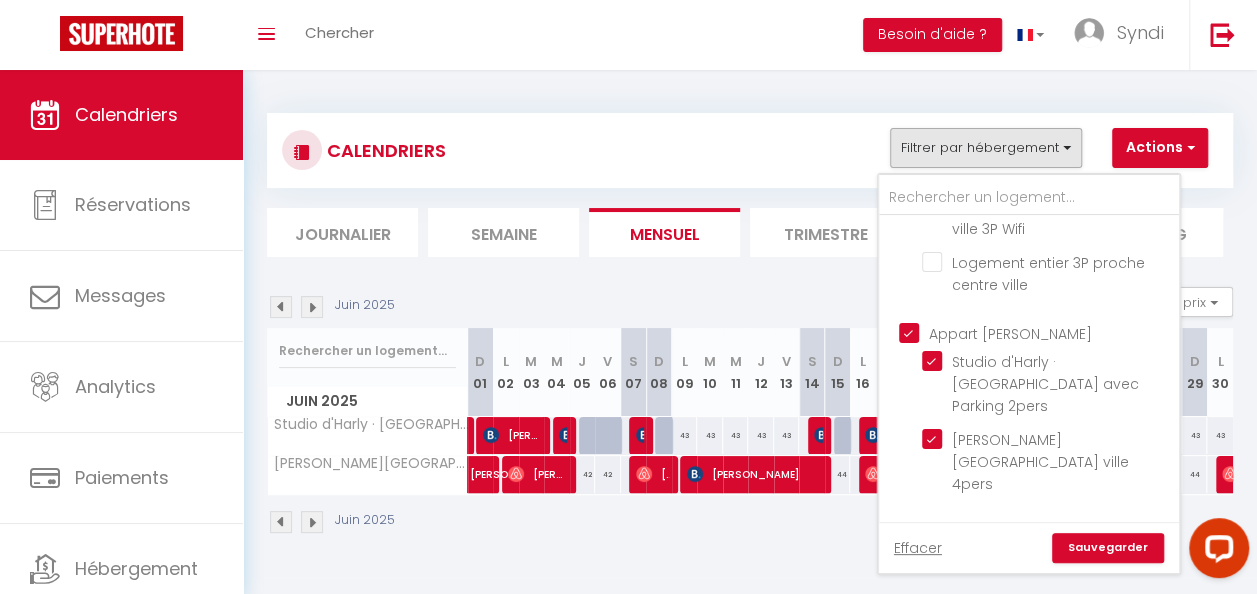 click on "Appart [PERSON_NAME]" at bounding box center (1049, 332) 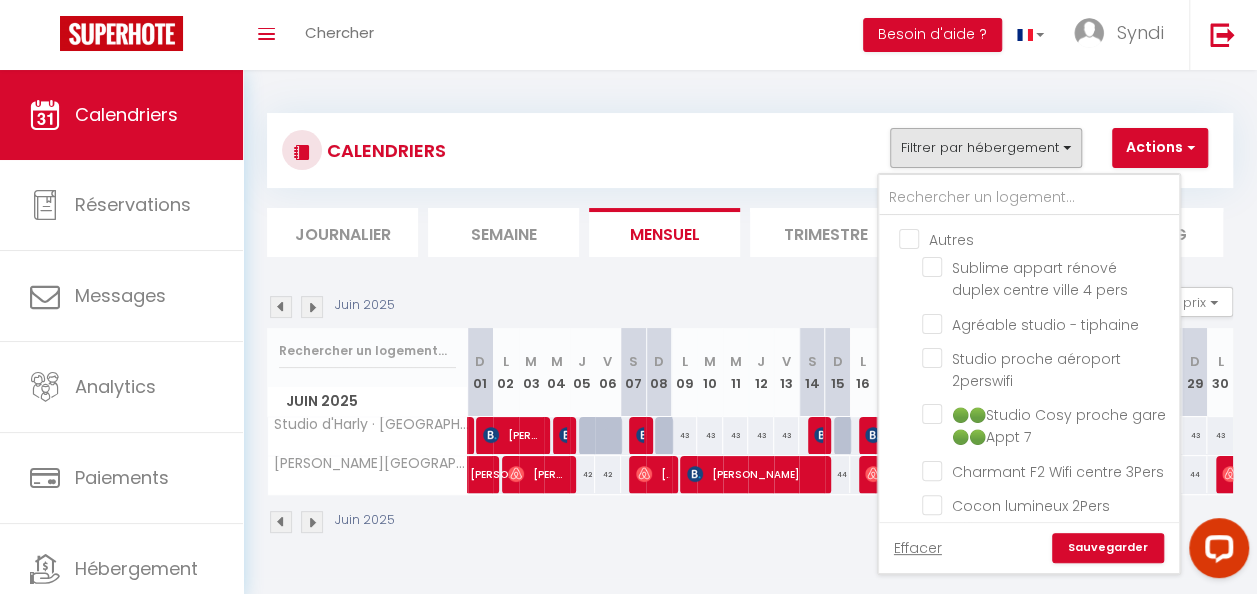 scroll, scrollTop: 1302, scrollLeft: 0, axis: vertical 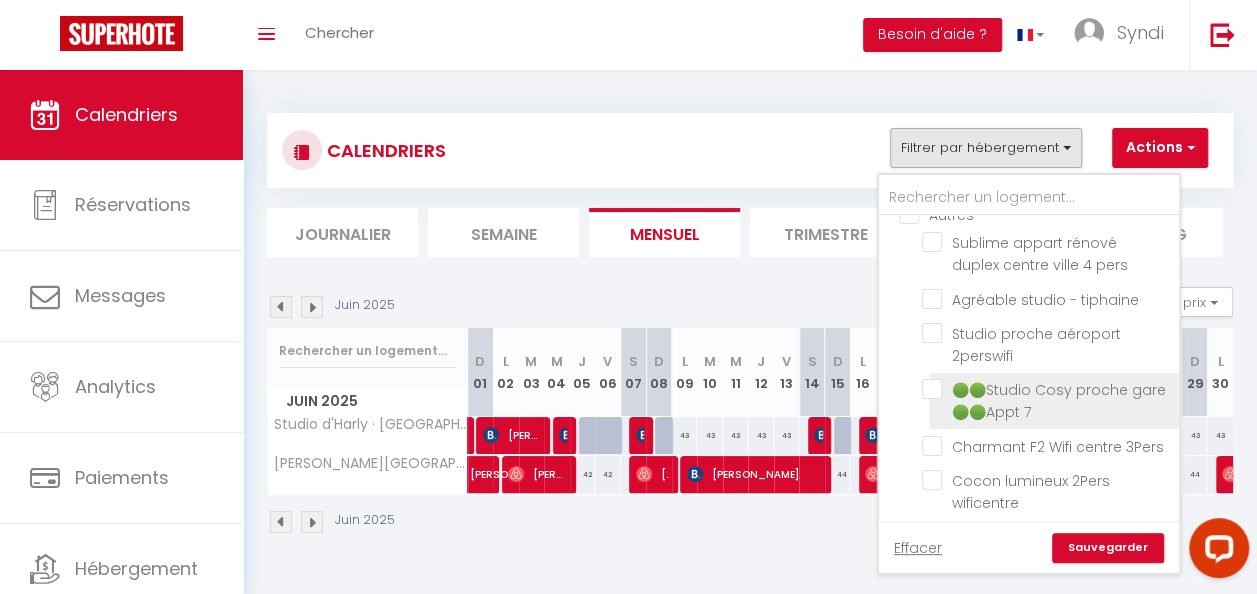 click on "🟢🟢Studio Cosy proche gare🟢🟢Appt 7" at bounding box center (1047, 389) 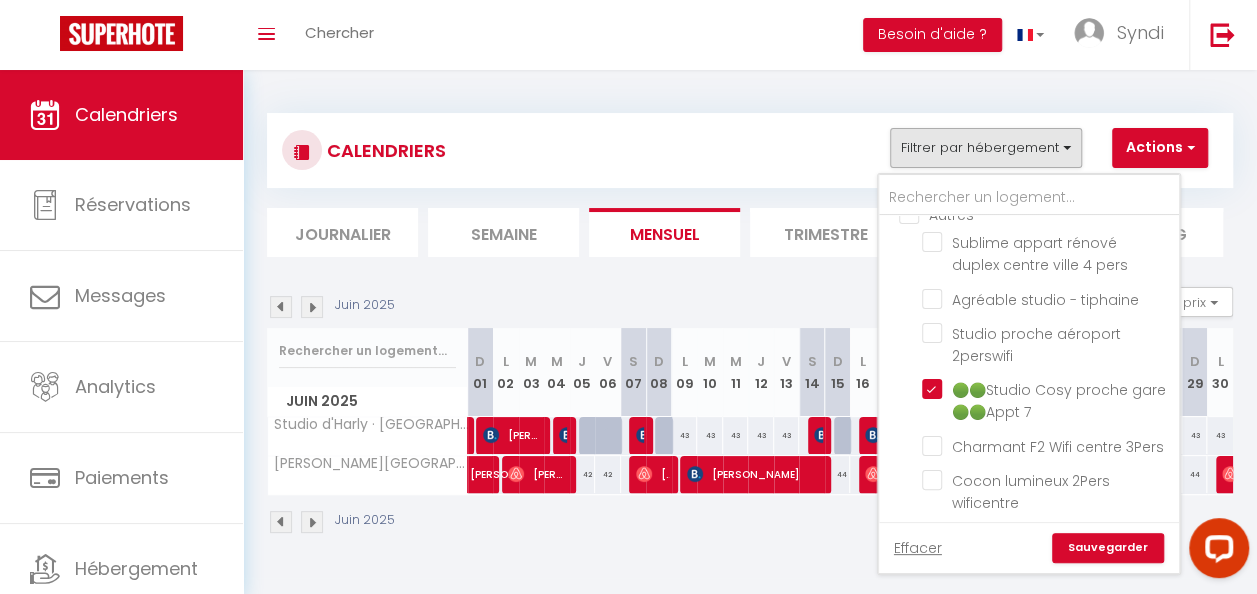 click on "Sauvegarder" at bounding box center [1108, 548] 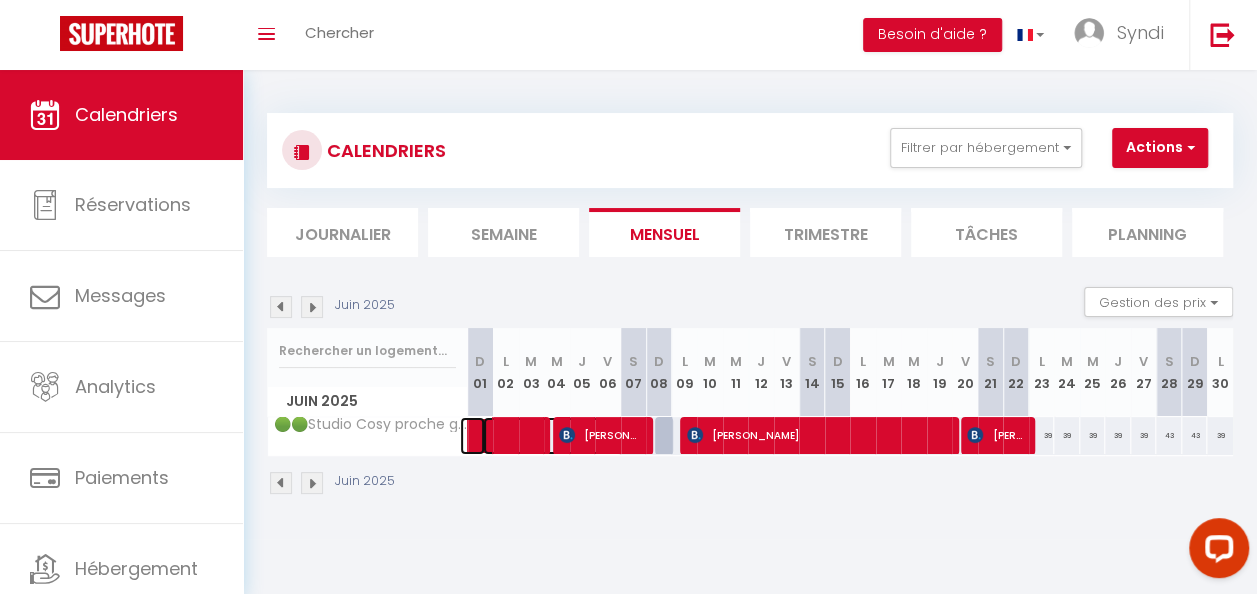 click at bounding box center (552, 436) 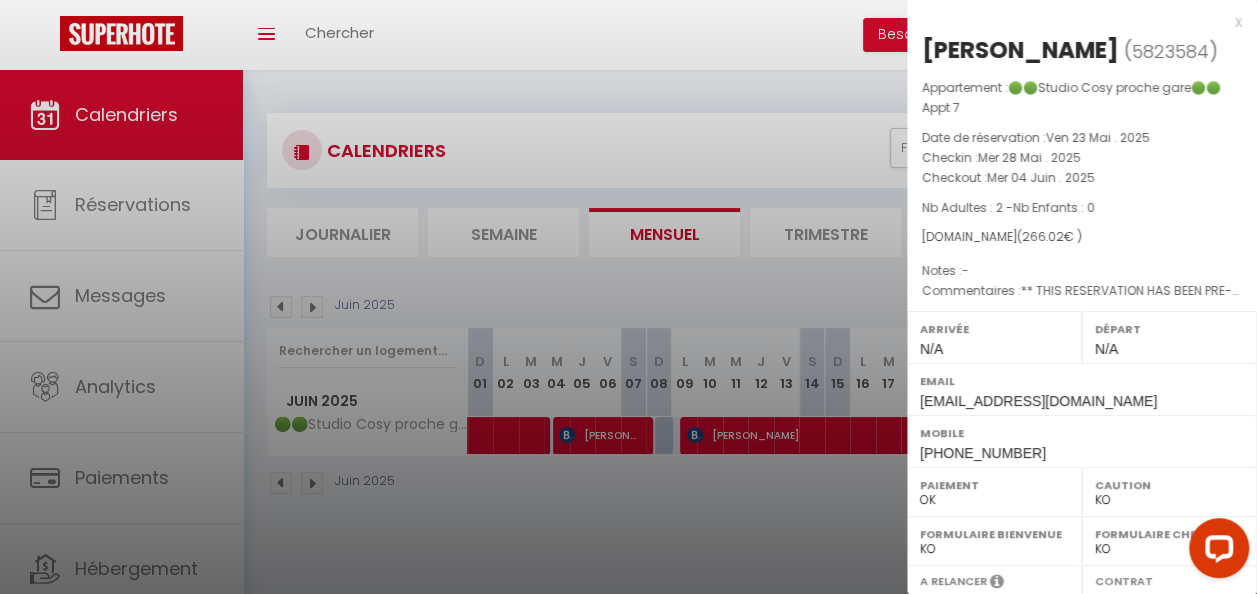 click at bounding box center [628, 297] 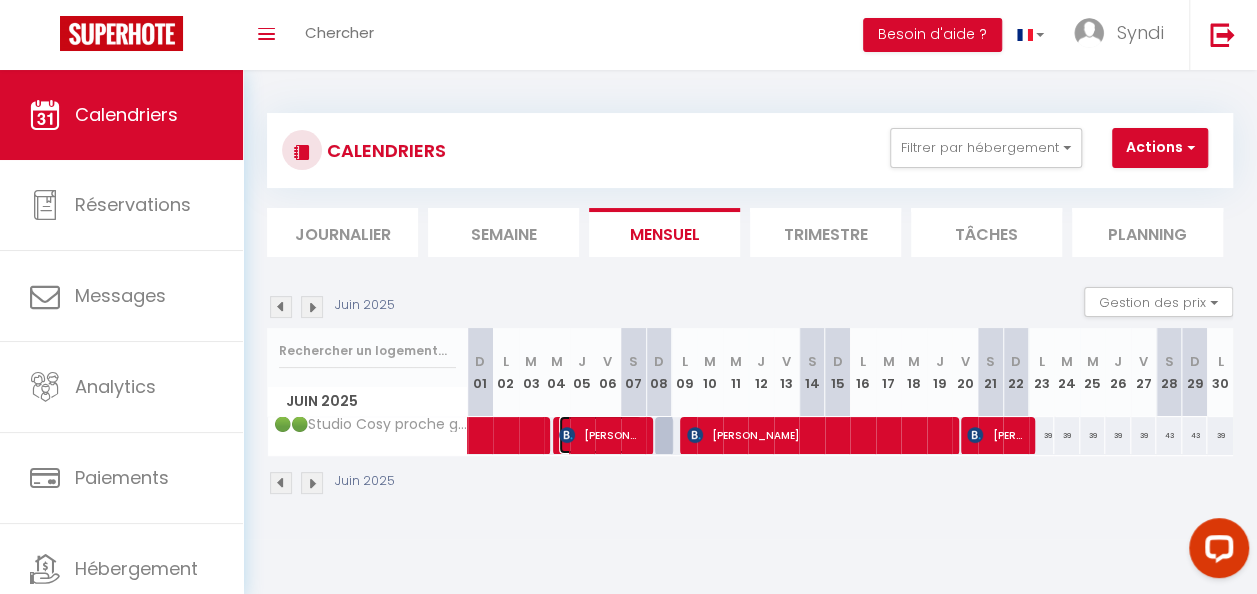 click on "[PERSON_NAME]" at bounding box center (600, 435) 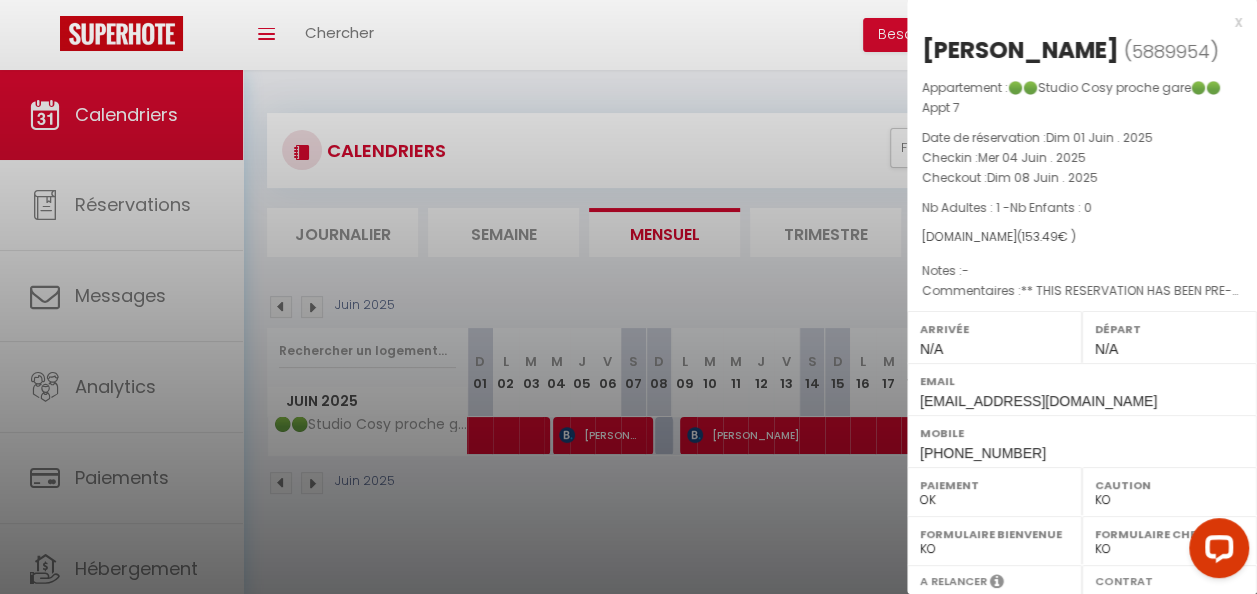 click at bounding box center [628, 297] 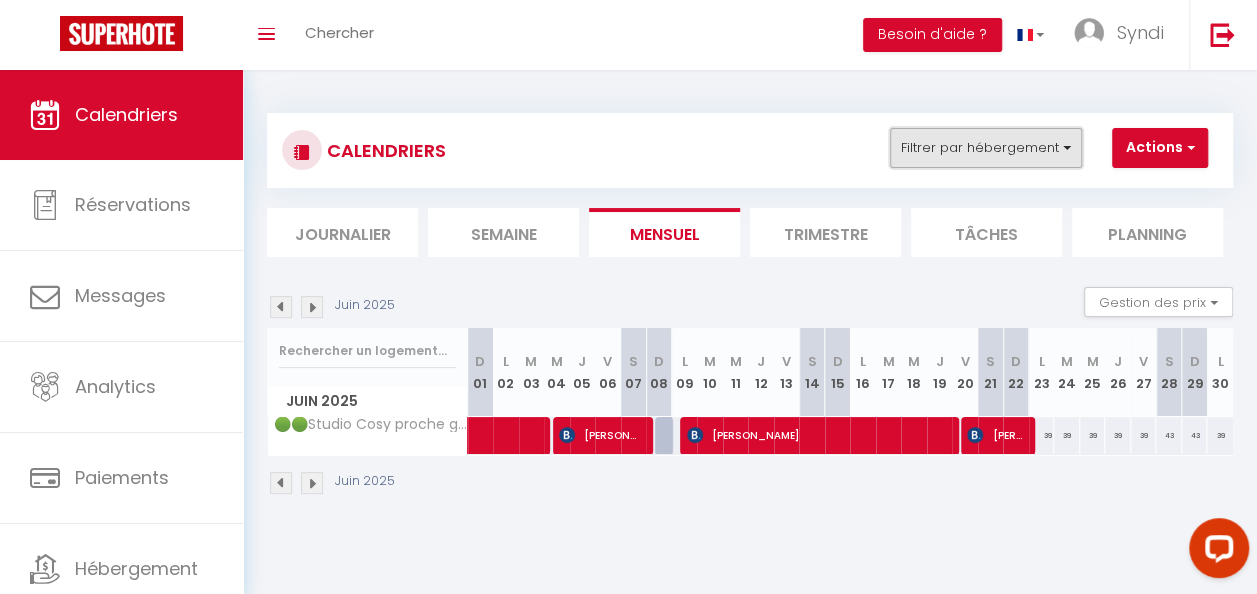click on "Filtrer par hébergement" at bounding box center [986, 148] 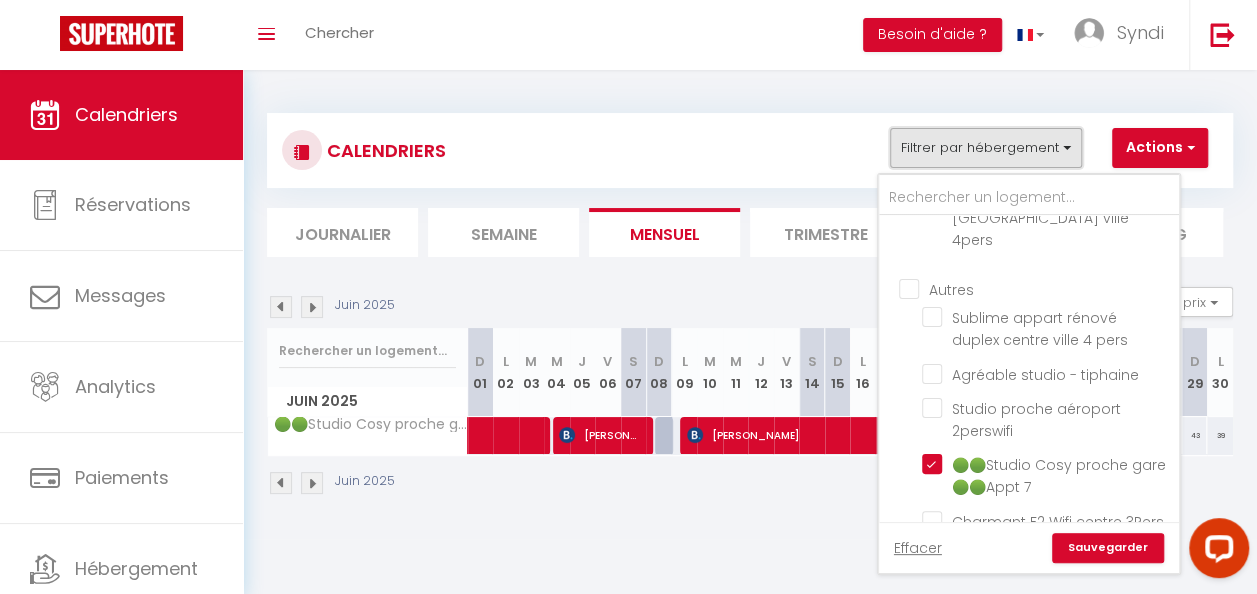 scroll, scrollTop: 1340, scrollLeft: 0, axis: vertical 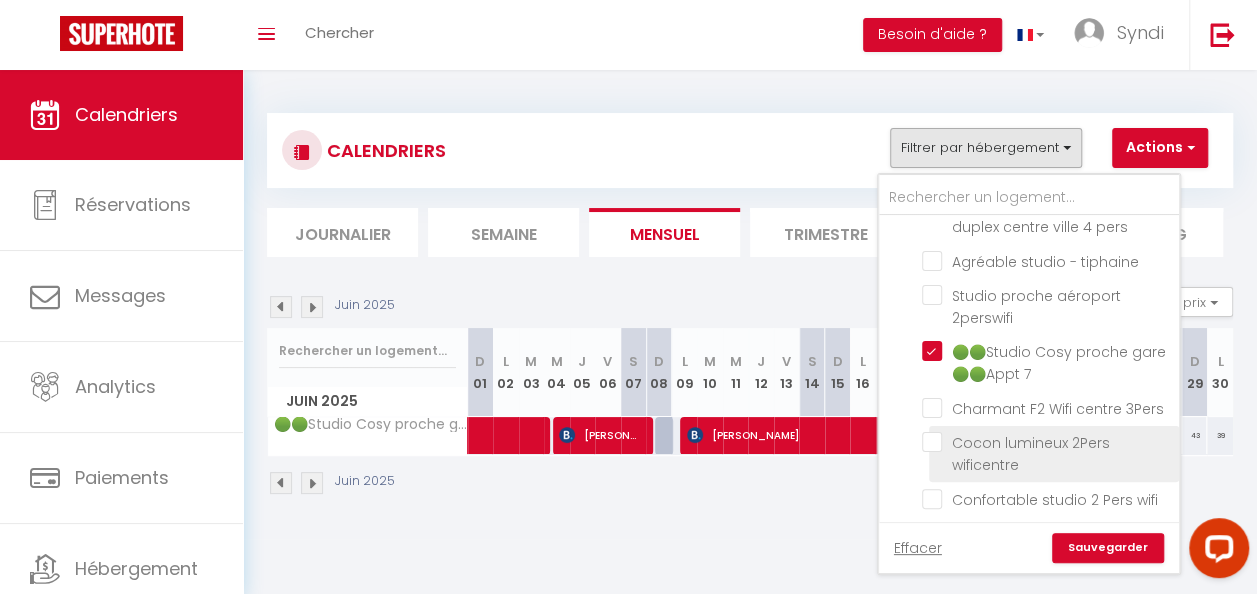 click on "Cocon lumineux 2Pers wificentre" at bounding box center (1047, 442) 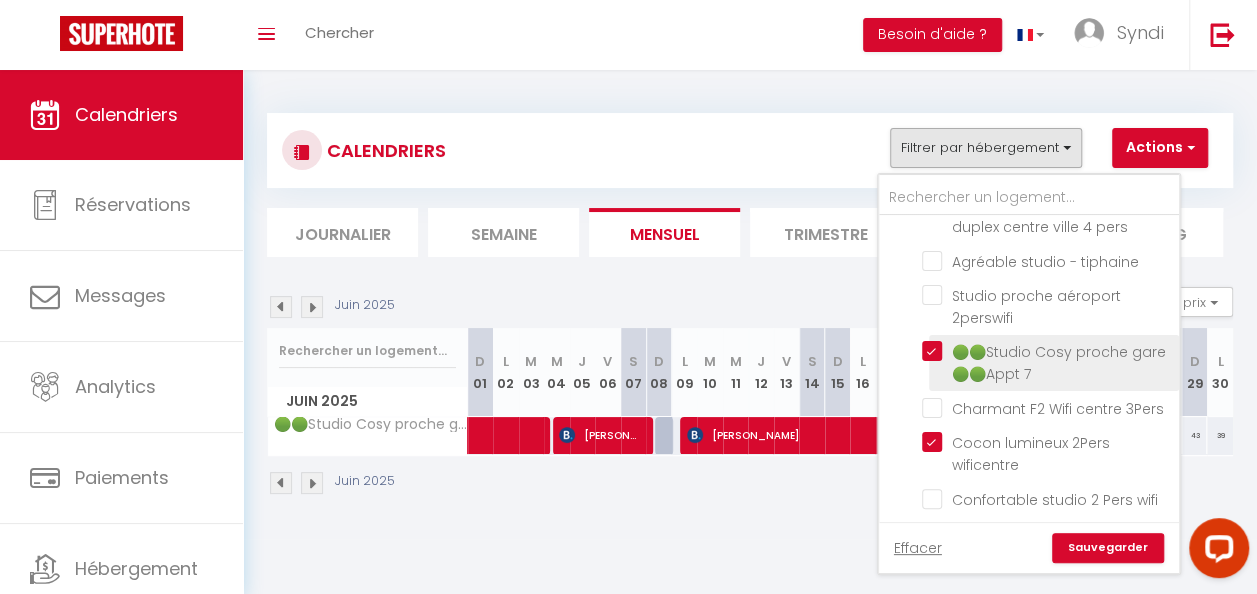 click on "🟢🟢Studio Cosy proche gare🟢🟢Appt 7" at bounding box center (1047, 351) 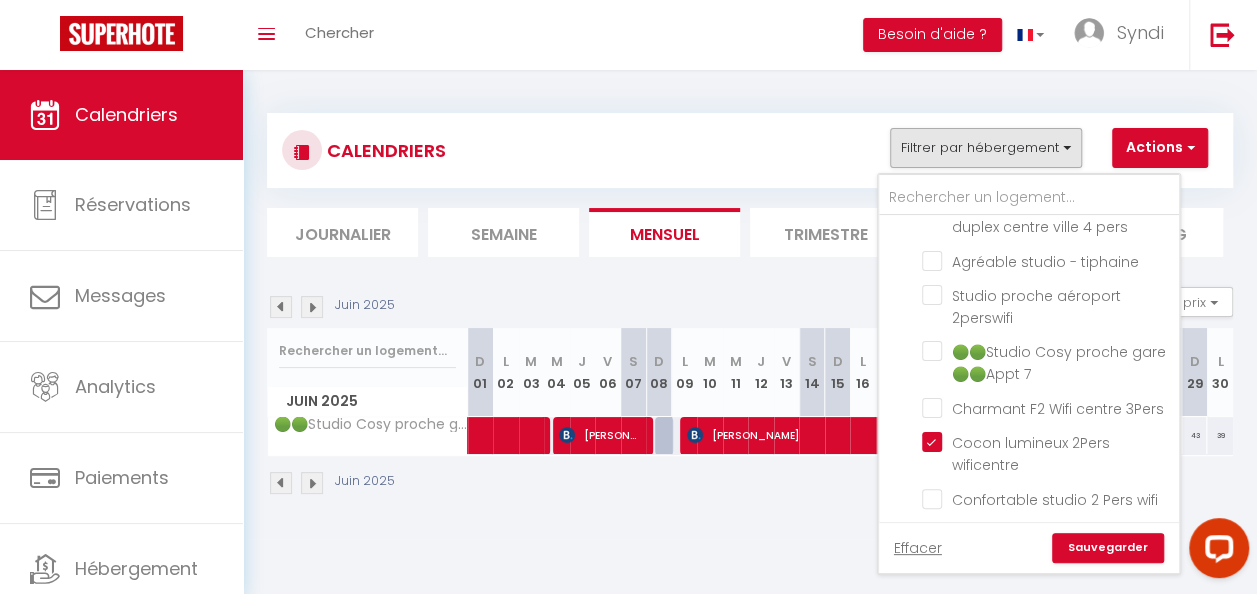 click on "Sauvegarder" at bounding box center [1108, 548] 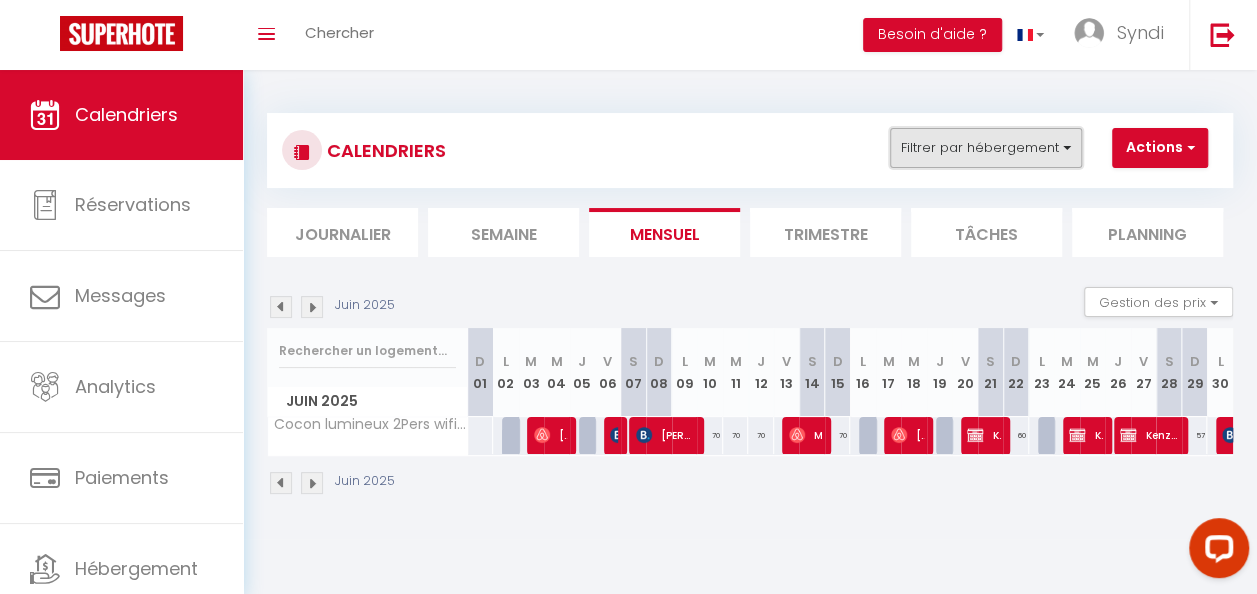 click on "Filtrer par hébergement" at bounding box center [986, 148] 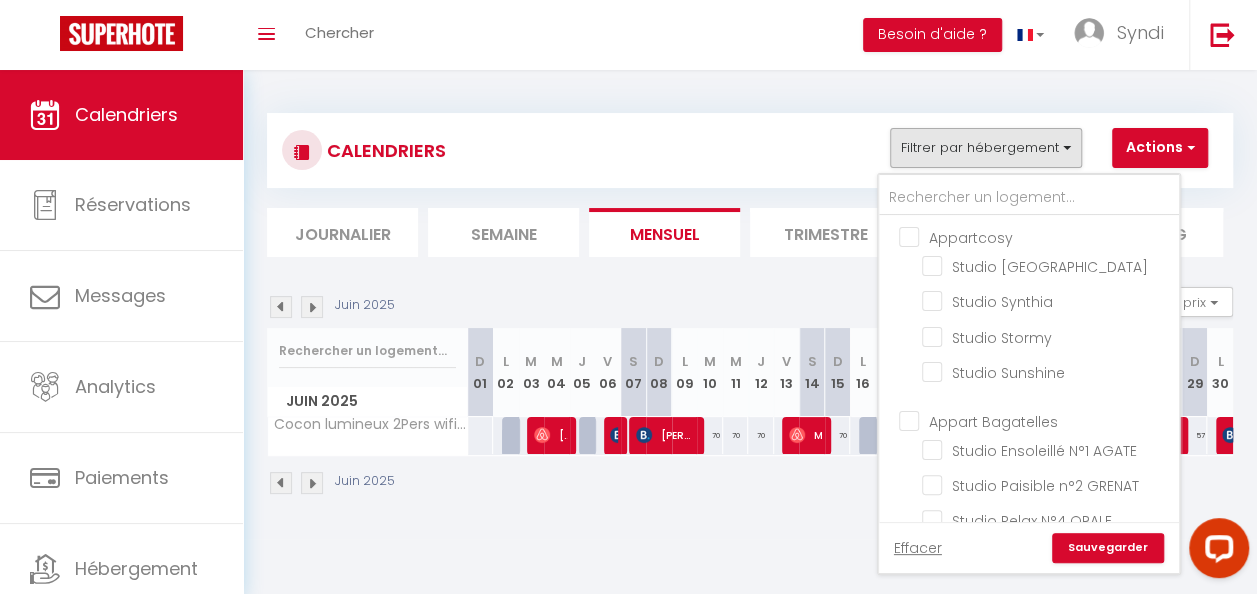 click on "Appart Bagatelles" at bounding box center (1049, 420) 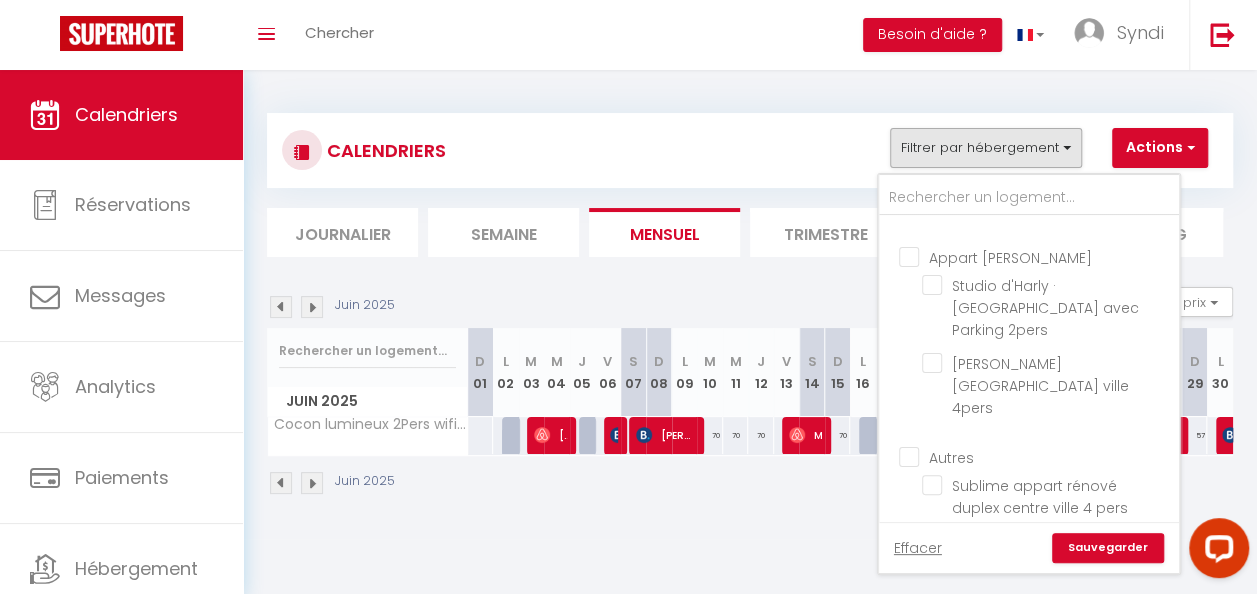 scroll, scrollTop: 1340, scrollLeft: 0, axis: vertical 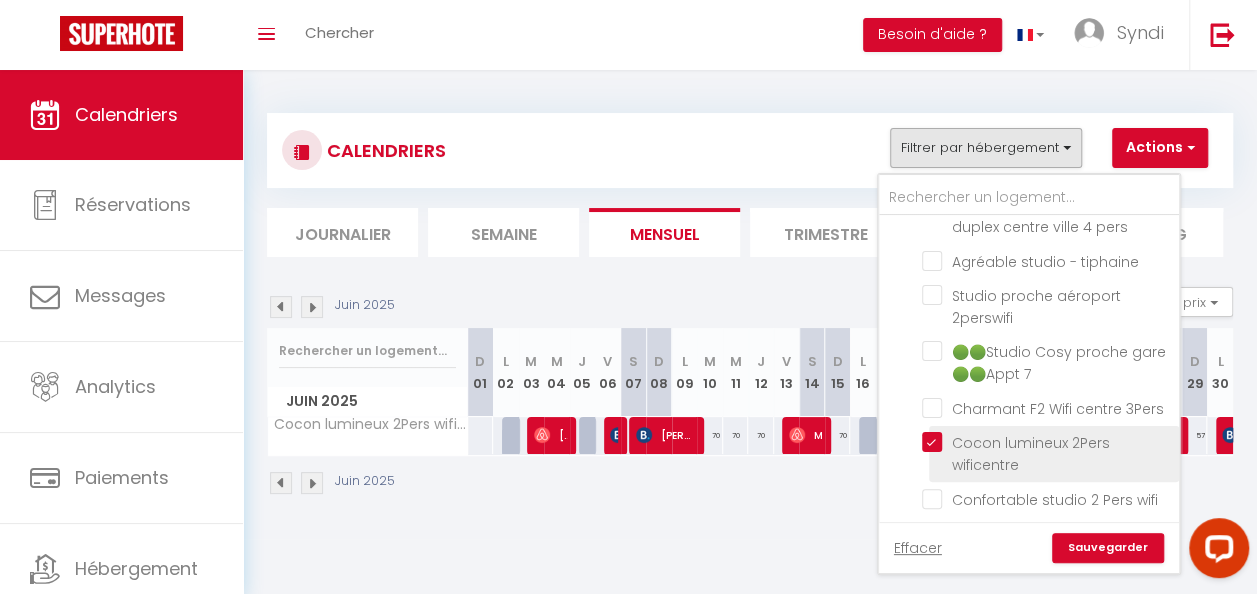click on "Cocon lumineux 2Pers wificentre" at bounding box center (1047, 442) 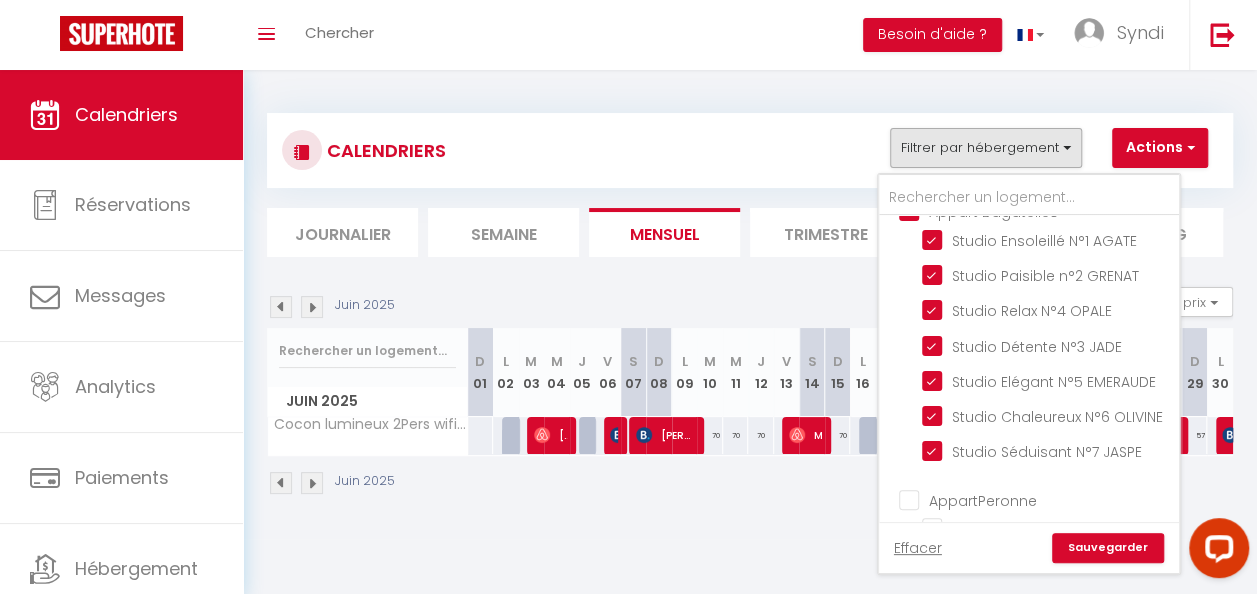 scroll, scrollTop: 302, scrollLeft: 0, axis: vertical 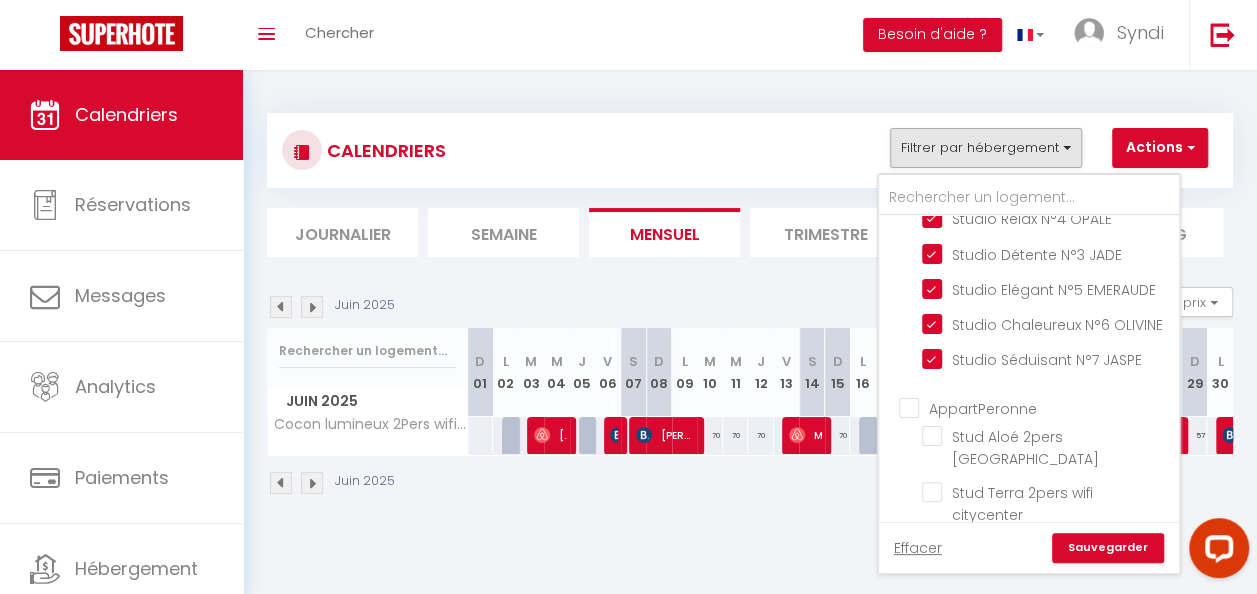 click on "Sauvegarder" at bounding box center (1108, 548) 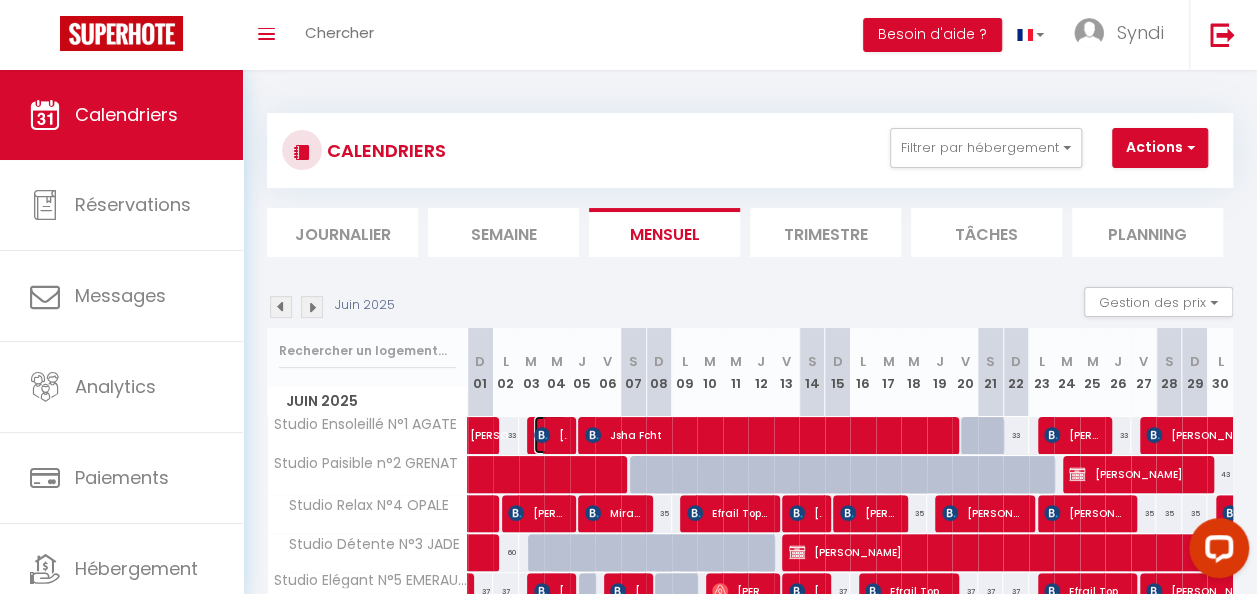 click at bounding box center (542, 435) 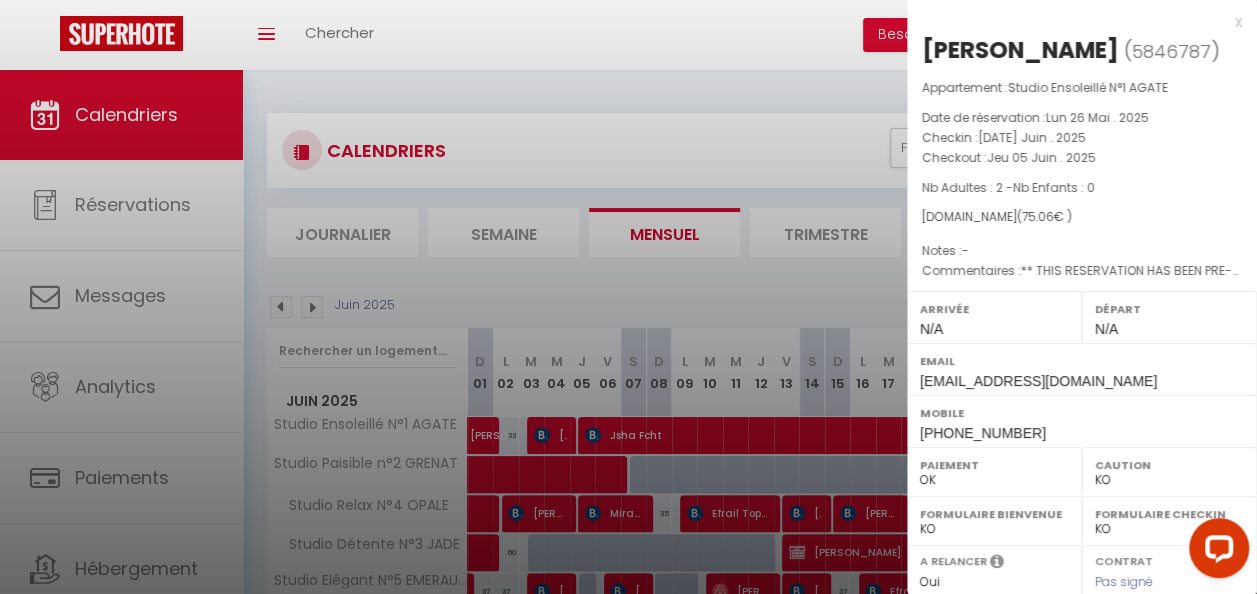 click at bounding box center [628, 297] 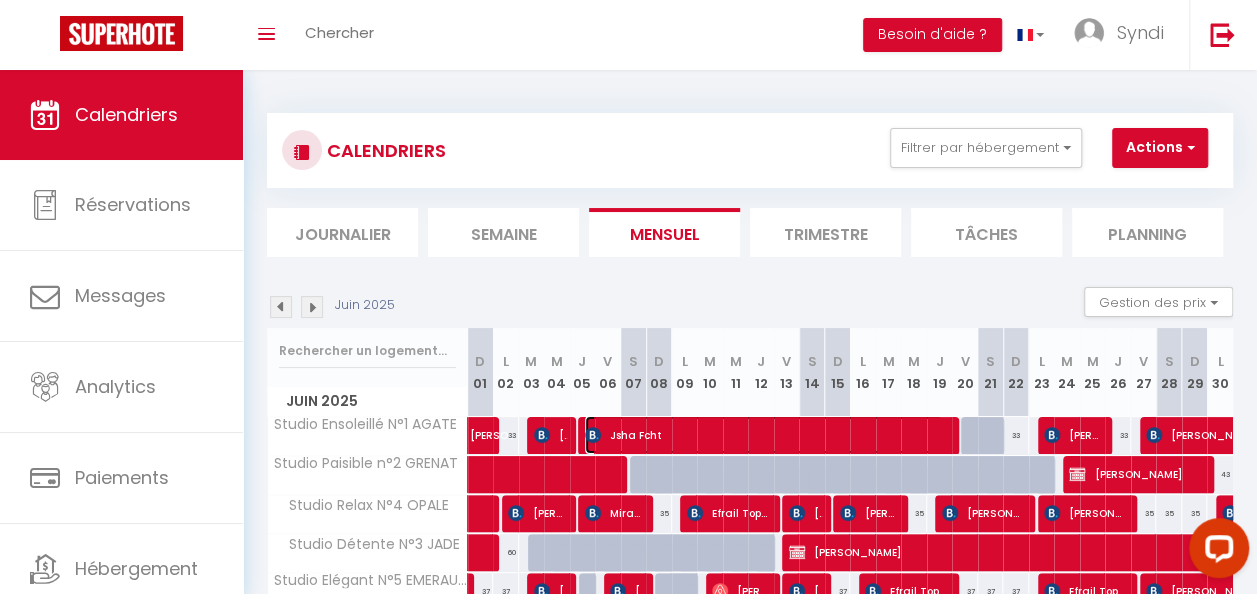 click on "Jsha Fcht" at bounding box center (764, 435) 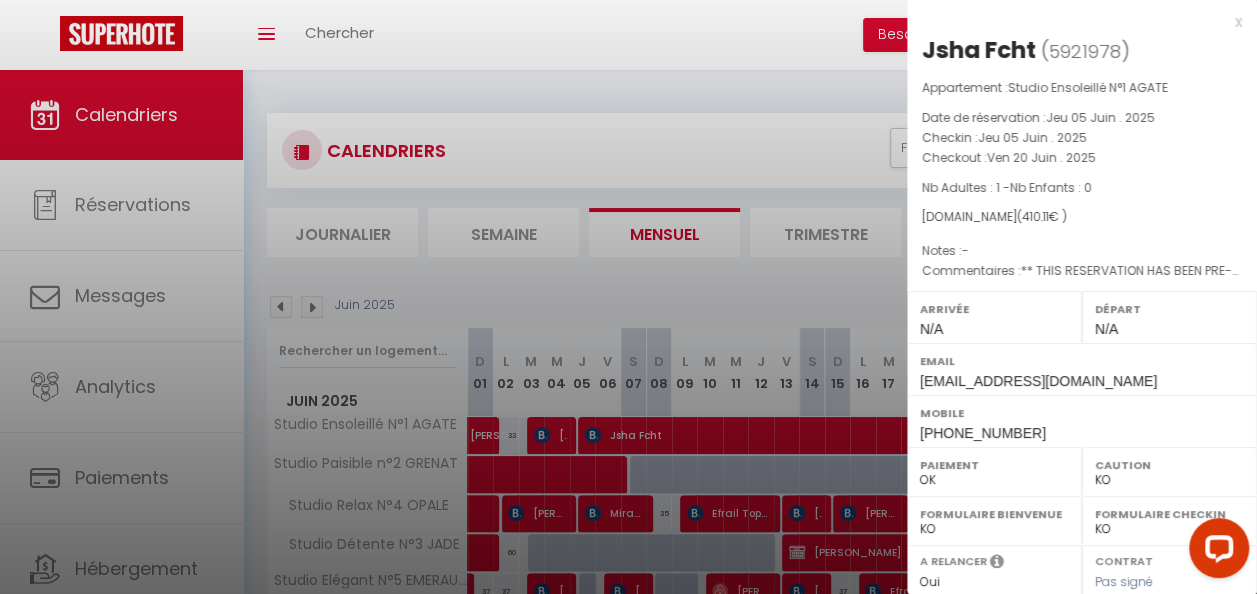 click on "x" at bounding box center [1074, 22] 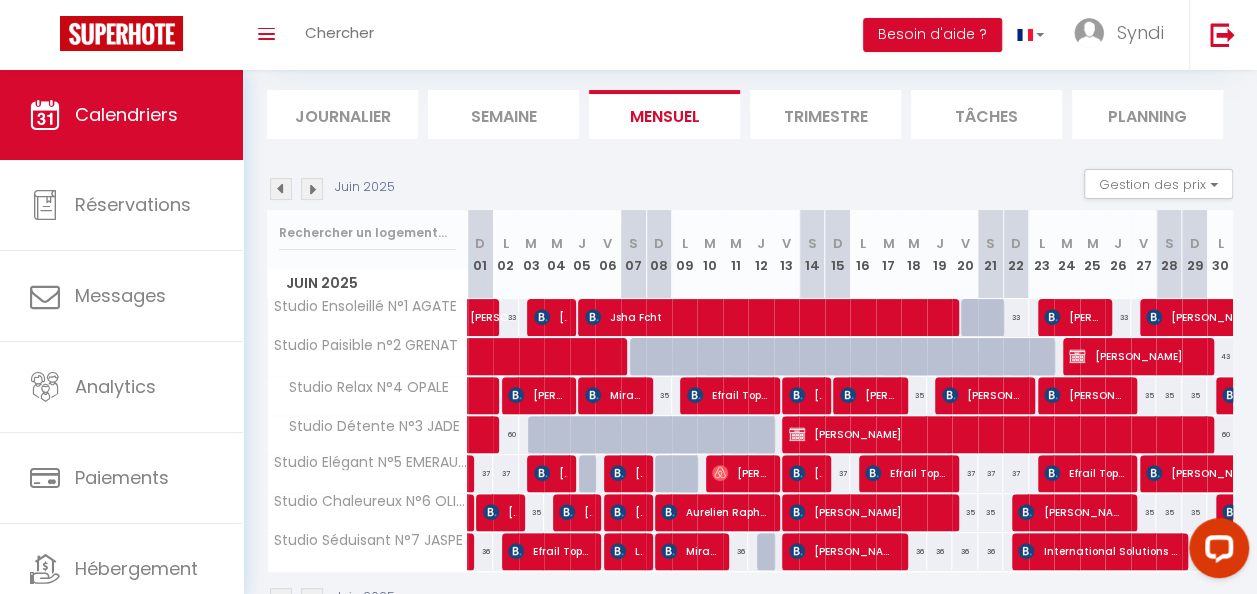 scroll, scrollTop: 124, scrollLeft: 0, axis: vertical 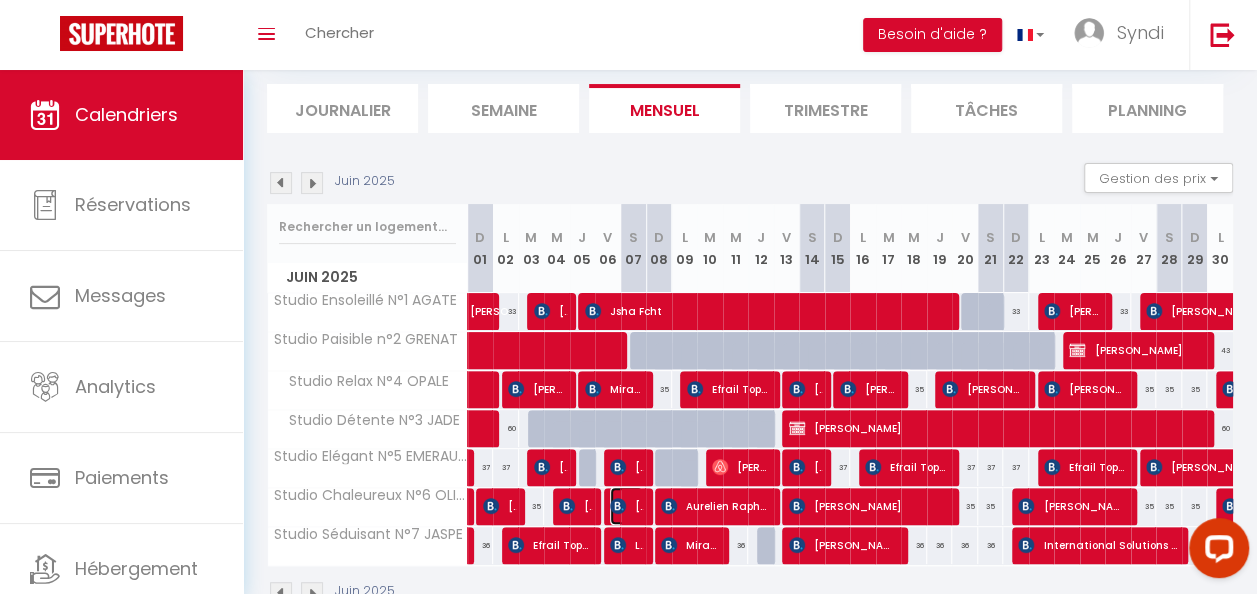 click on "[PERSON_NAME]" at bounding box center (626, 506) 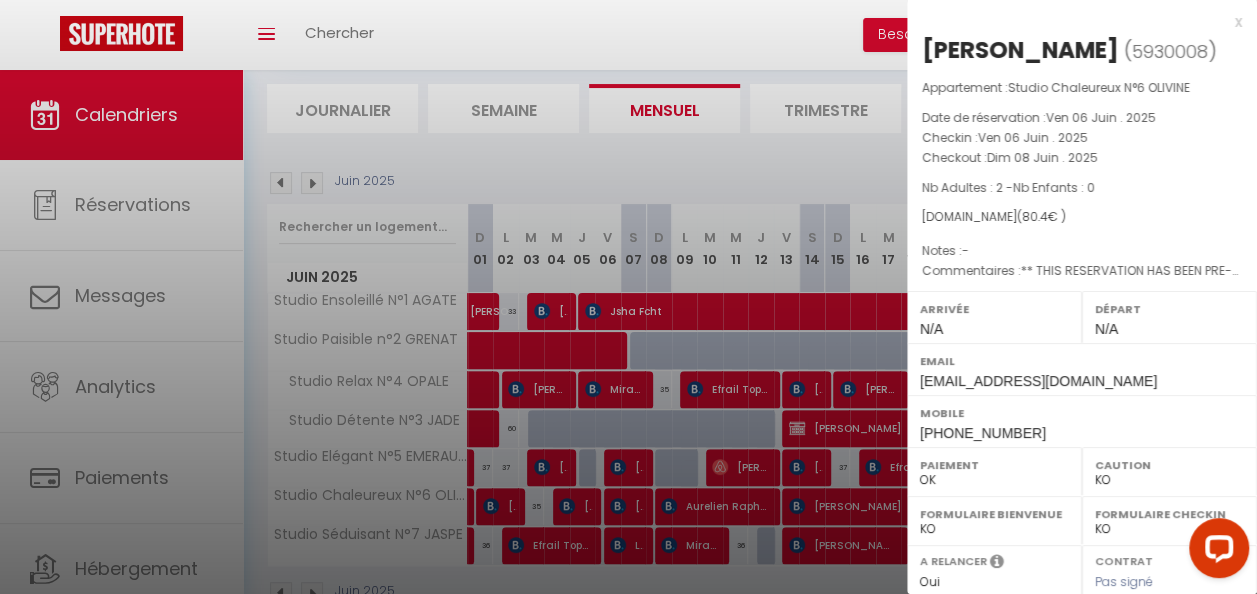 click at bounding box center [628, 297] 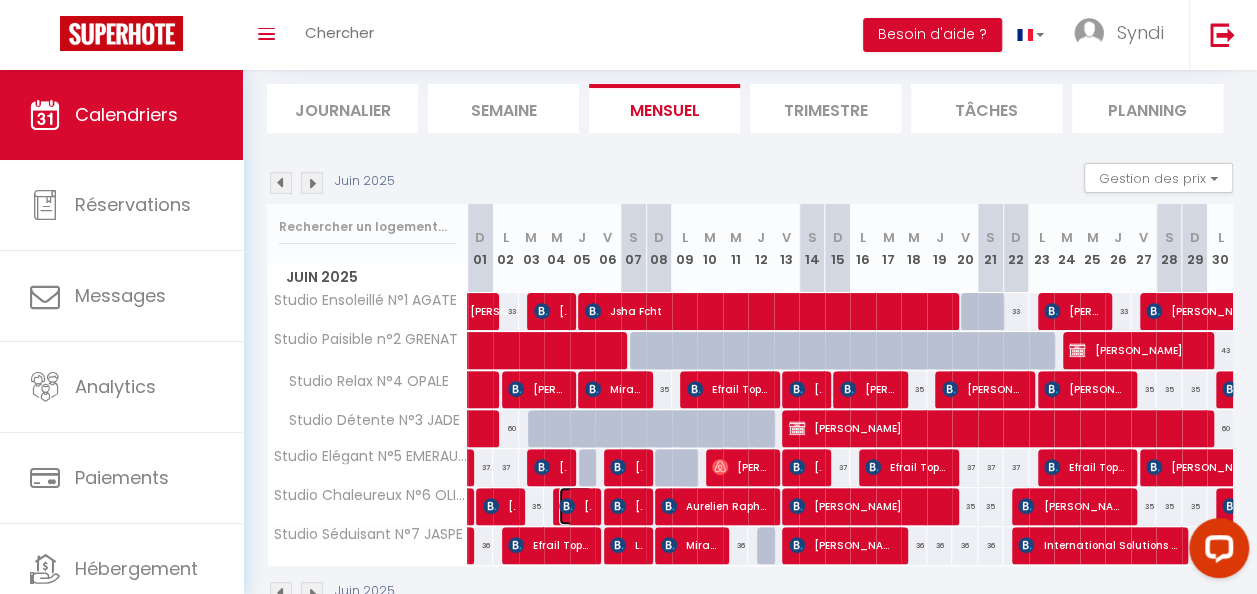 click on "[PERSON_NAME]" at bounding box center (575, 506) 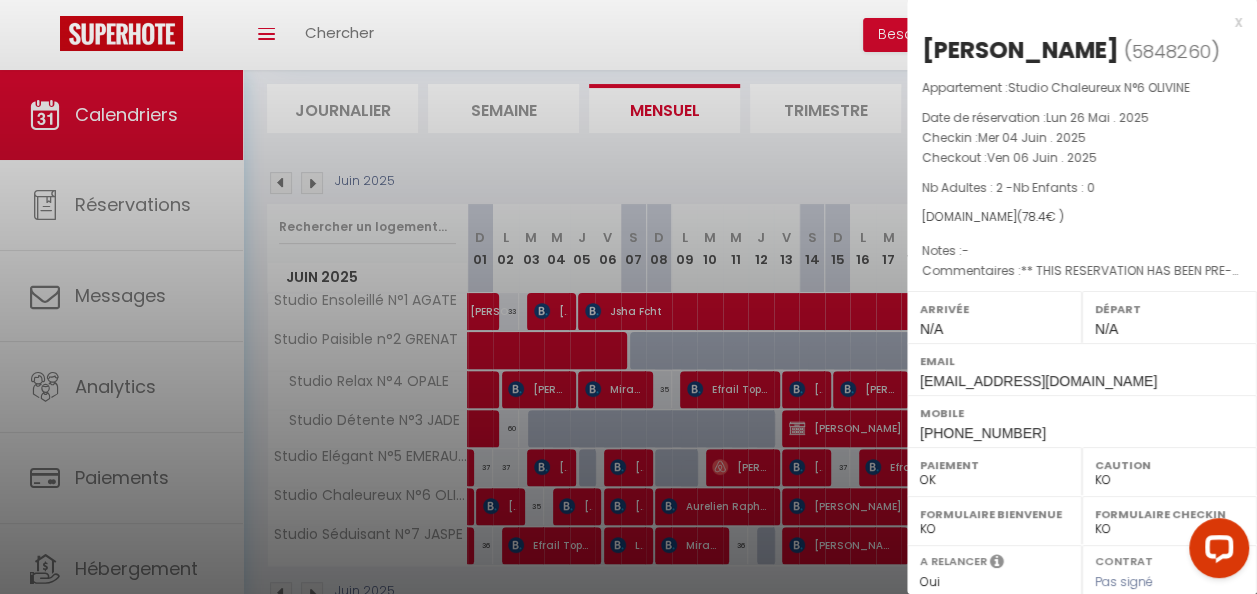 click at bounding box center [628, 297] 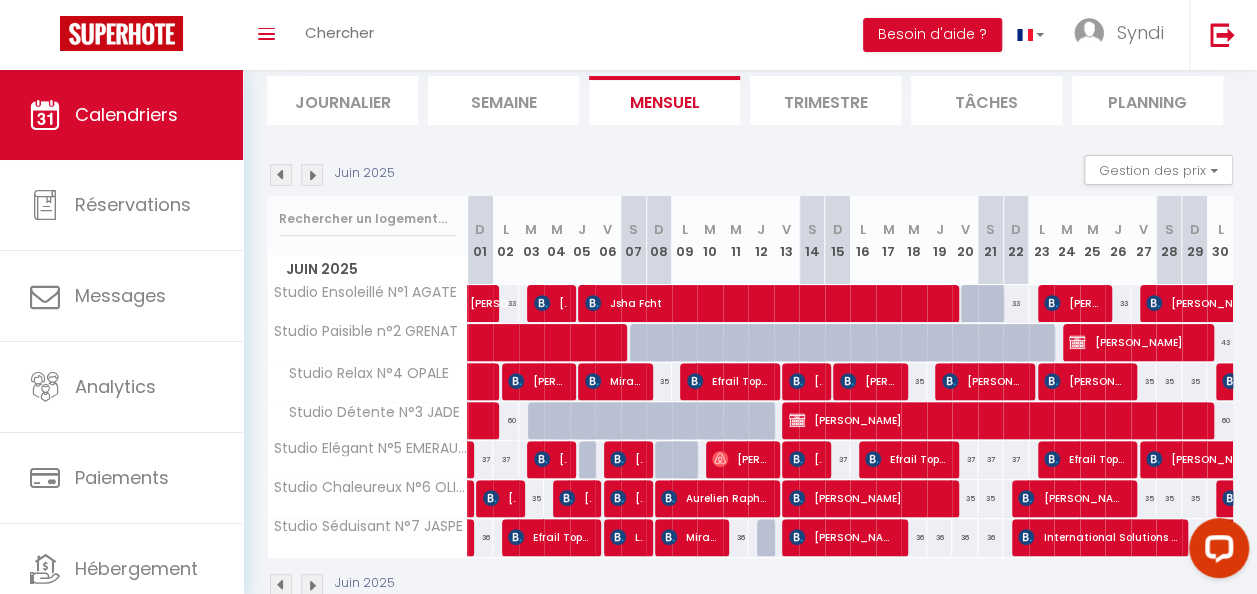 scroll, scrollTop: 63, scrollLeft: 0, axis: vertical 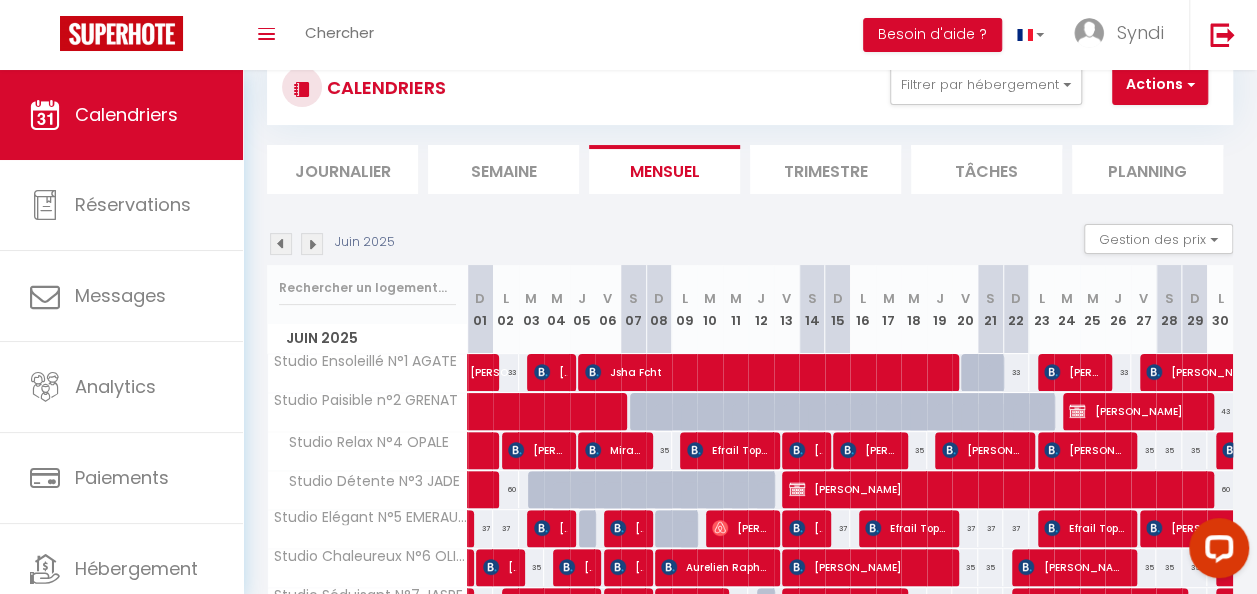 click at bounding box center [281, 244] 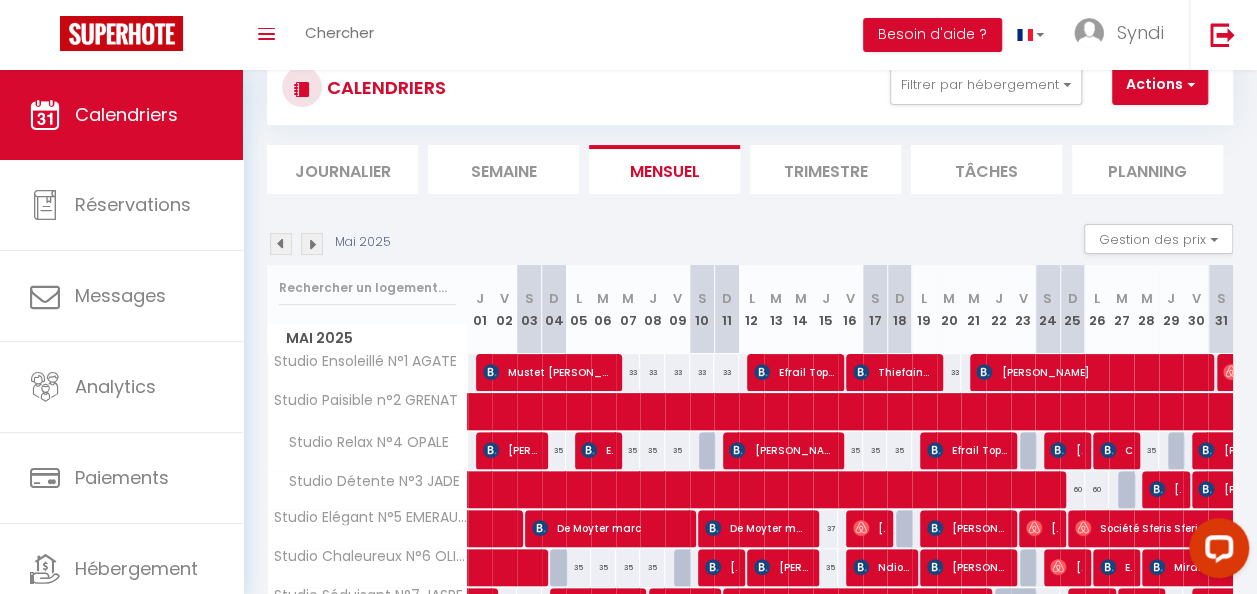 click at bounding box center (312, 244) 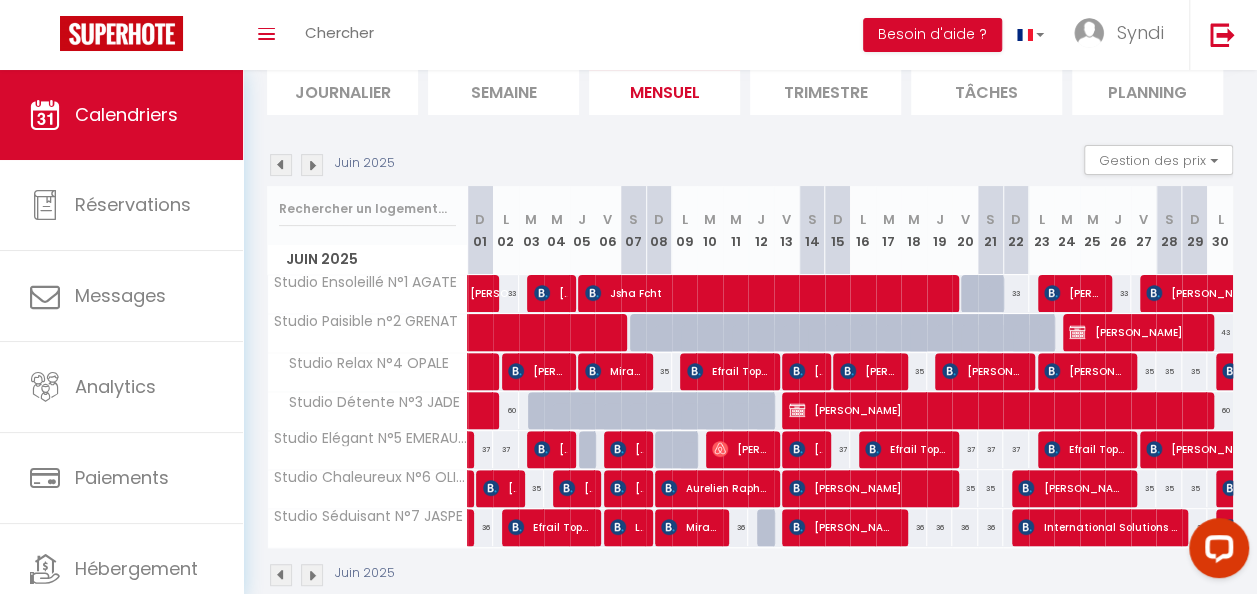 scroll, scrollTop: 146, scrollLeft: 0, axis: vertical 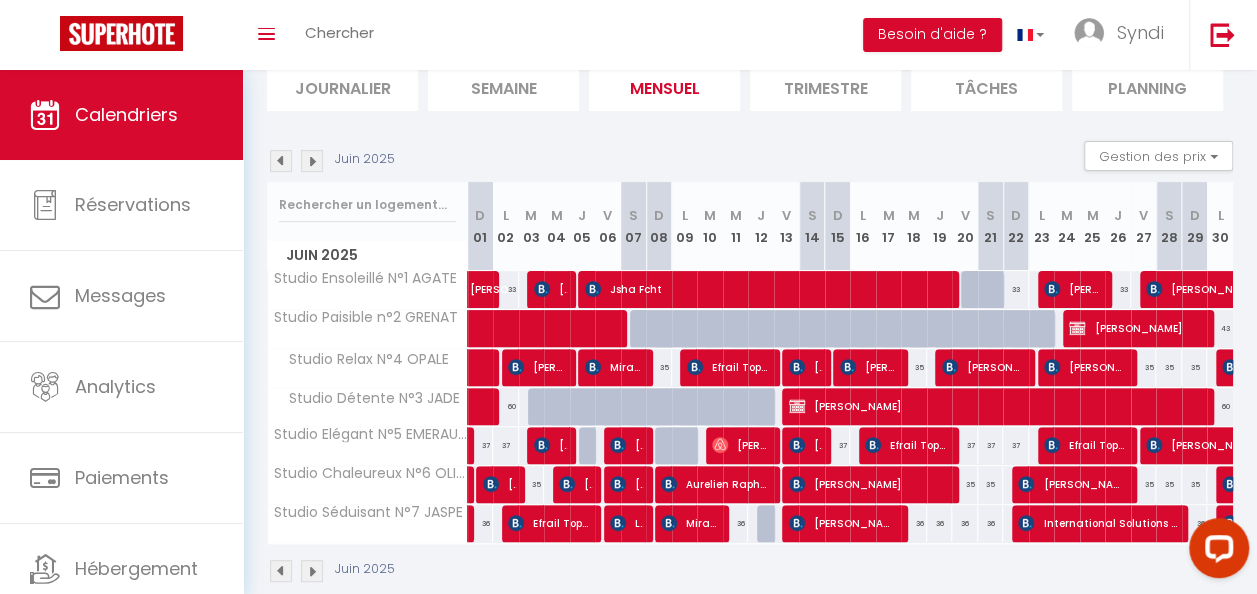 click at bounding box center [281, 161] 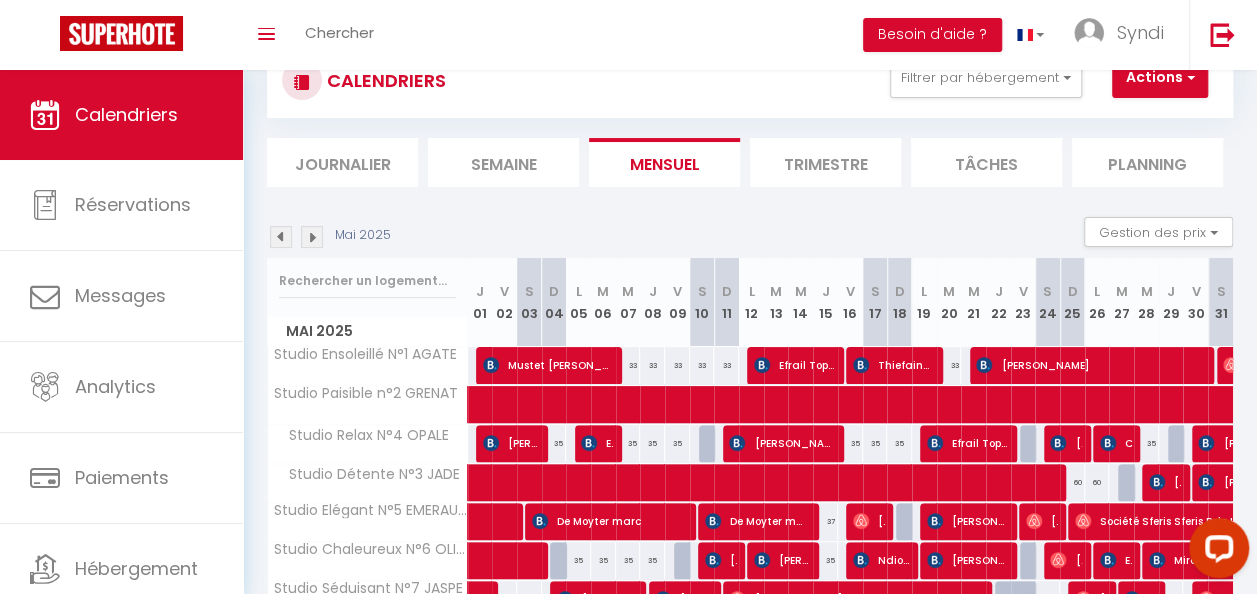 scroll, scrollTop: 146, scrollLeft: 0, axis: vertical 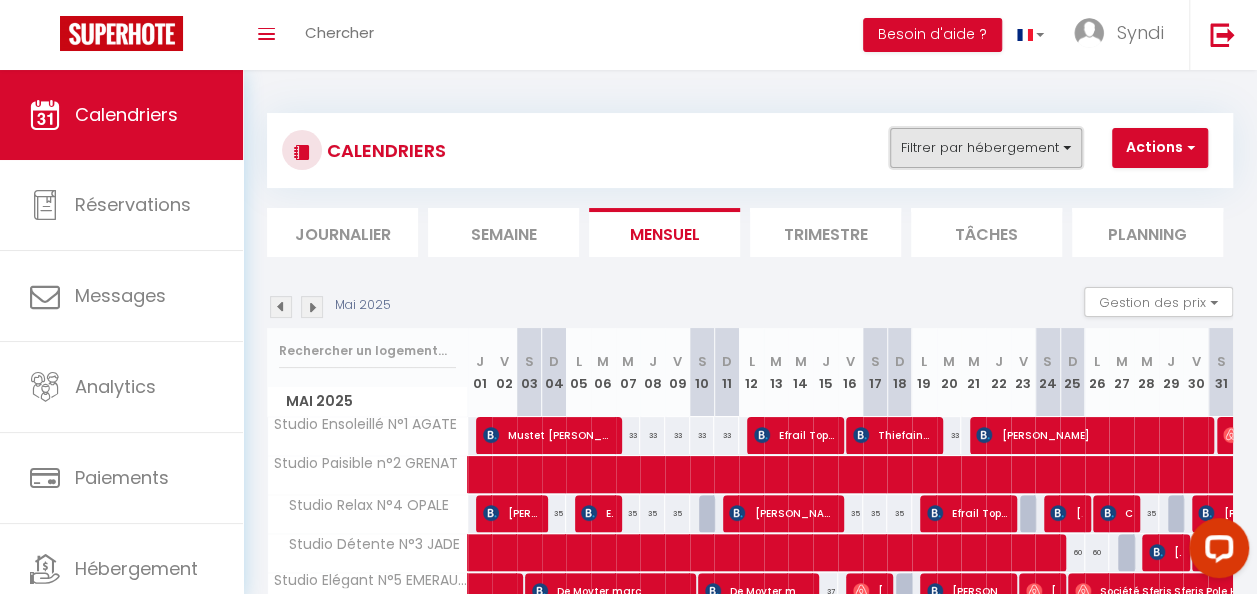 click on "Filtrer par hébergement" at bounding box center (986, 148) 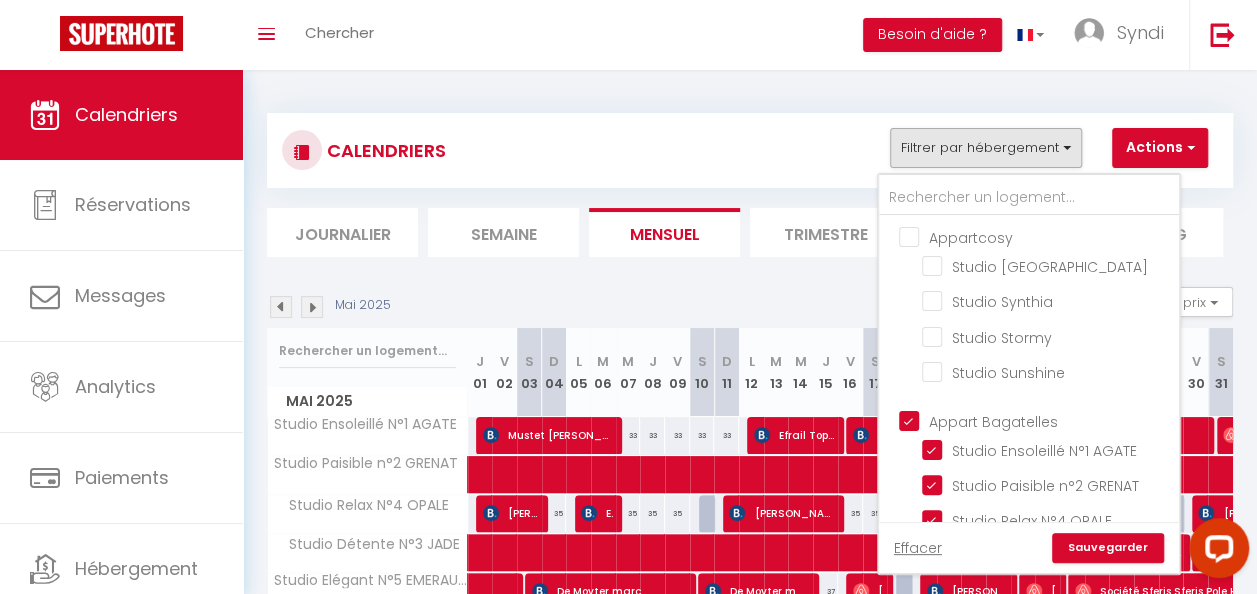 click on "Appartcosy" at bounding box center [1049, 236] 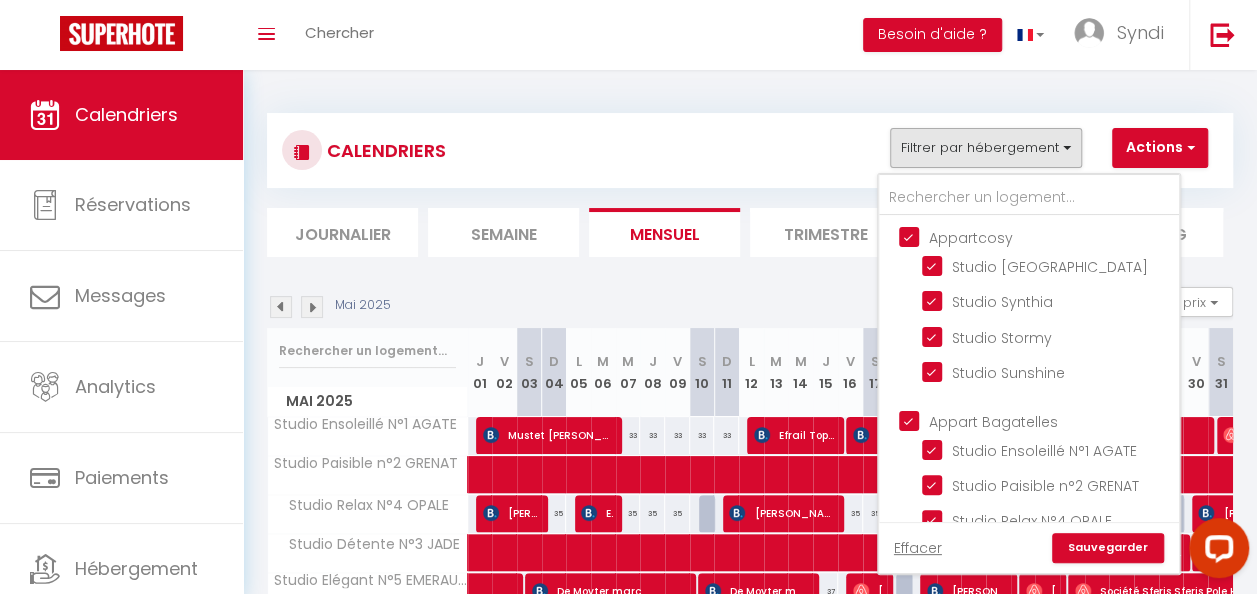 click on "Appart Bagatelles" at bounding box center [1049, 420] 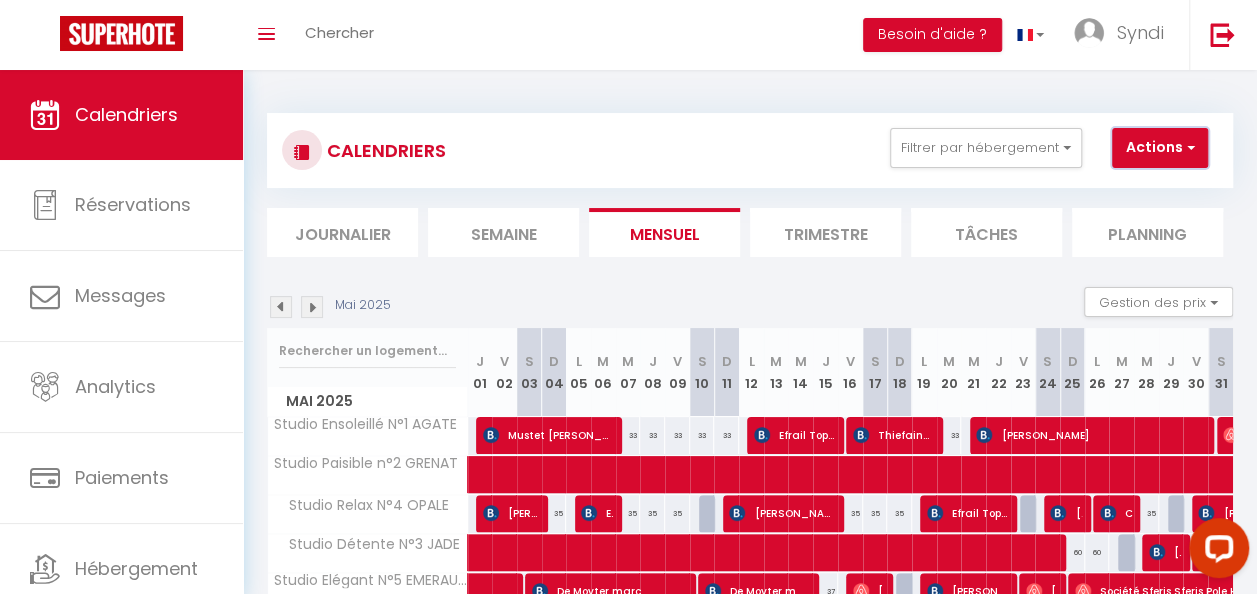 click on "Actions" at bounding box center (1160, 148) 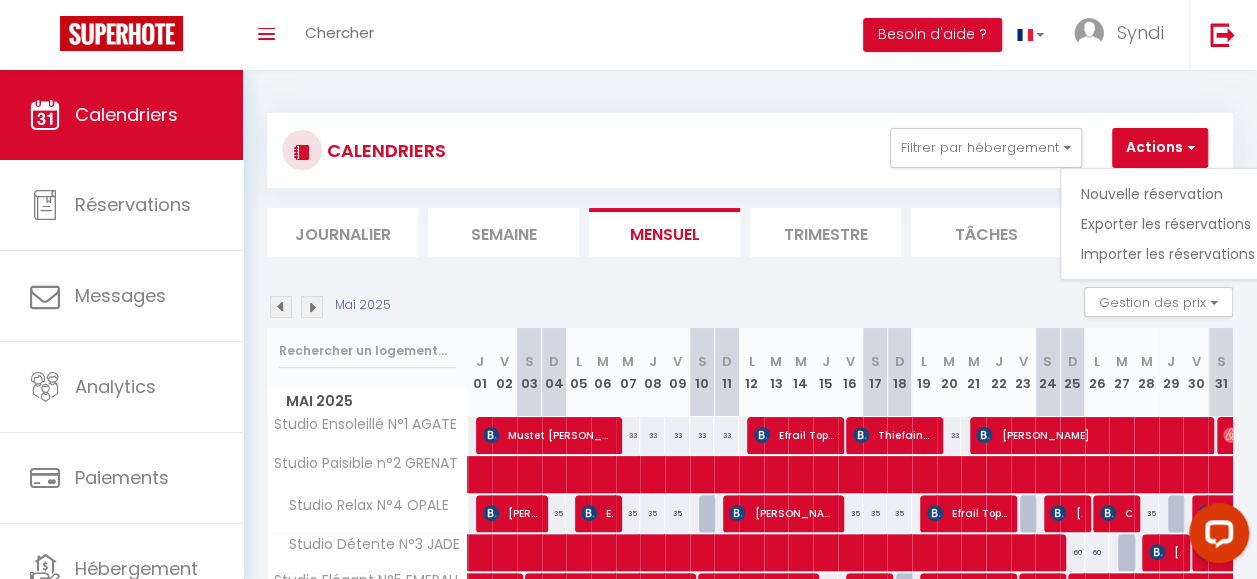 click on "Mai 2025
Gestion des prix
Nb Nuits minimum   Règles   Disponibilité" at bounding box center (750, 307) 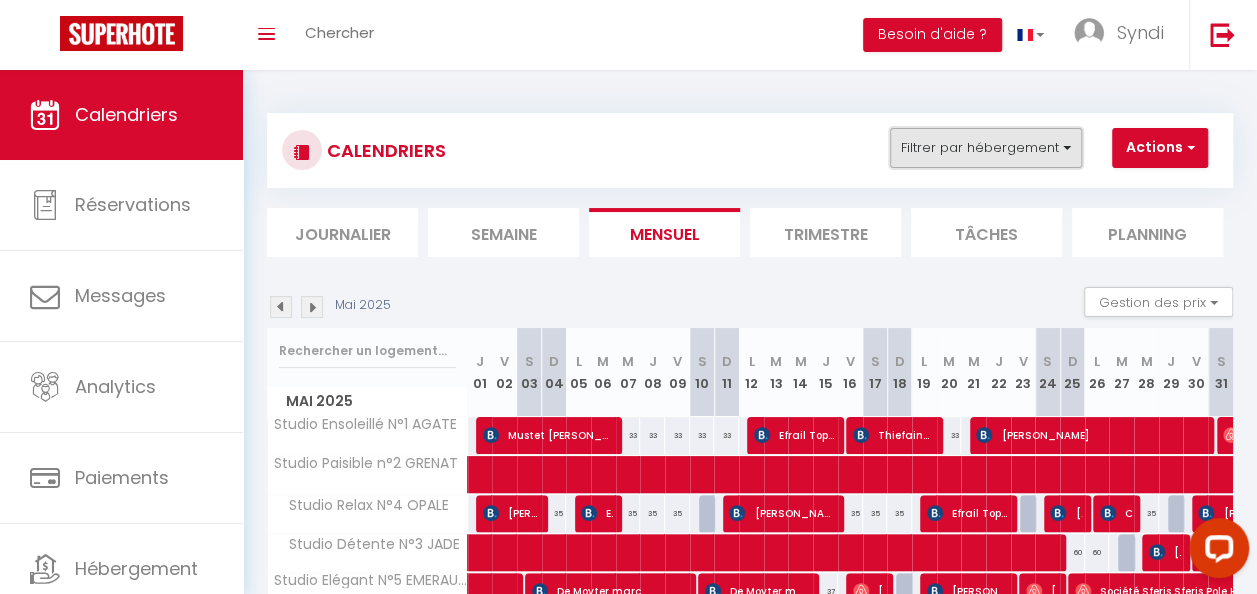 click on "Filtrer par hébergement" at bounding box center [986, 148] 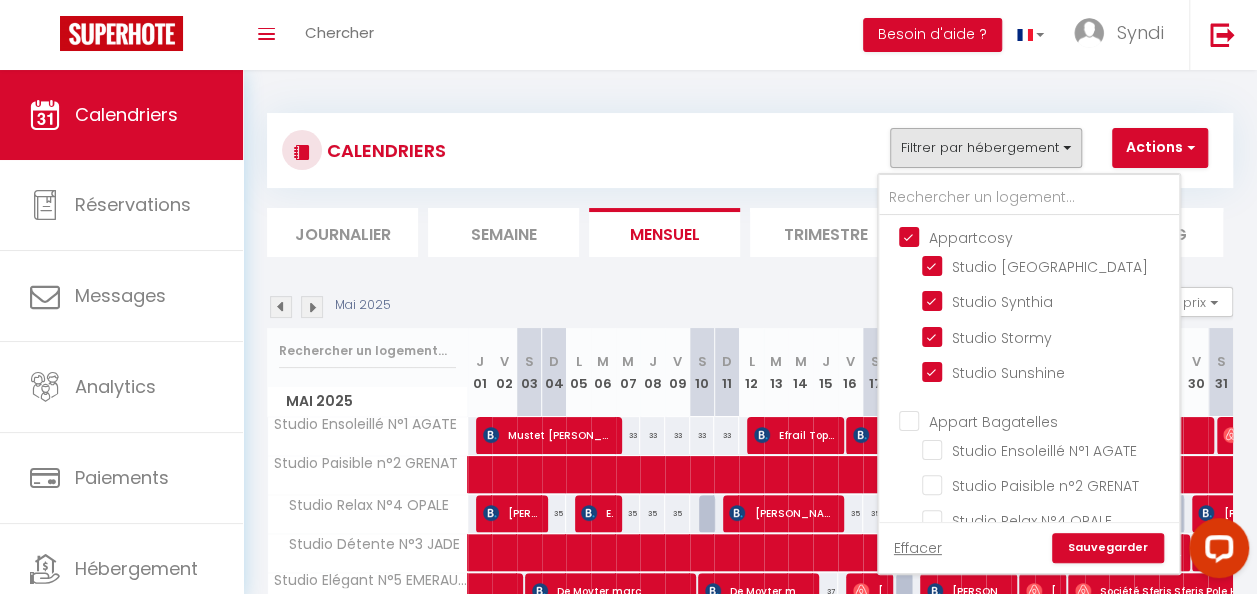 click on "Sauvegarder" at bounding box center [1108, 548] 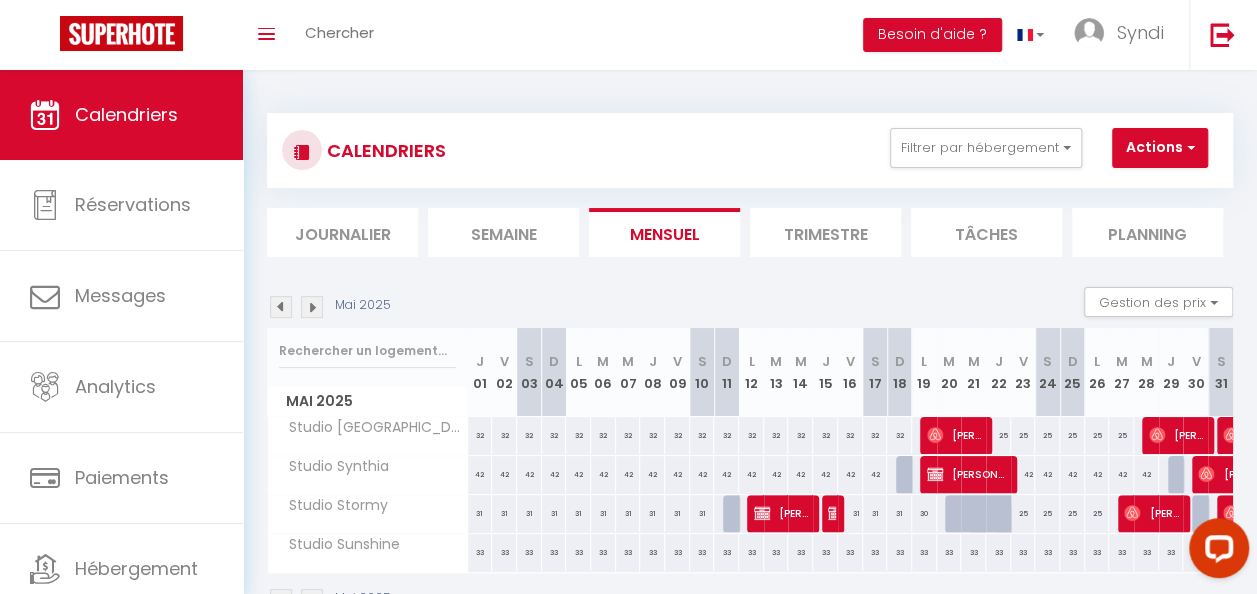 click at bounding box center (312, 307) 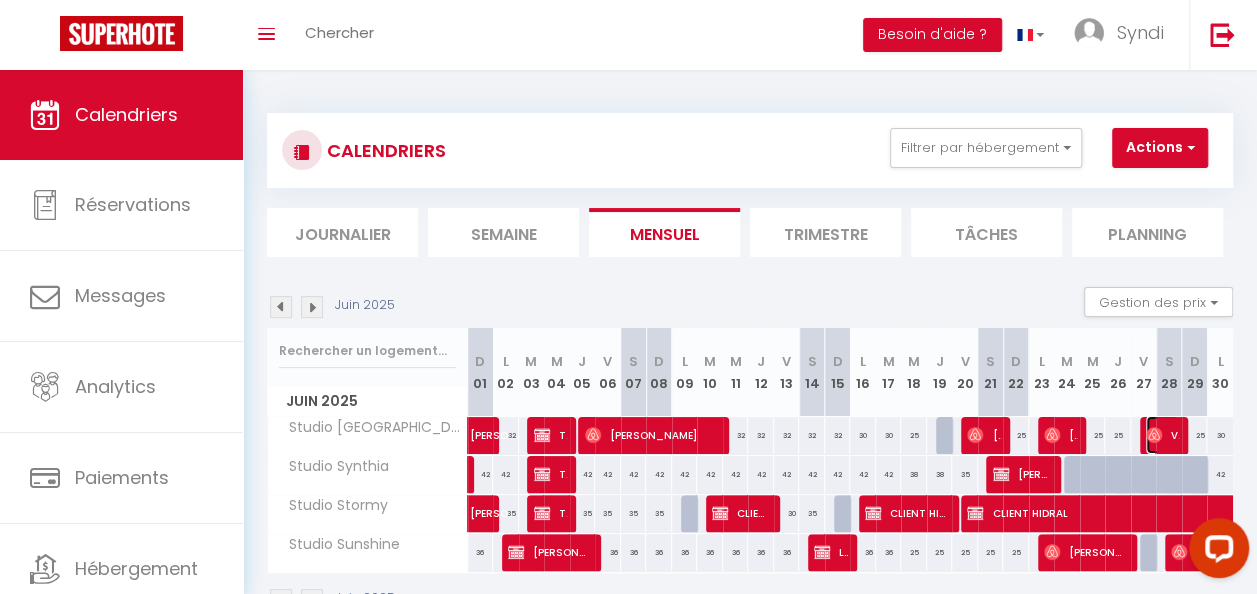 click on "Valentine Delville" at bounding box center (1162, 435) 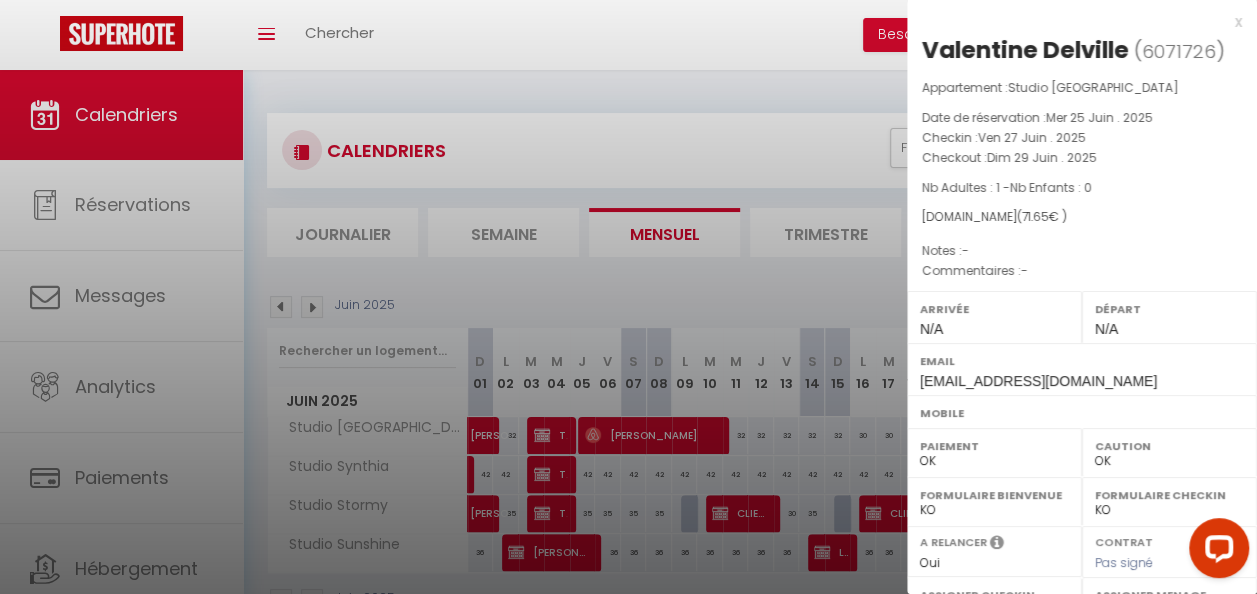click on "x" at bounding box center (1074, 22) 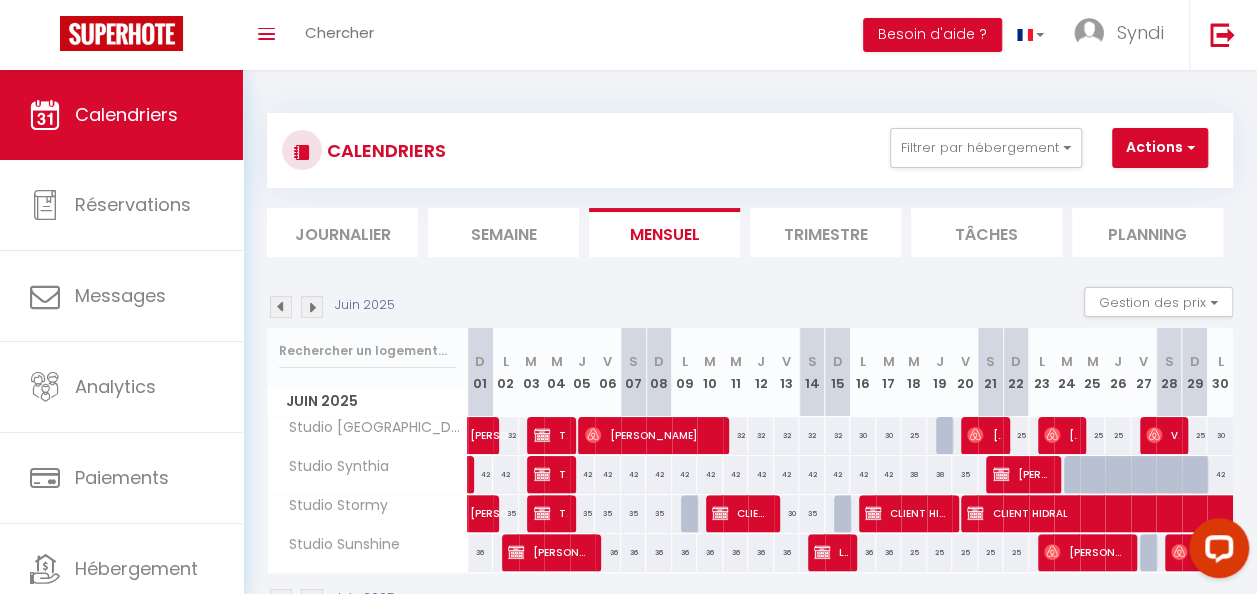 click at bounding box center (312, 307) 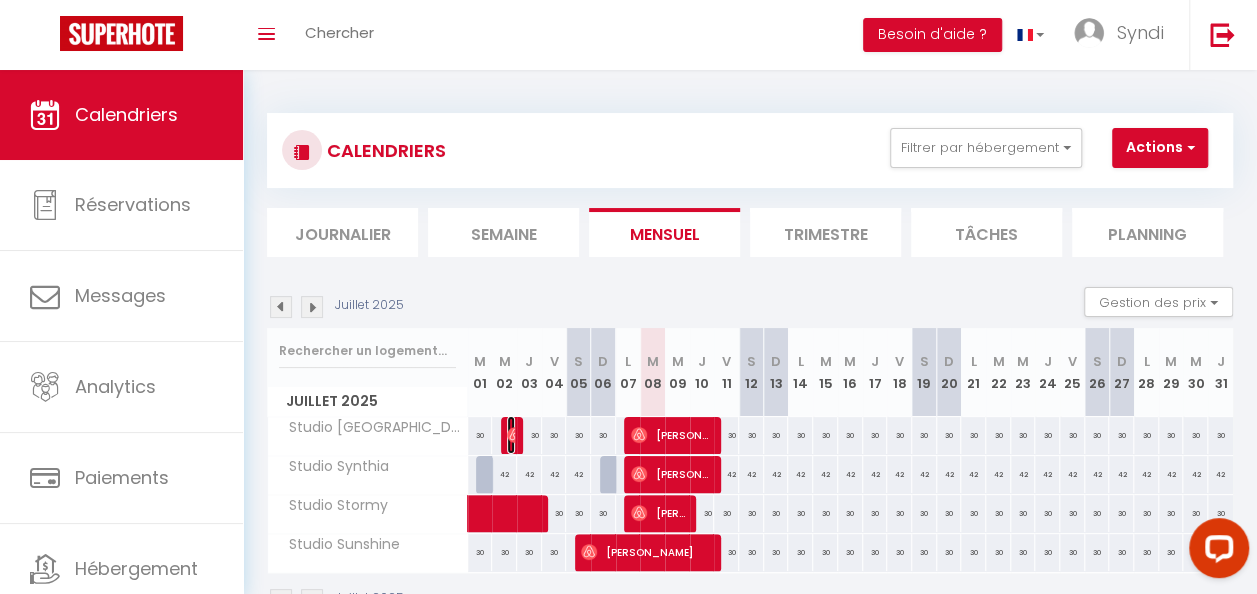 click at bounding box center (515, 435) 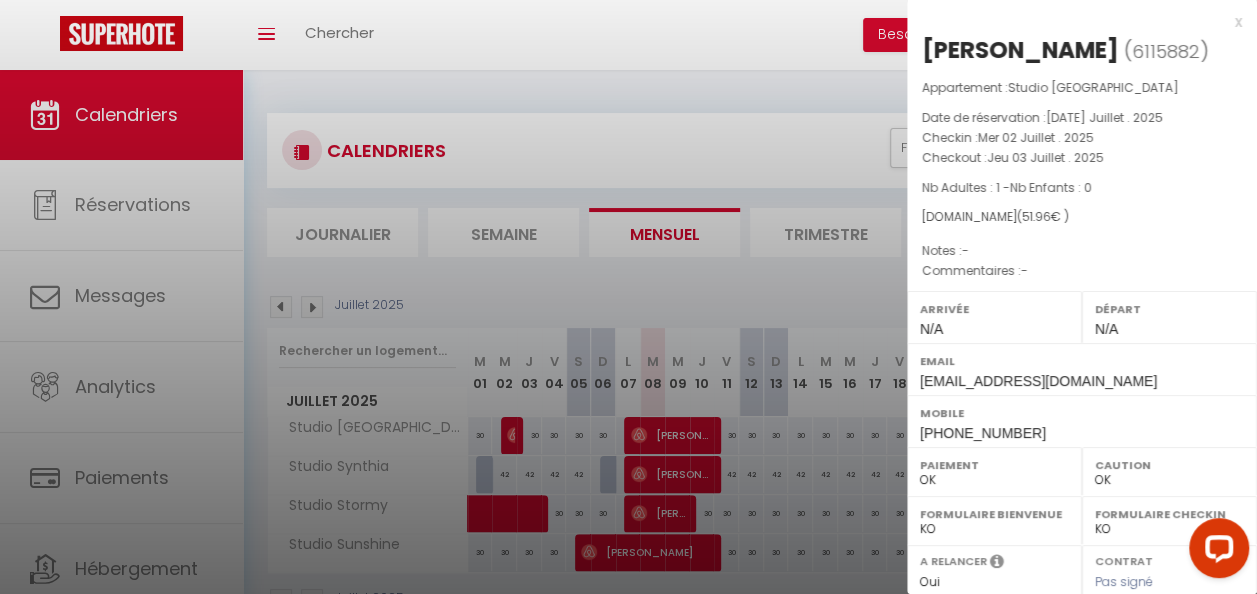 click on "x" at bounding box center (1074, 22) 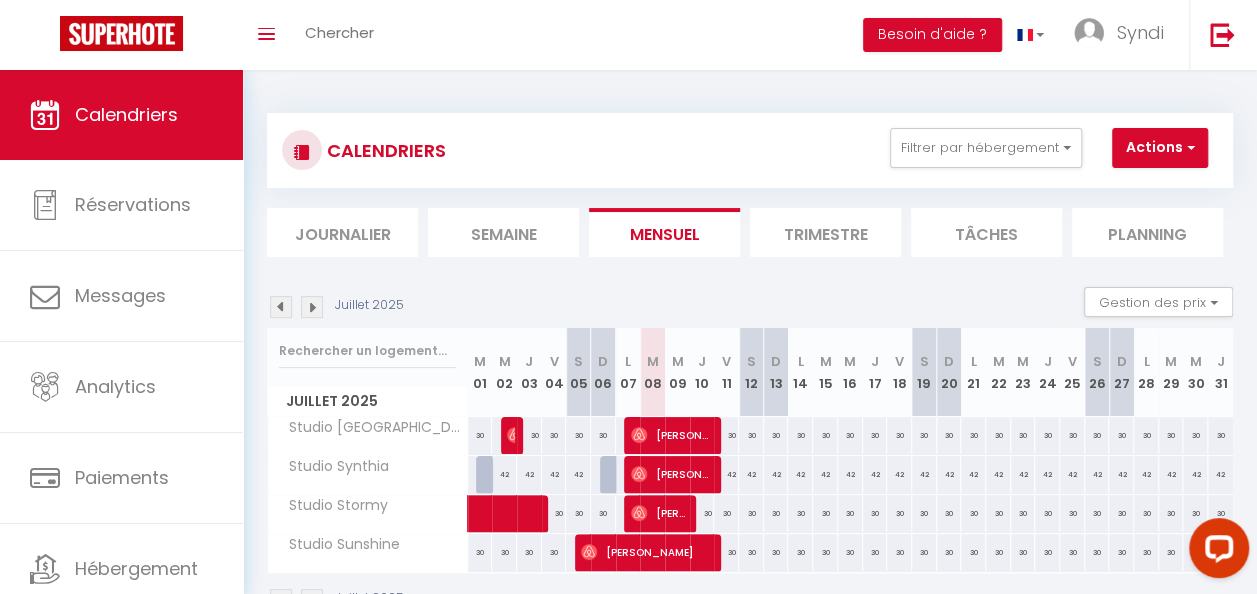 click at bounding box center [281, 307] 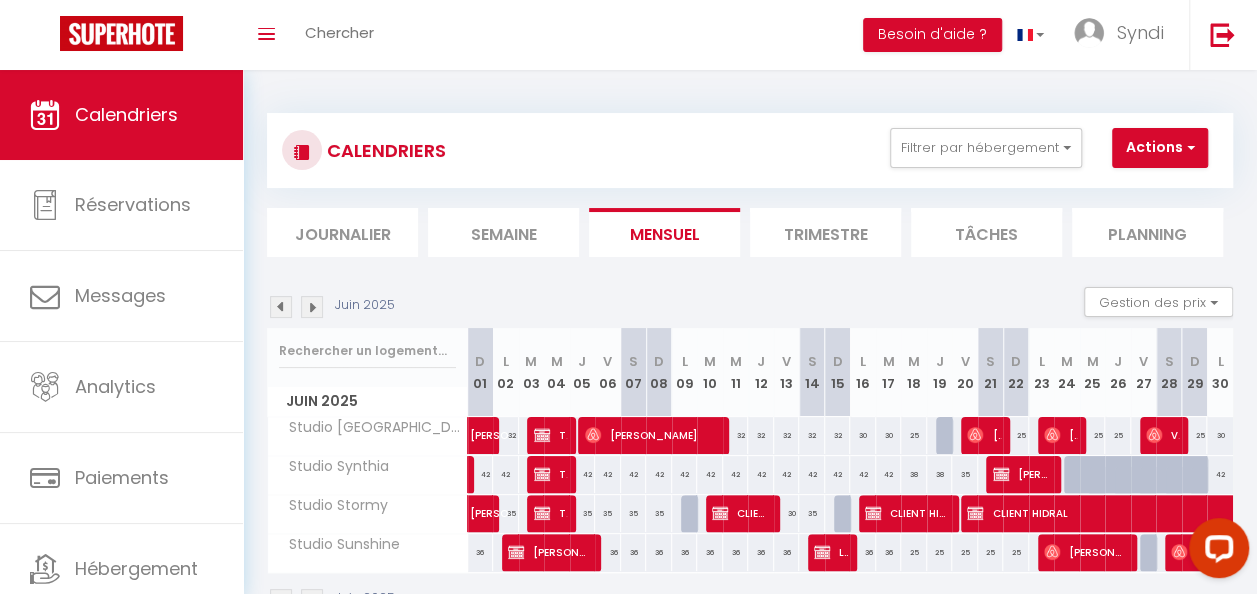 click at bounding box center (312, 307) 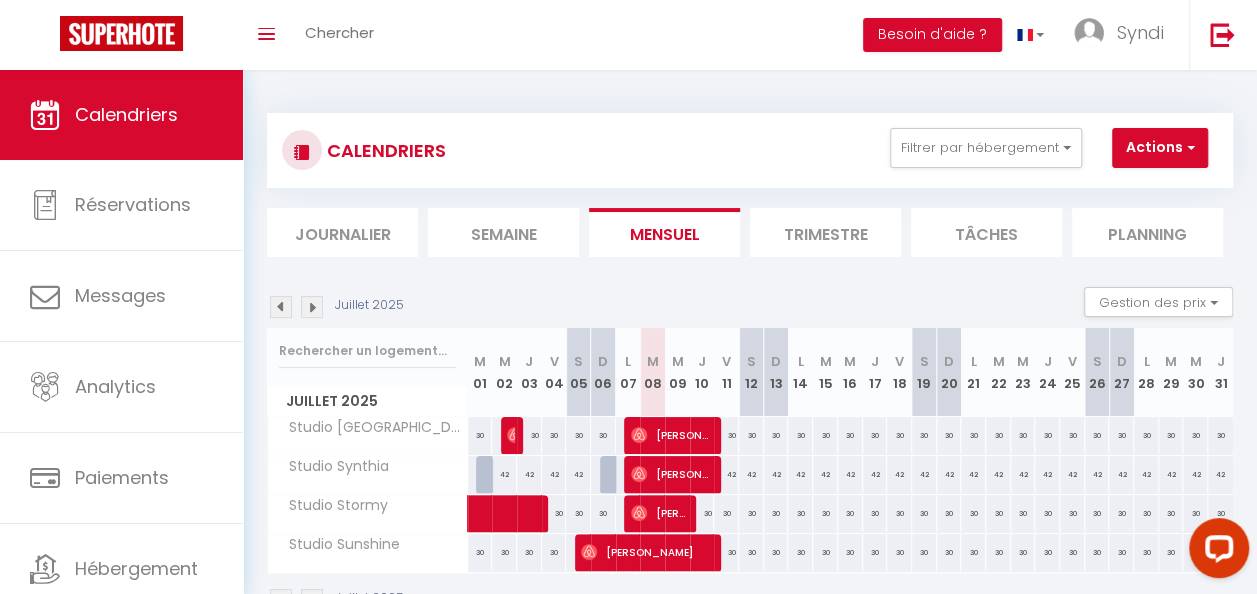 click at bounding box center (312, 307) 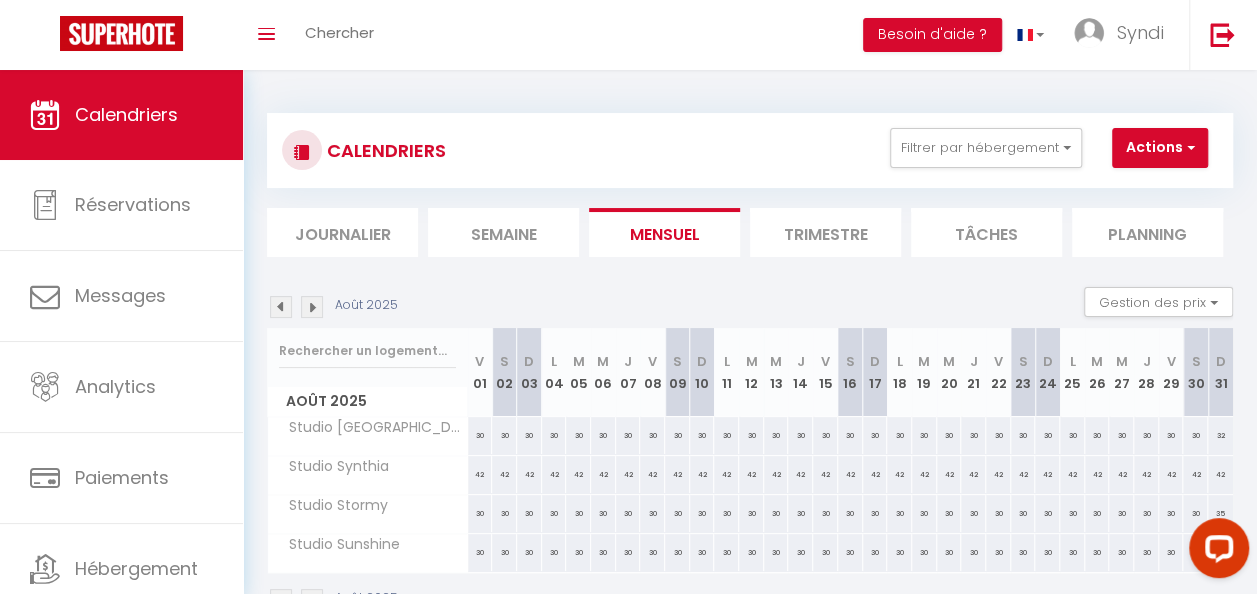 click at bounding box center (281, 307) 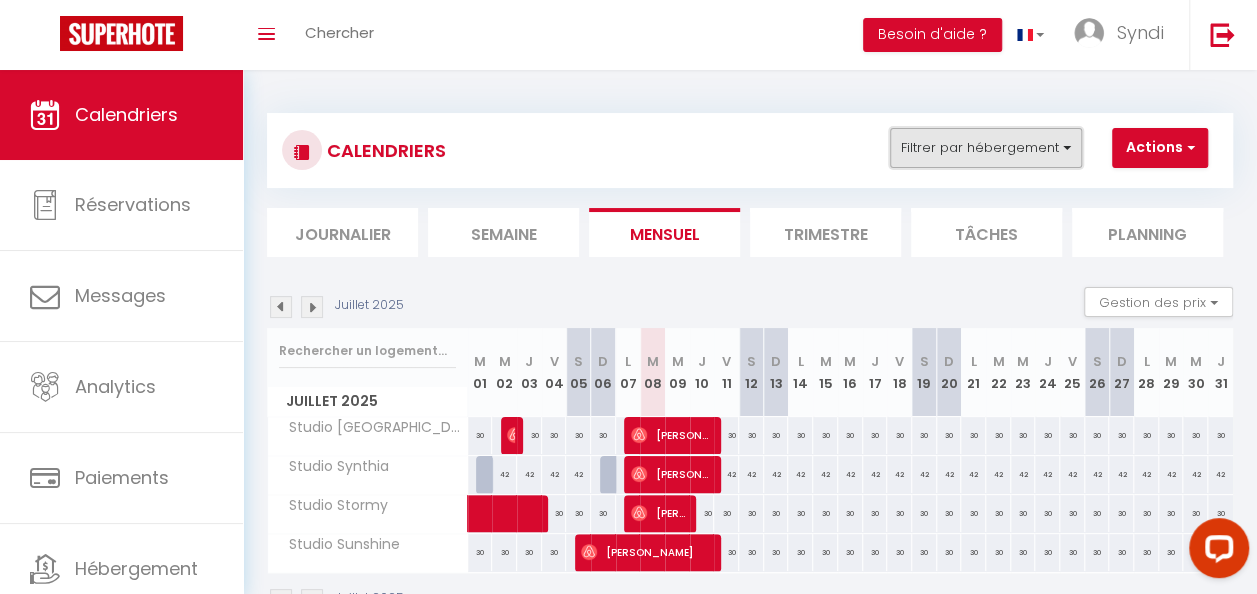 click on "Filtrer par hébergement" at bounding box center (986, 148) 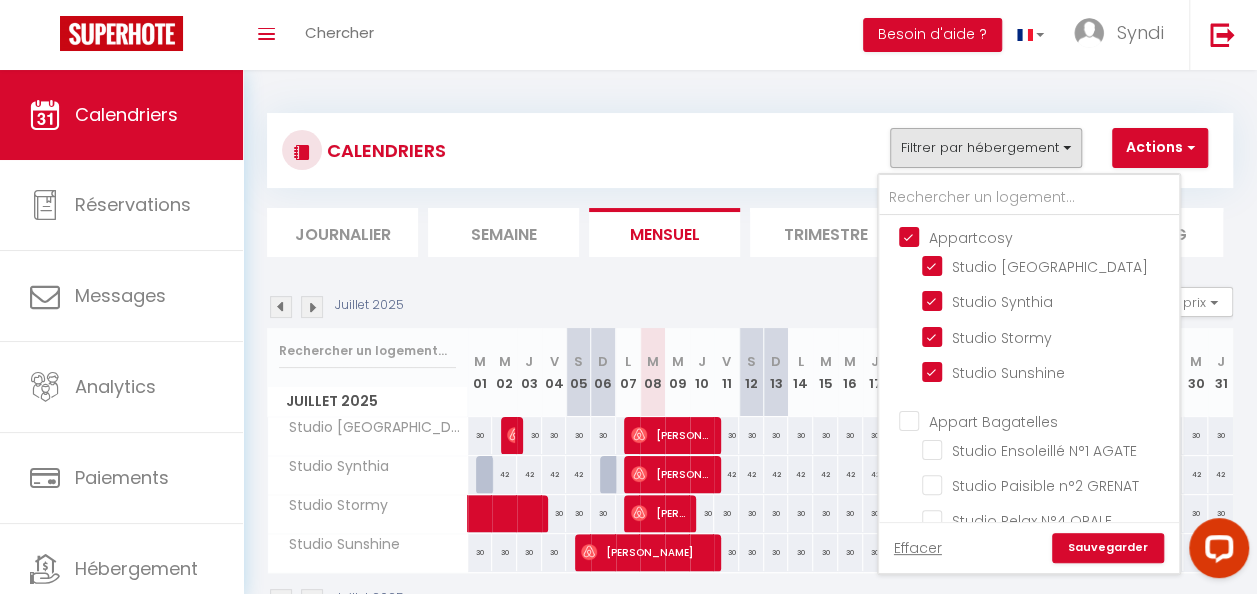 click on "Appartcosy" at bounding box center [1049, 236] 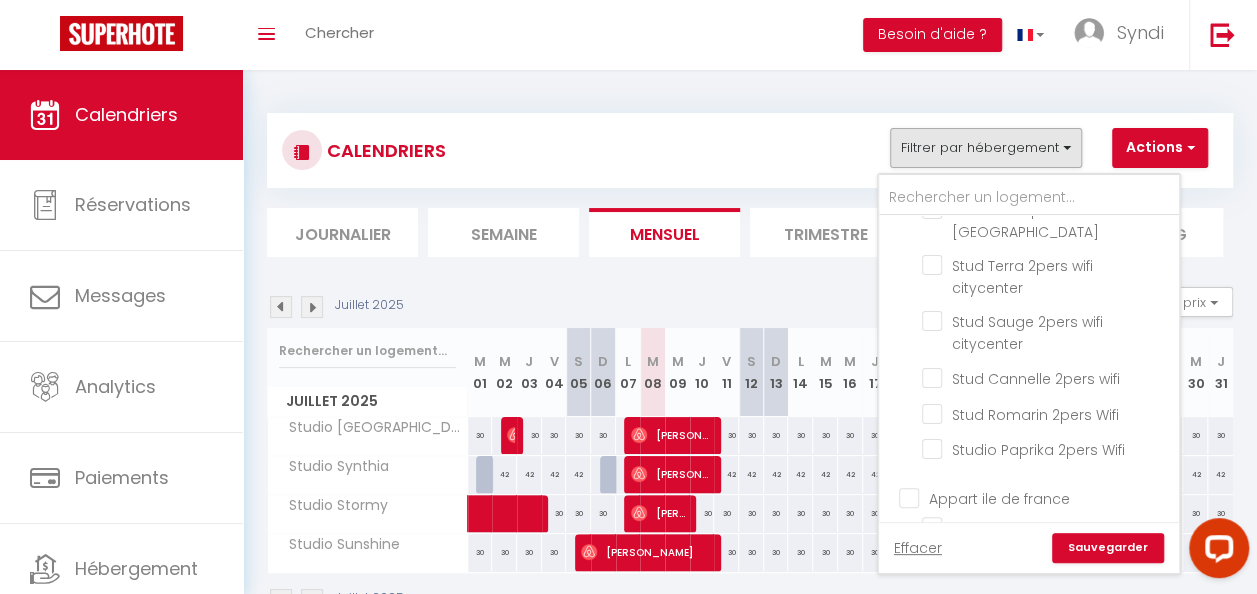 scroll, scrollTop: 386, scrollLeft: 0, axis: vertical 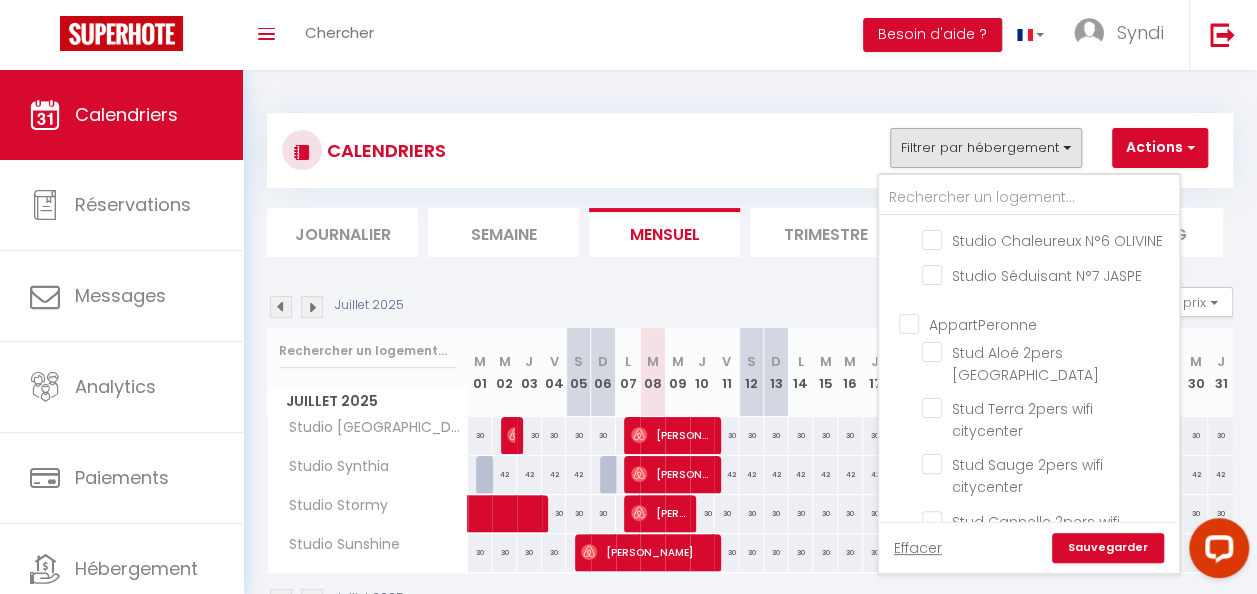 click on "AppartPeronne" at bounding box center [1049, 323] 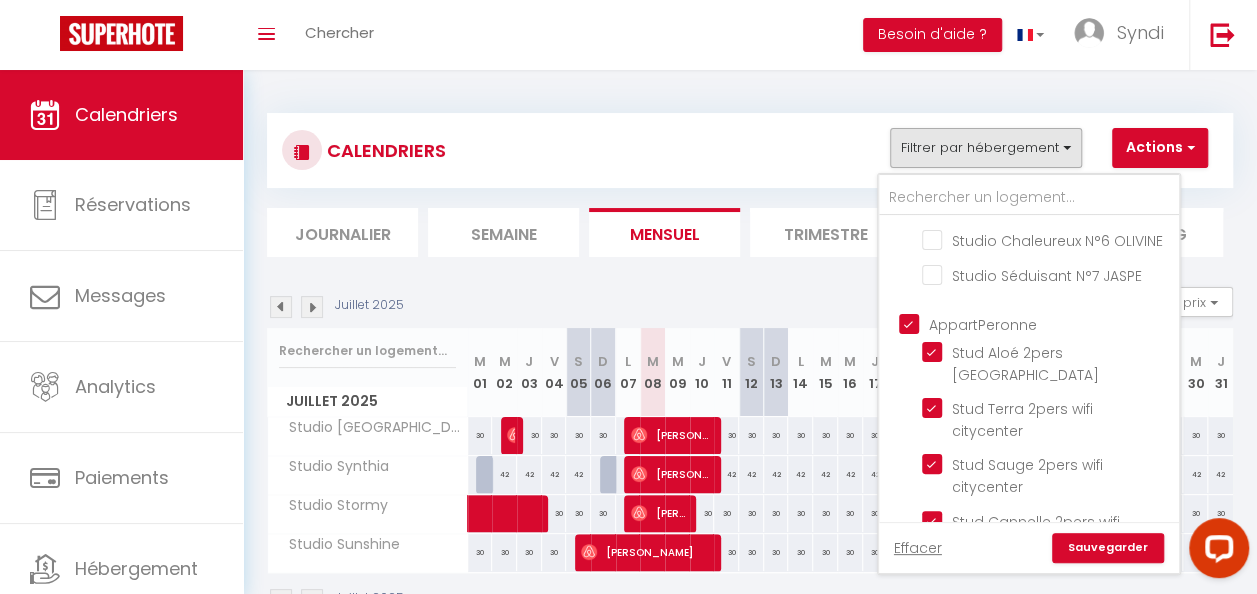 click on "Sauvegarder" at bounding box center (1108, 548) 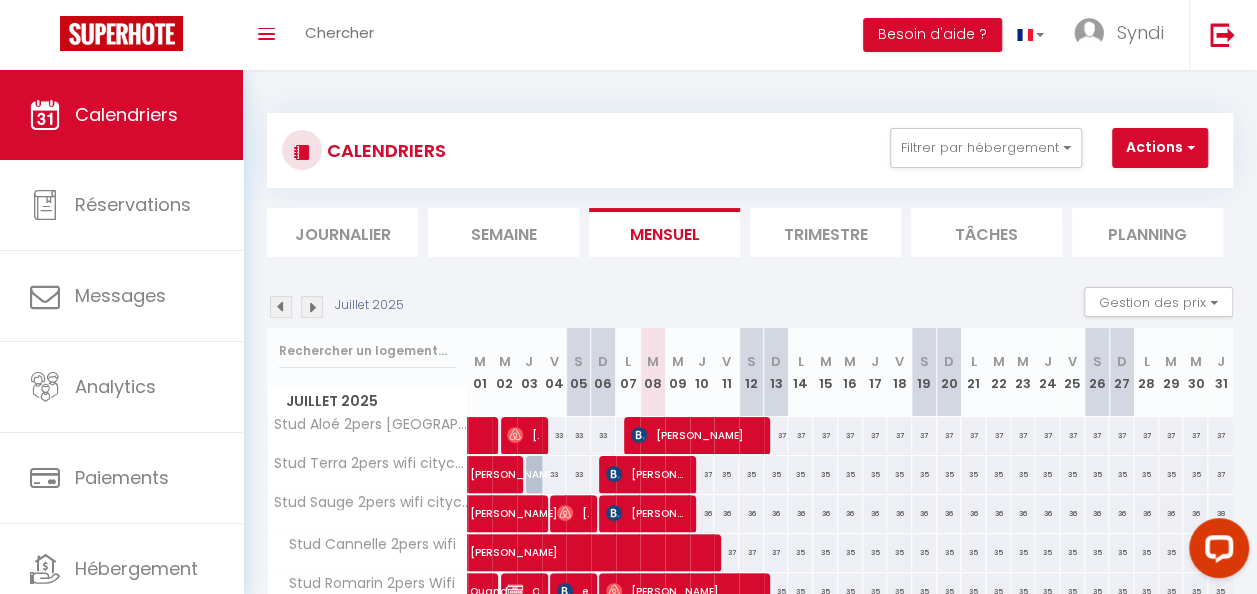 click at bounding box center (281, 307) 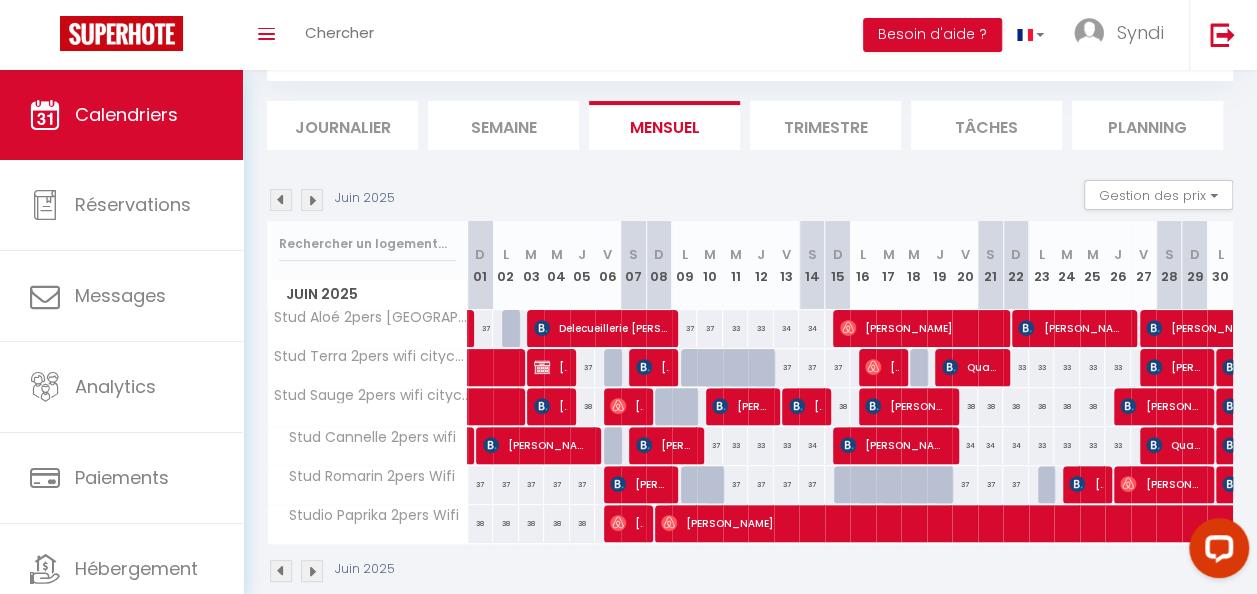 scroll, scrollTop: 104, scrollLeft: 0, axis: vertical 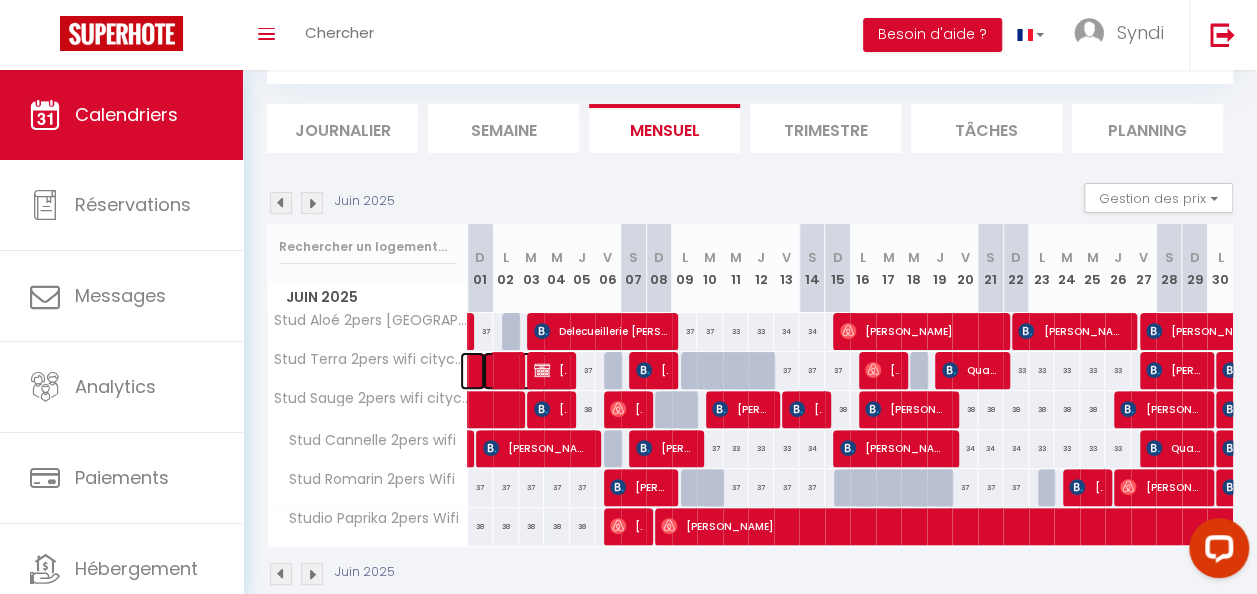 click at bounding box center (529, 371) 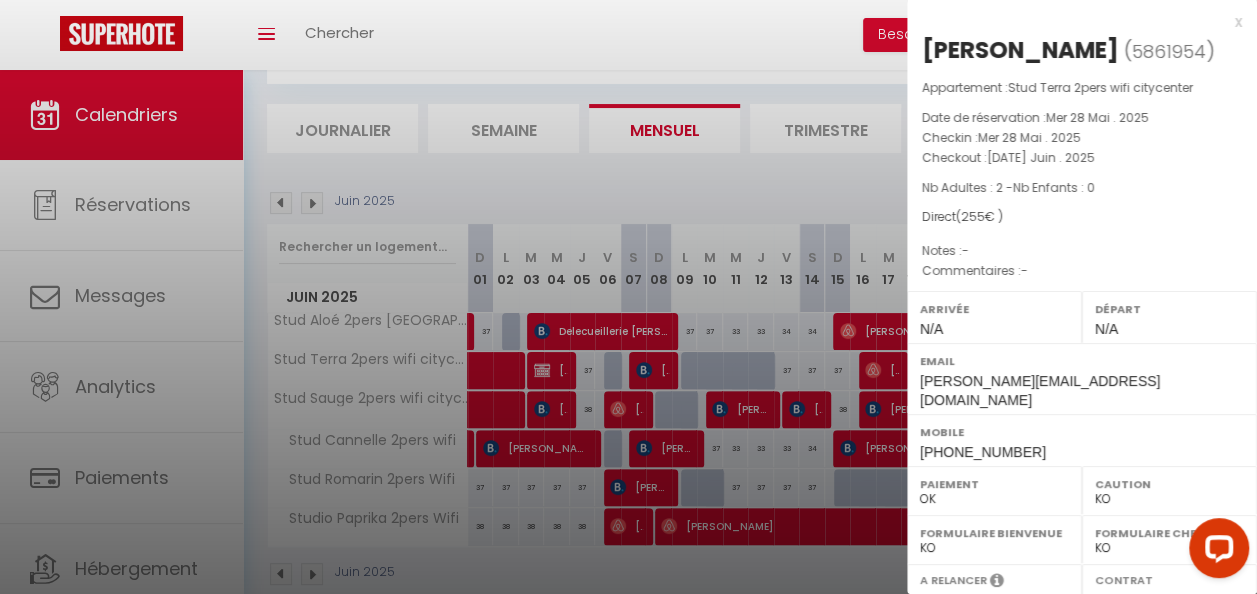 click at bounding box center [628, 297] 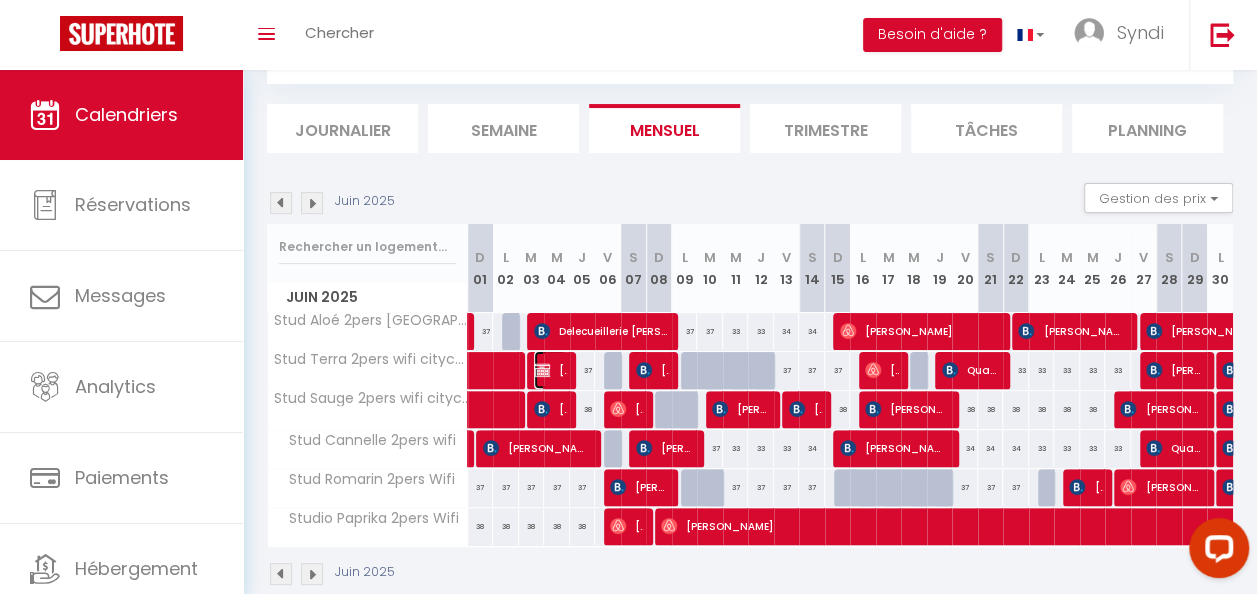 click on "[PERSON_NAME]" at bounding box center [550, 370] 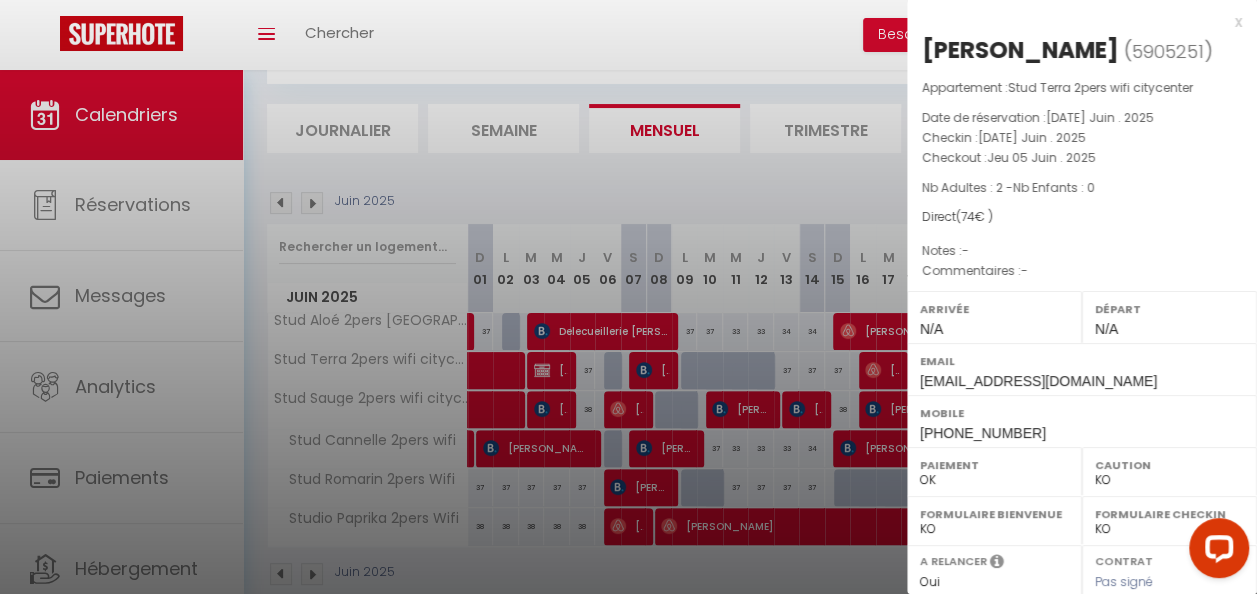 click at bounding box center [628, 297] 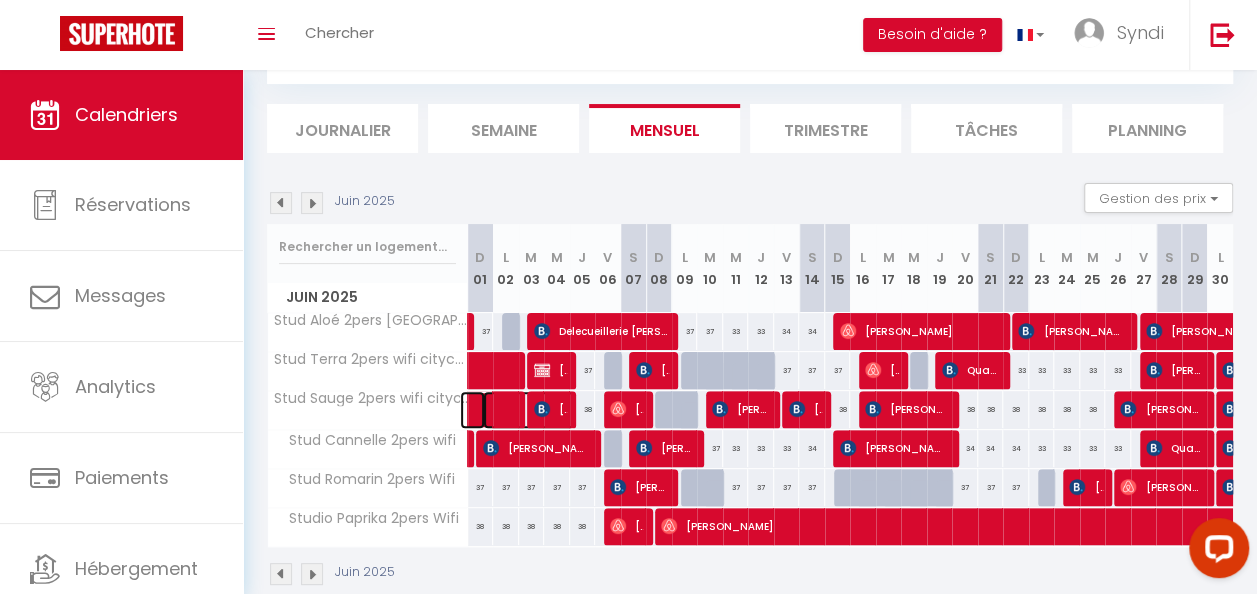 click at bounding box center (529, 410) 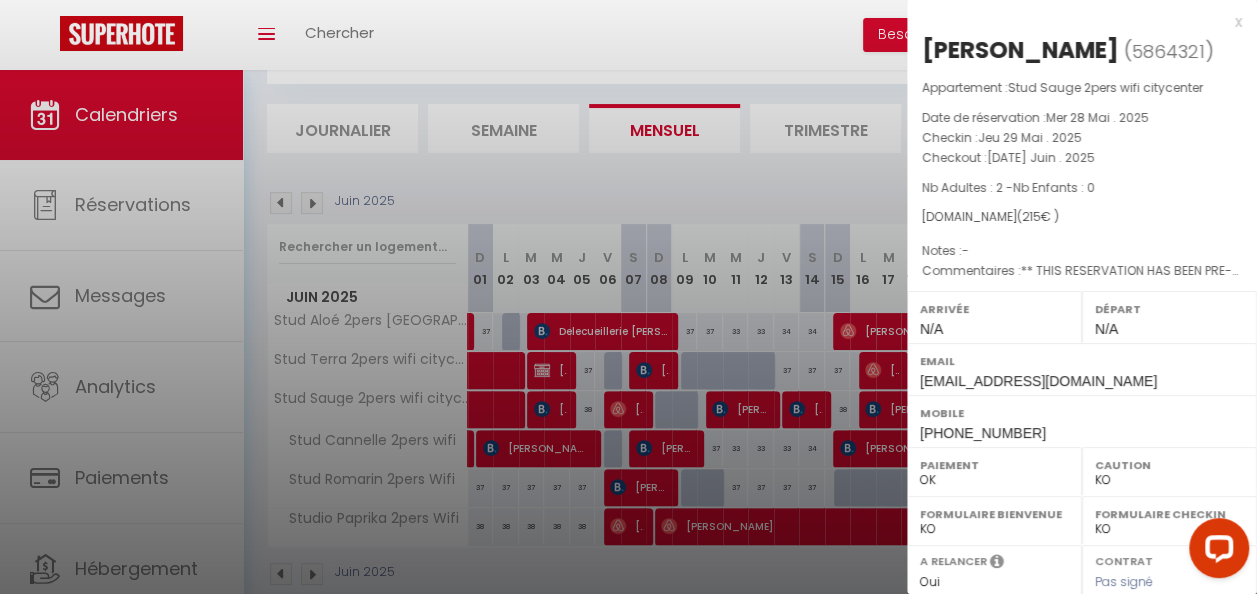 click at bounding box center (628, 297) 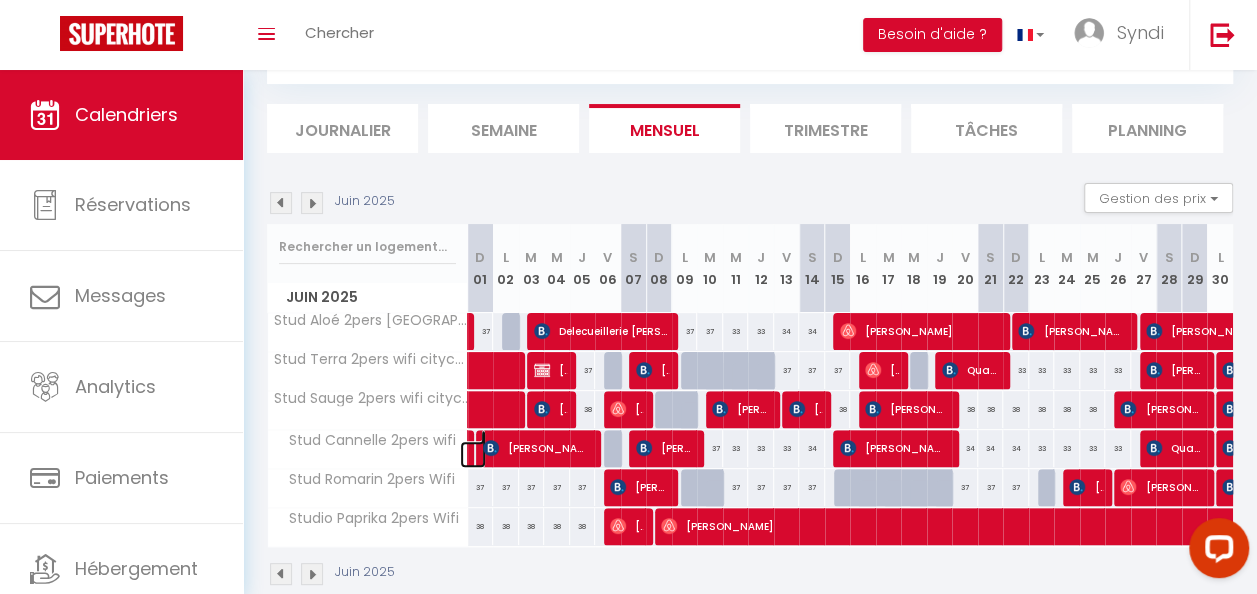click at bounding box center (473, 454) 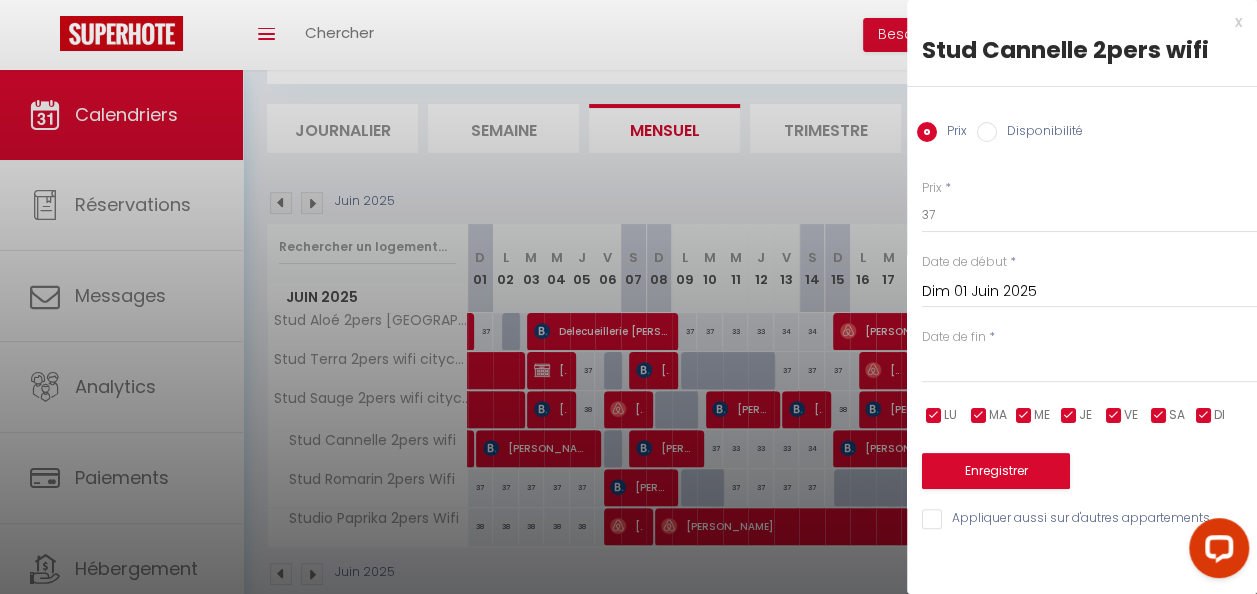 click at bounding box center (628, 297) 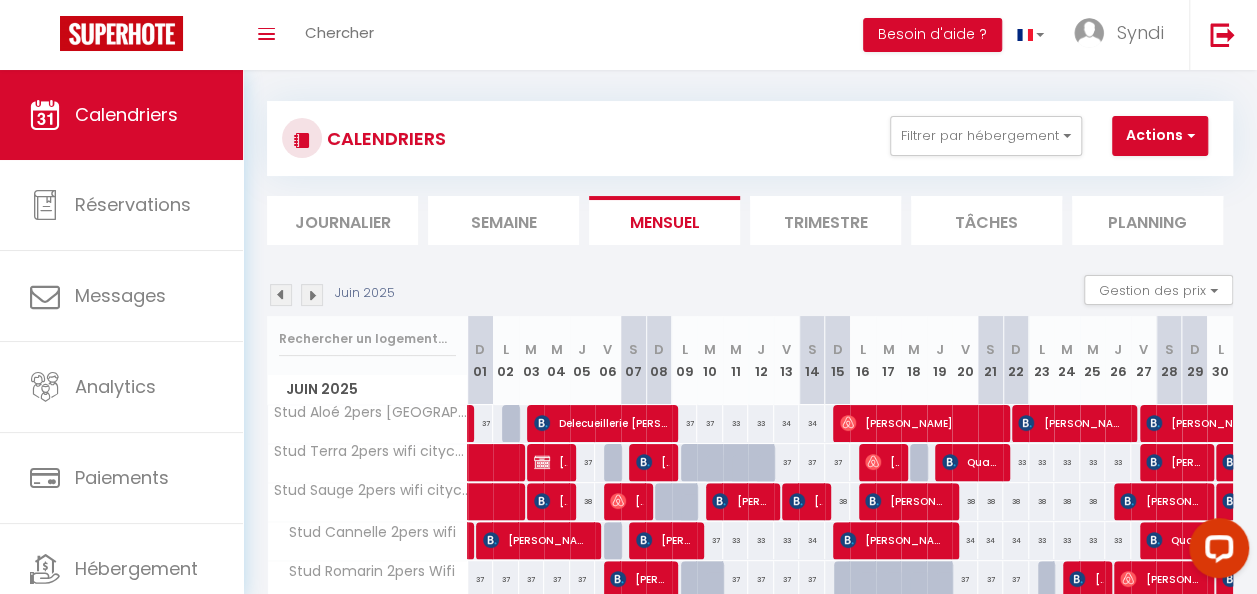 scroll, scrollTop: 0, scrollLeft: 0, axis: both 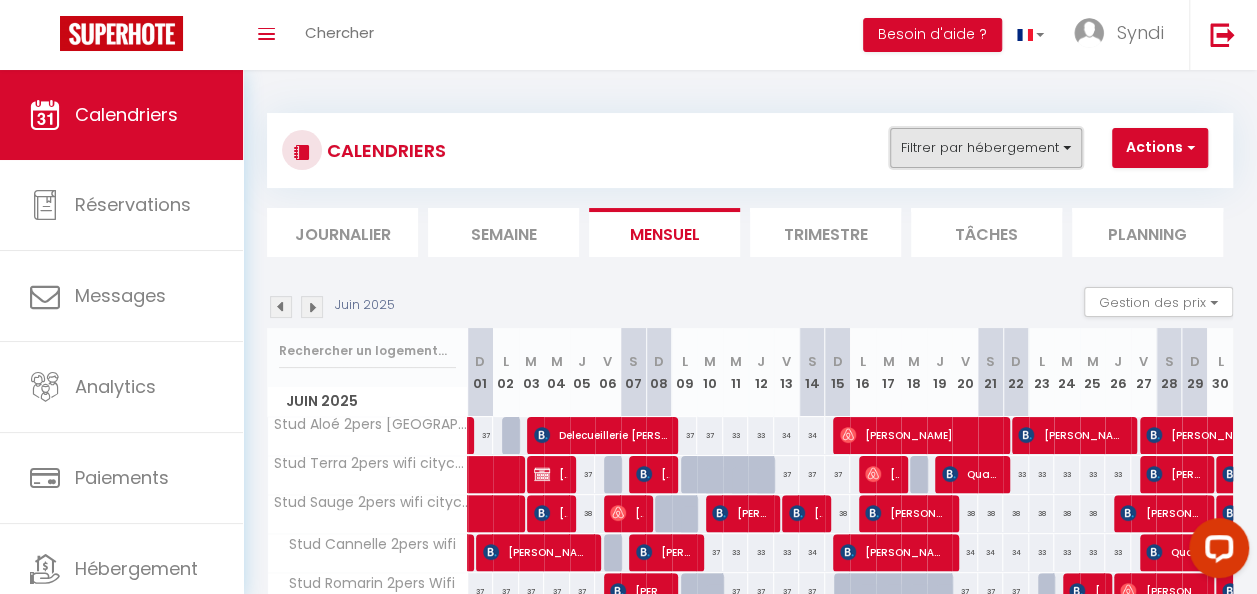 click on "Filtrer par hébergement" at bounding box center (986, 148) 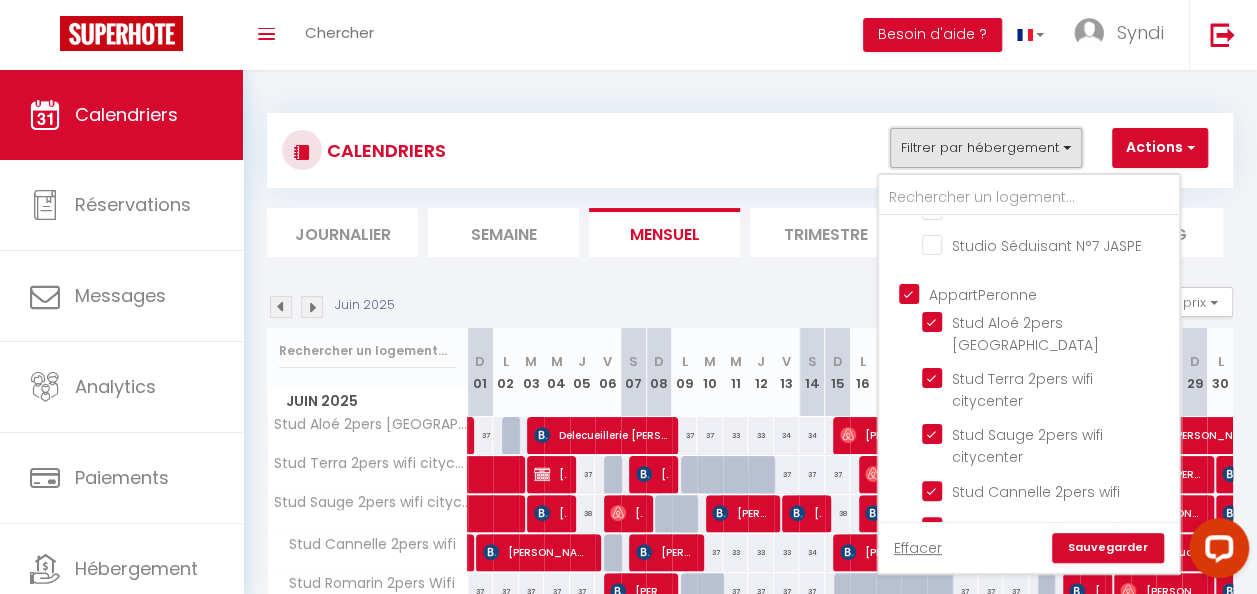 scroll, scrollTop: 386, scrollLeft: 0, axis: vertical 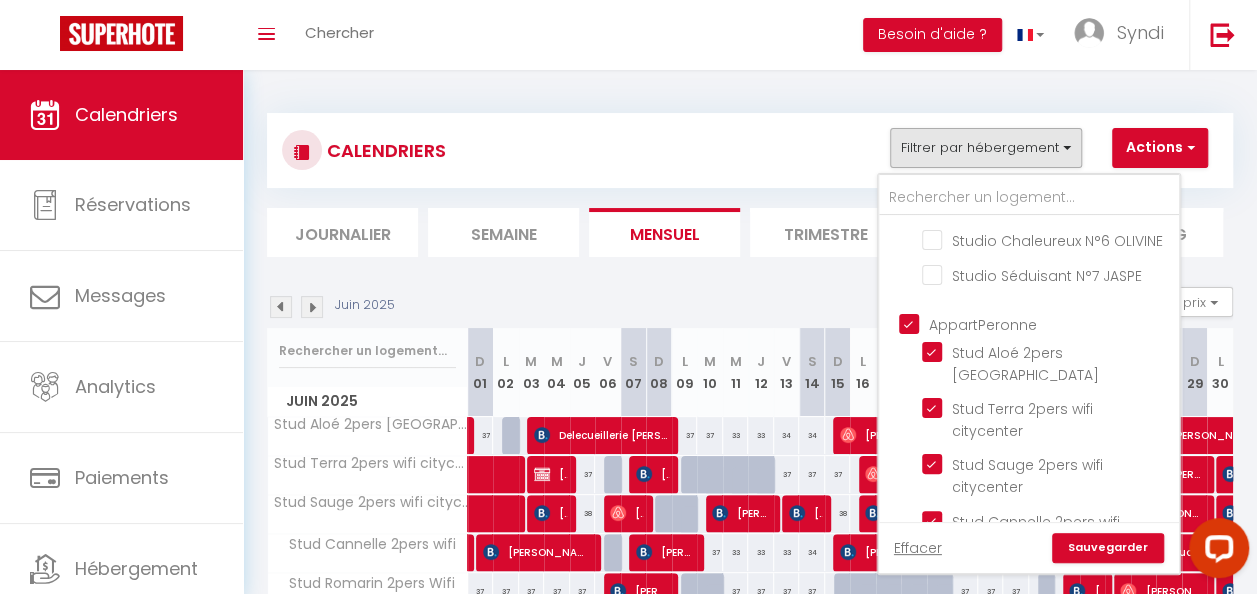 click on "AppartPeronne" at bounding box center [1049, 323] 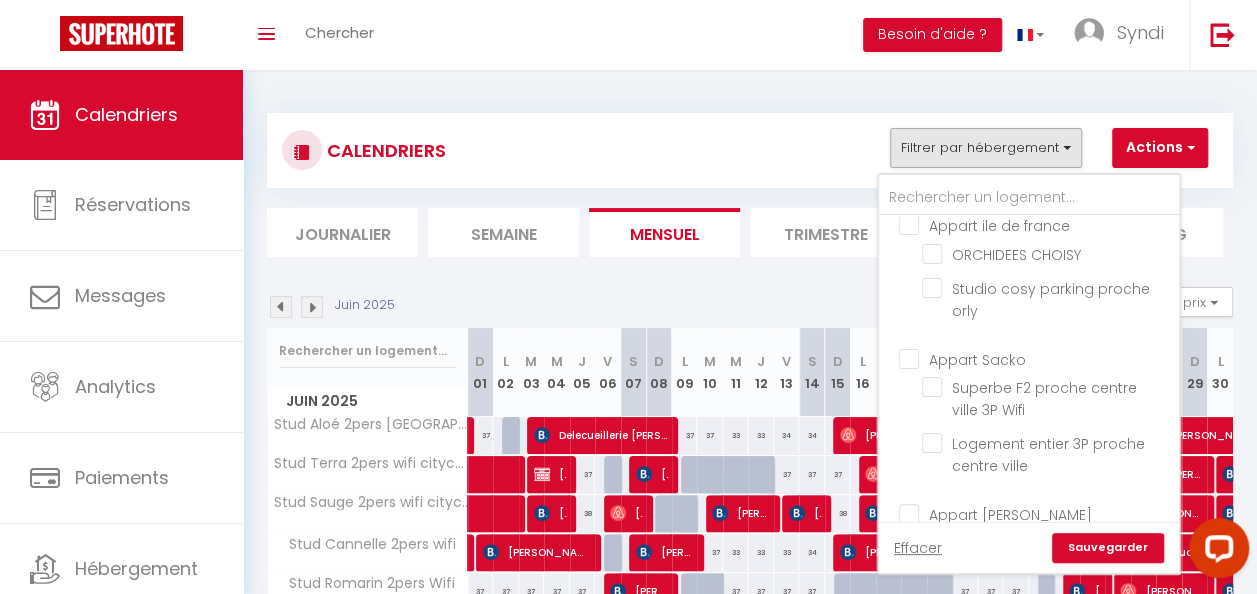 scroll, scrollTop: 794, scrollLeft: 0, axis: vertical 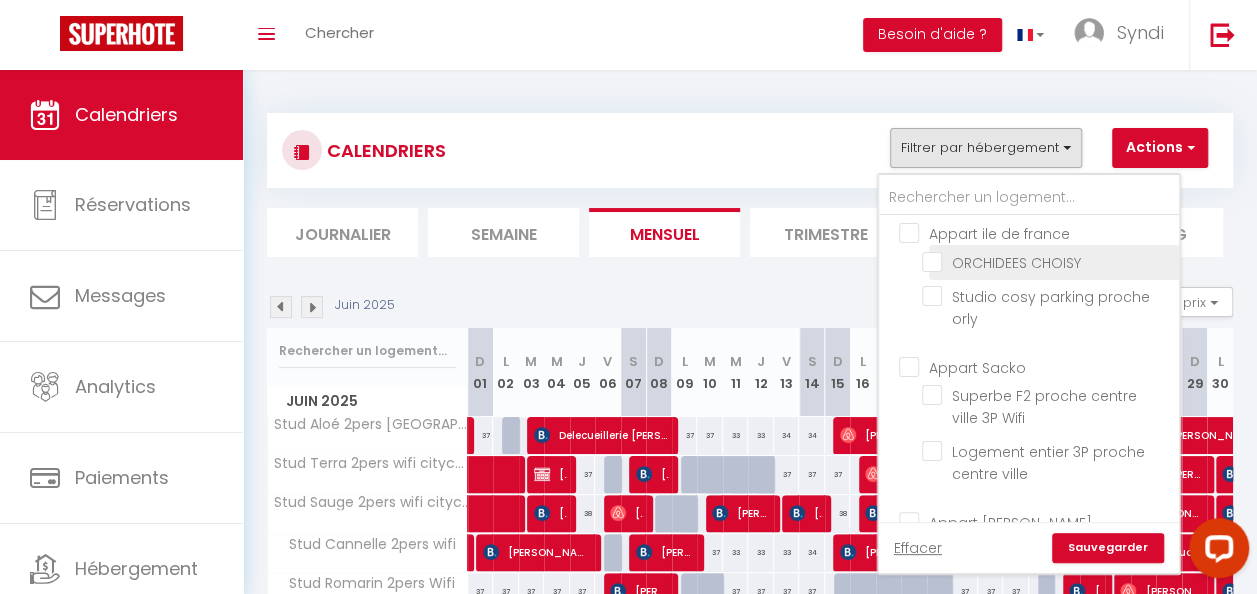 click on "ORCHIDEES CHOISY" at bounding box center [1047, 261] 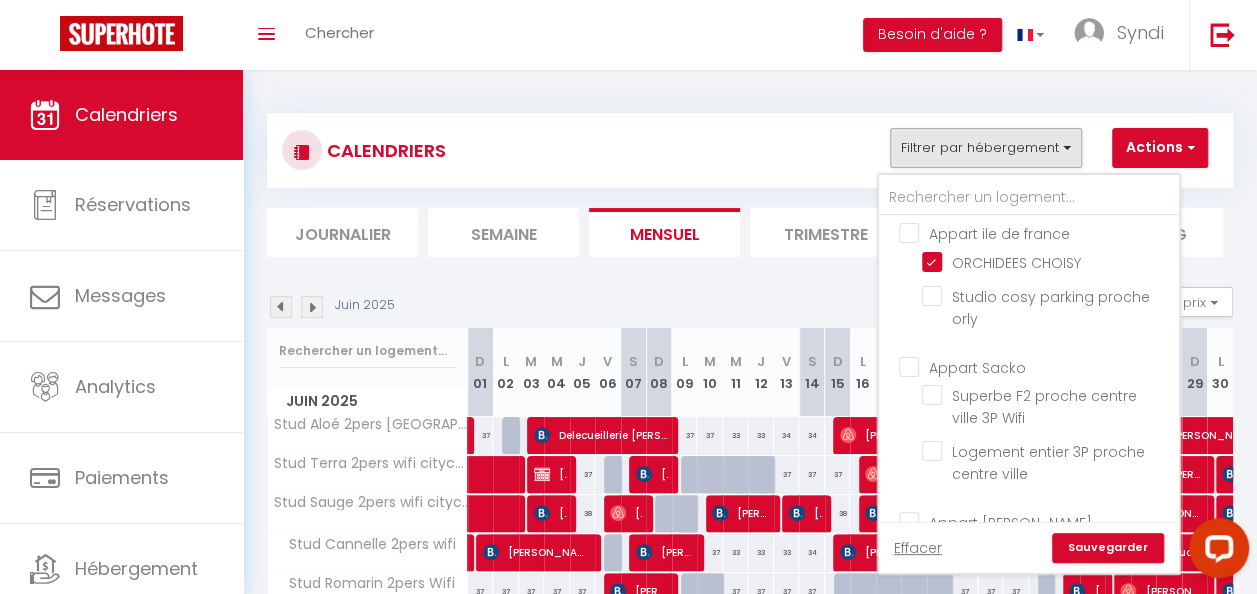 click on "Sauvegarder" at bounding box center (1108, 548) 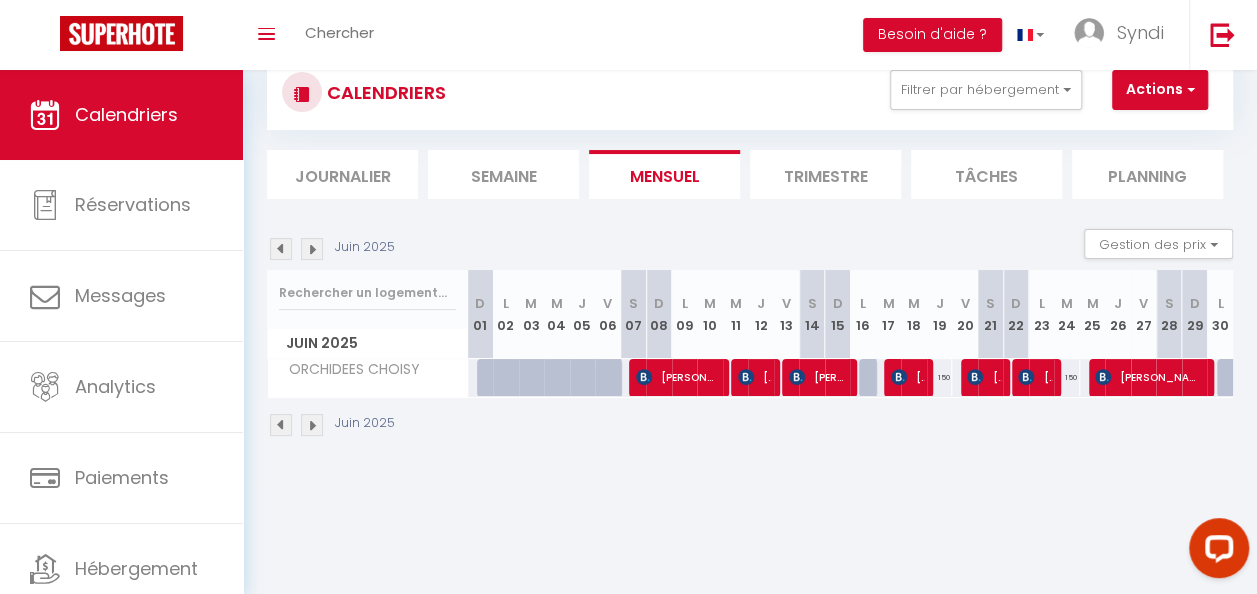 scroll, scrollTop: 70, scrollLeft: 0, axis: vertical 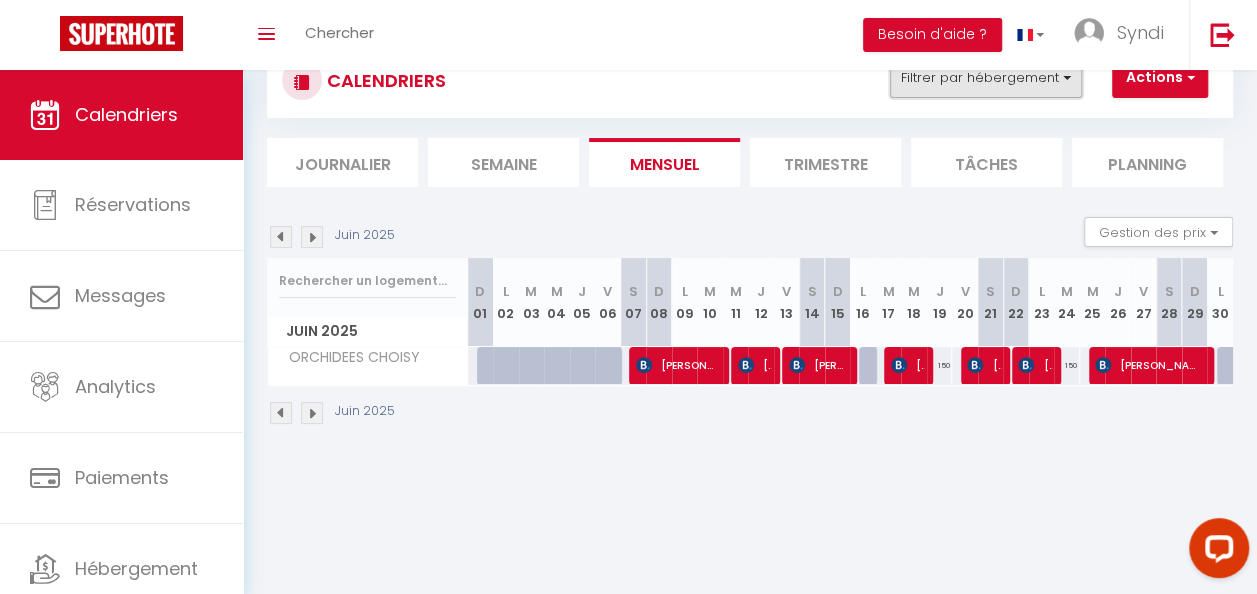 click on "Filtrer par hébergement" at bounding box center (986, 78) 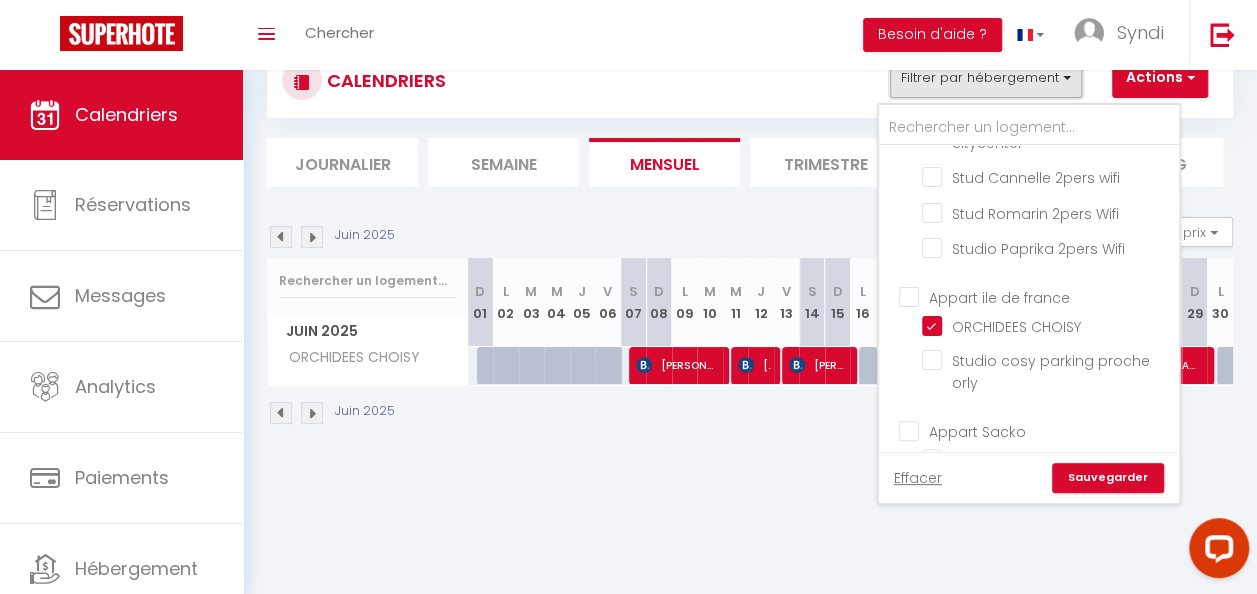 scroll, scrollTop: 655, scrollLeft: 0, axis: vertical 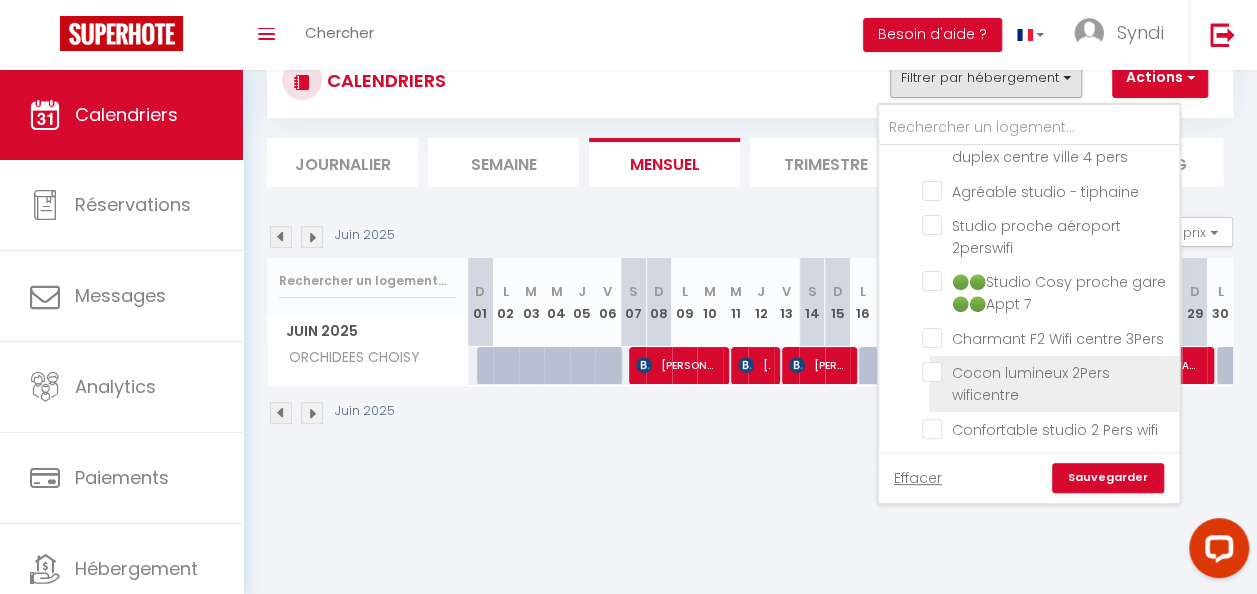 click on "Cocon lumineux 2Pers wificentre" at bounding box center (1047, 372) 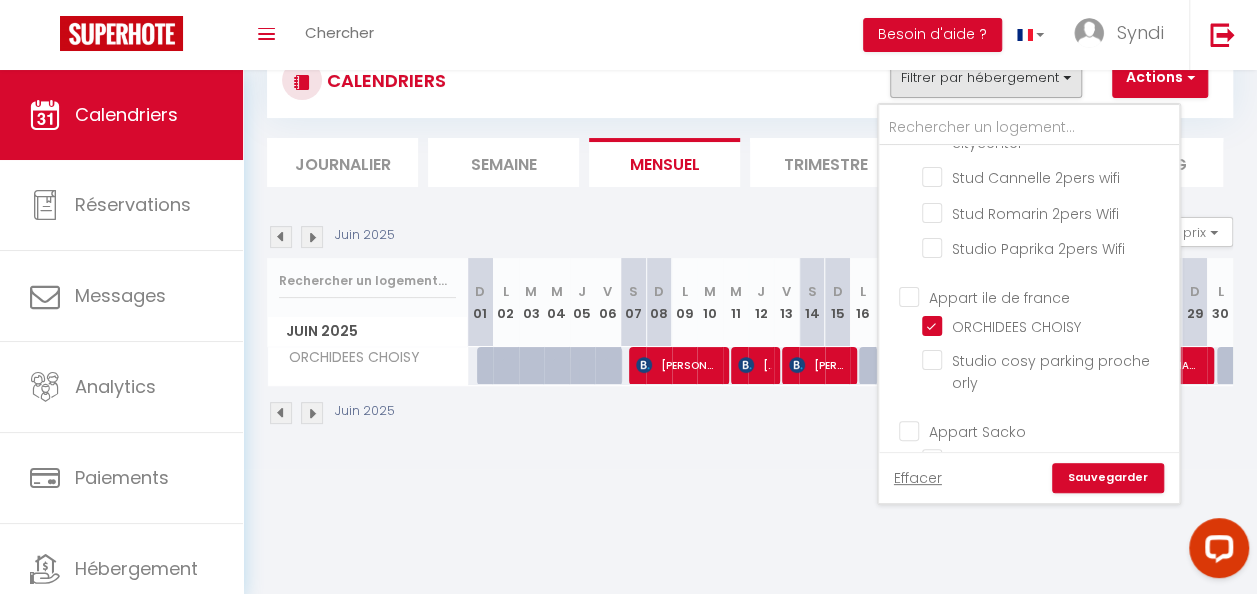 scroll, scrollTop: 634, scrollLeft: 0, axis: vertical 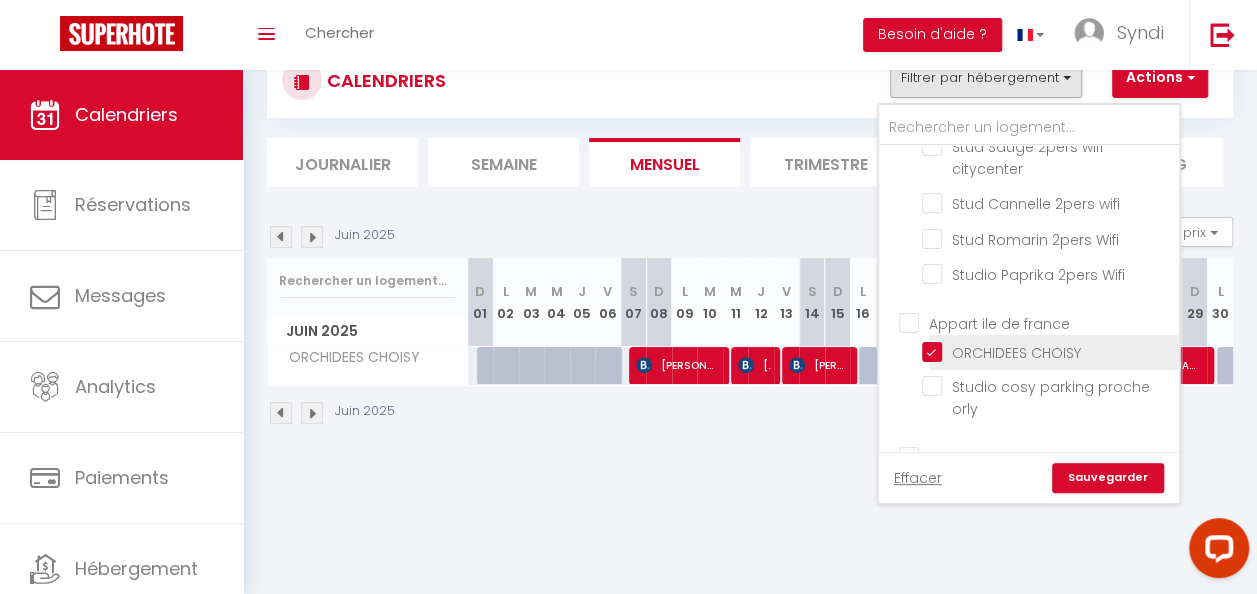 click on "ORCHIDEES CHOISY" at bounding box center [1011, 353] 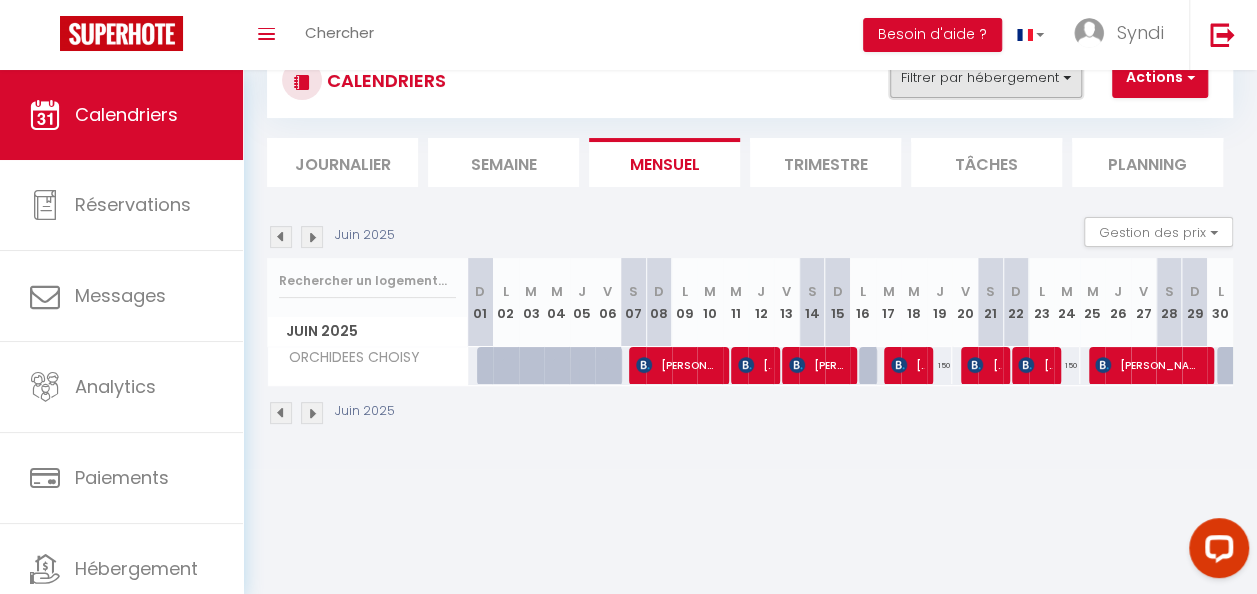click on "Filtrer par hébergement" at bounding box center (986, 78) 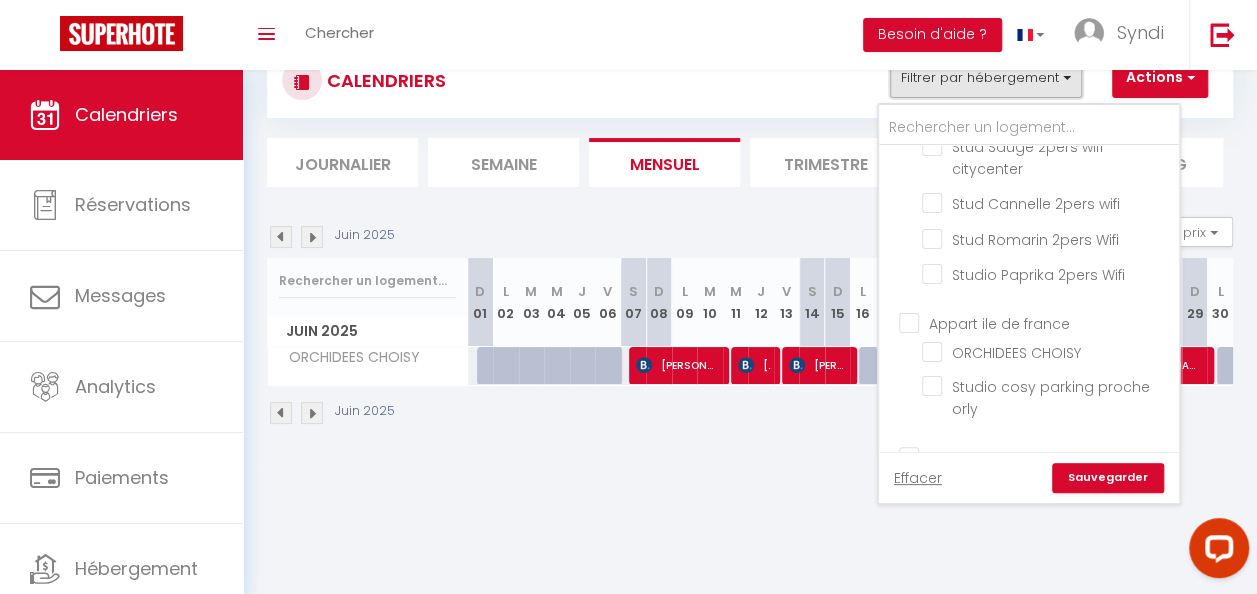 scroll, scrollTop: 697, scrollLeft: 0, axis: vertical 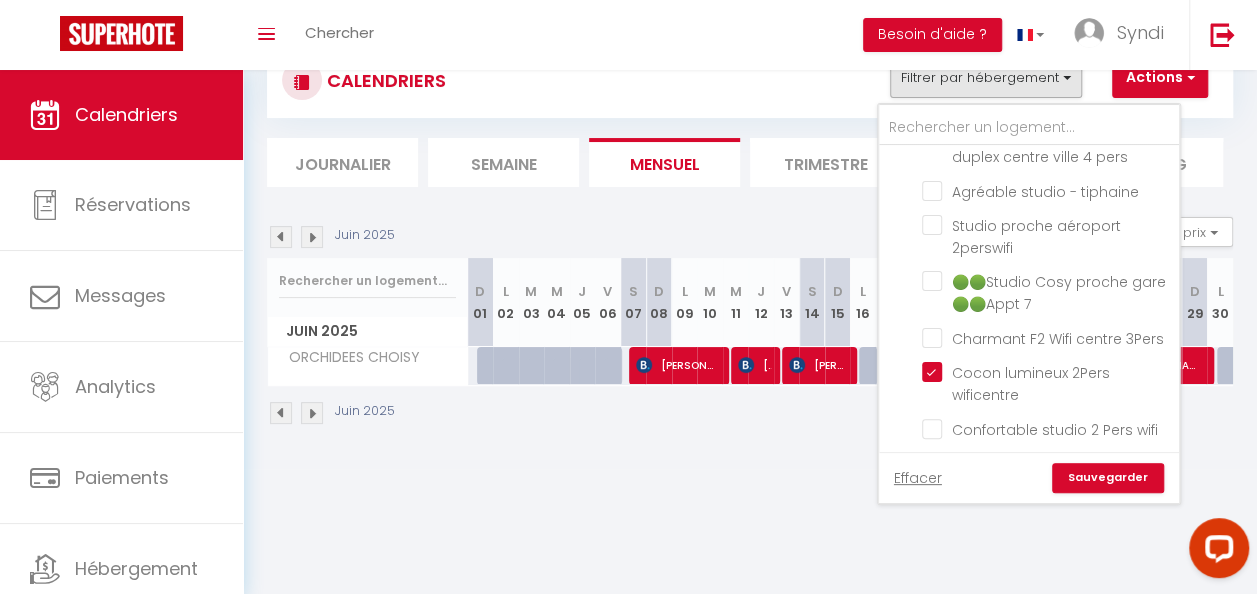 click on "Sauvegarder" at bounding box center [1108, 478] 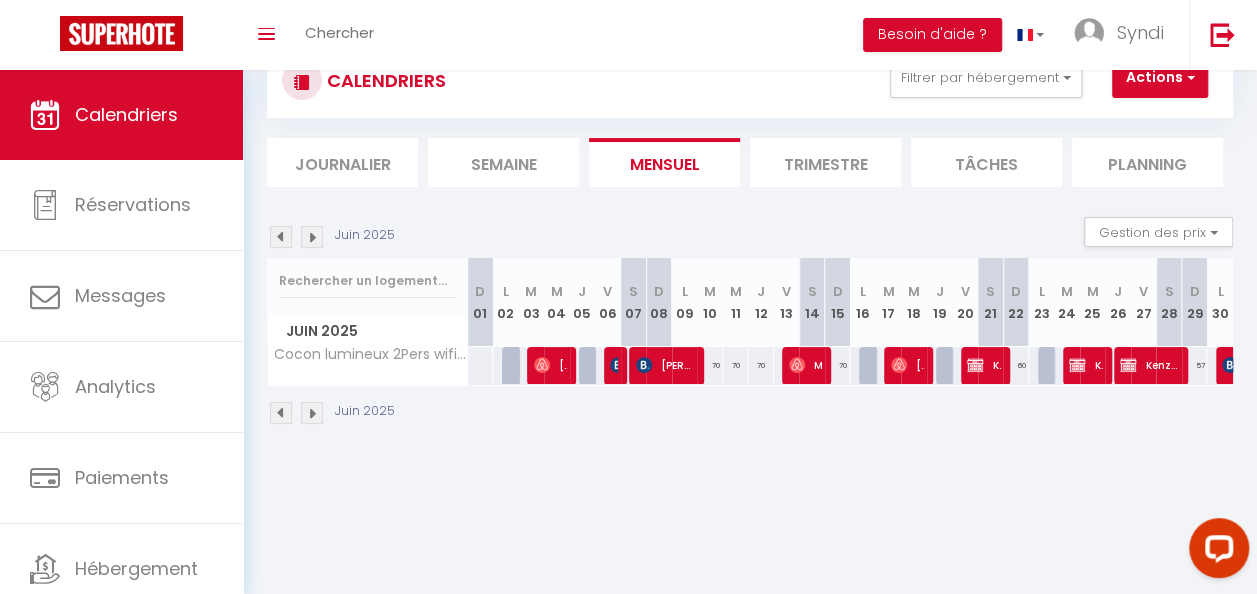 click at bounding box center (312, 237) 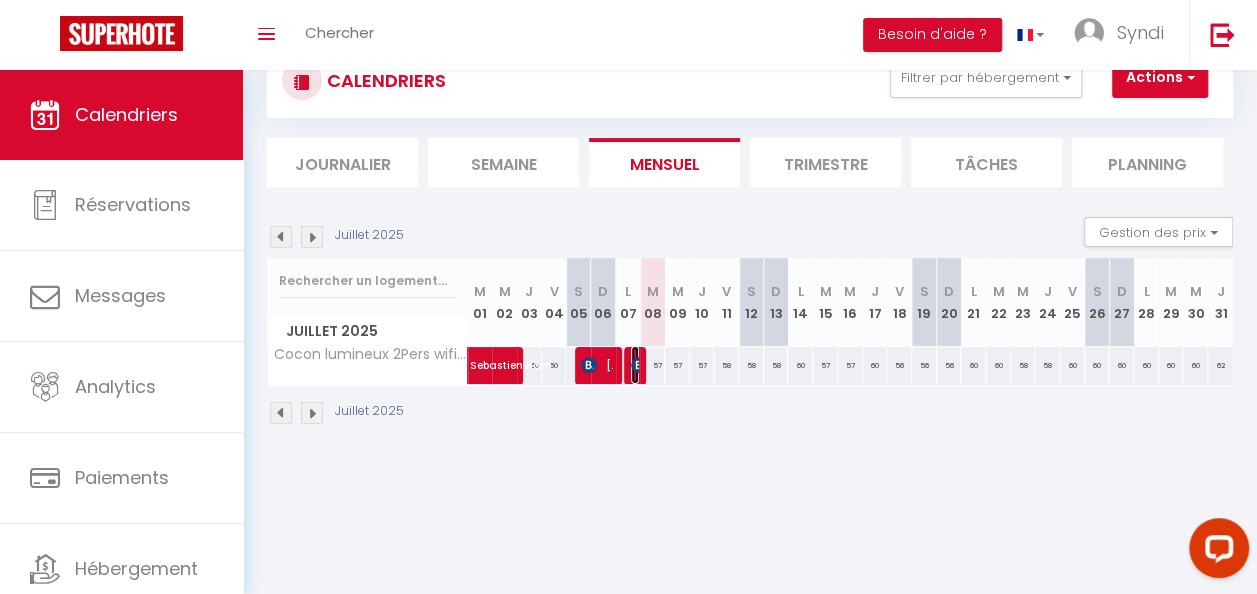 click at bounding box center [639, 365] 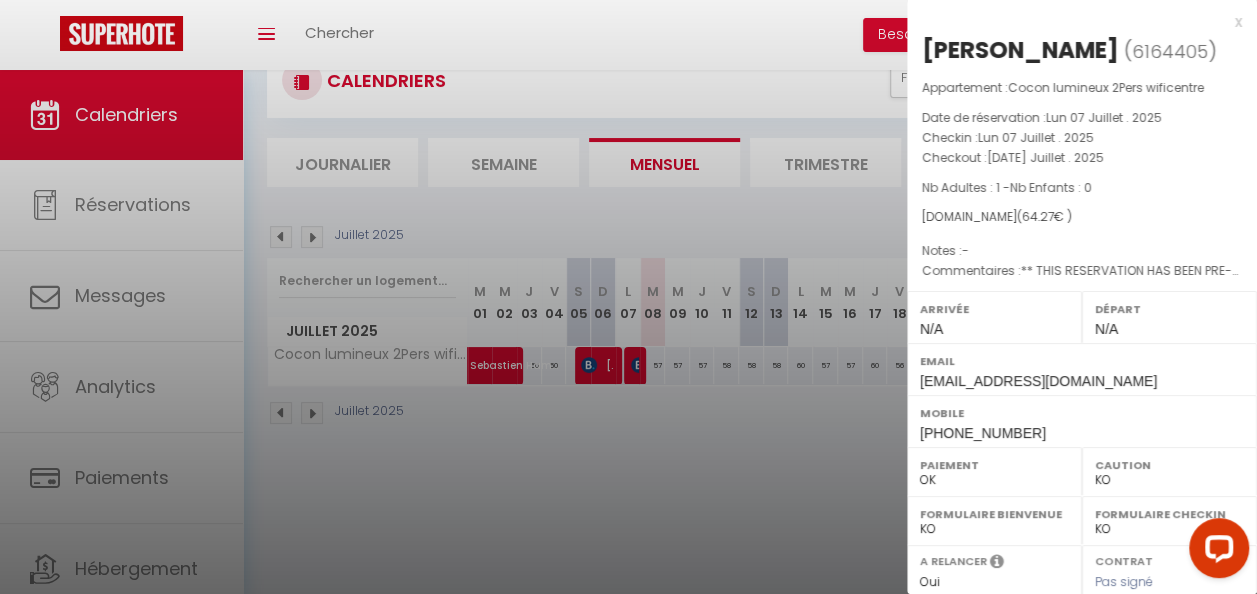 click at bounding box center (628, 297) 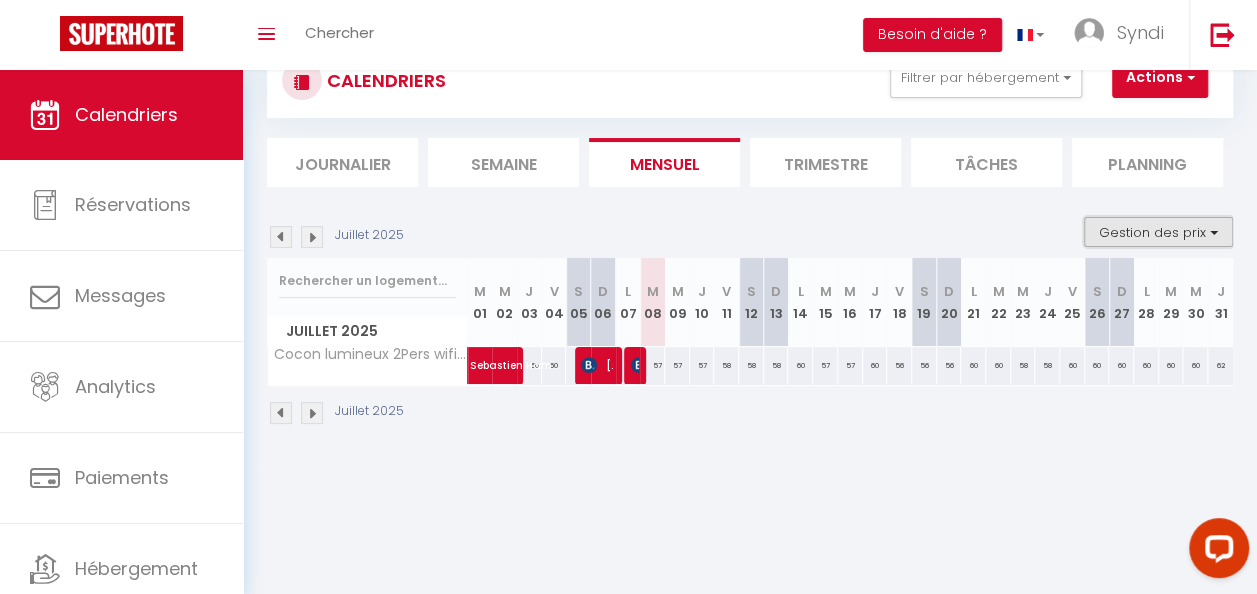 click on "Gestion des prix" at bounding box center [1158, 232] 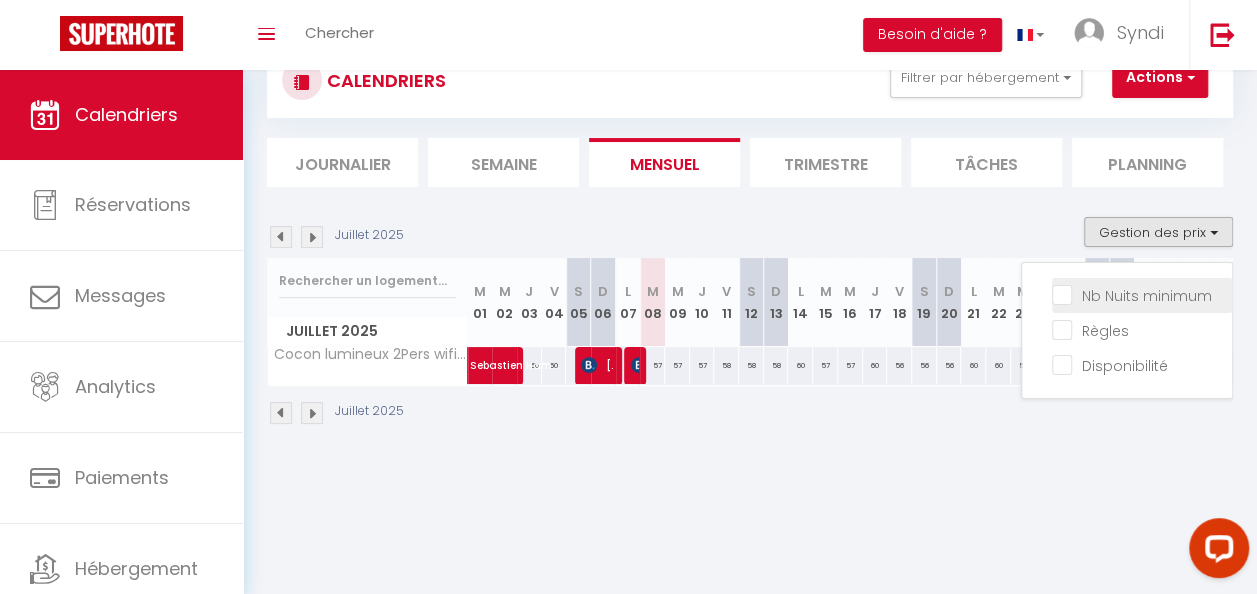 click on "Nb Nuits minimum" at bounding box center (1142, 294) 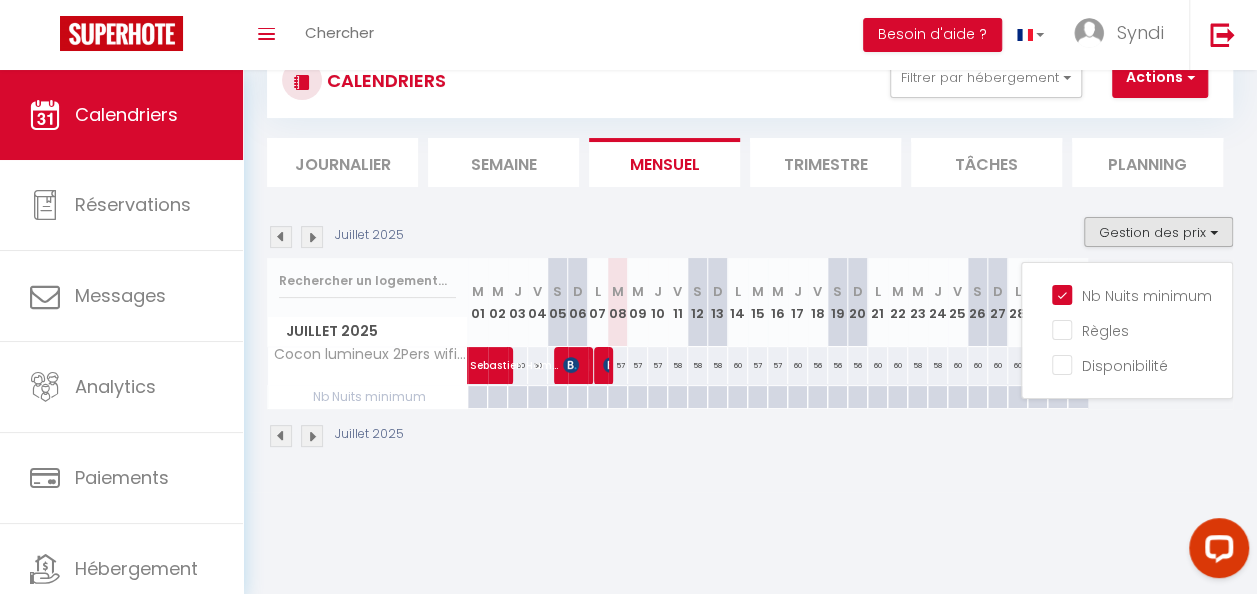click at bounding box center [617, 397] 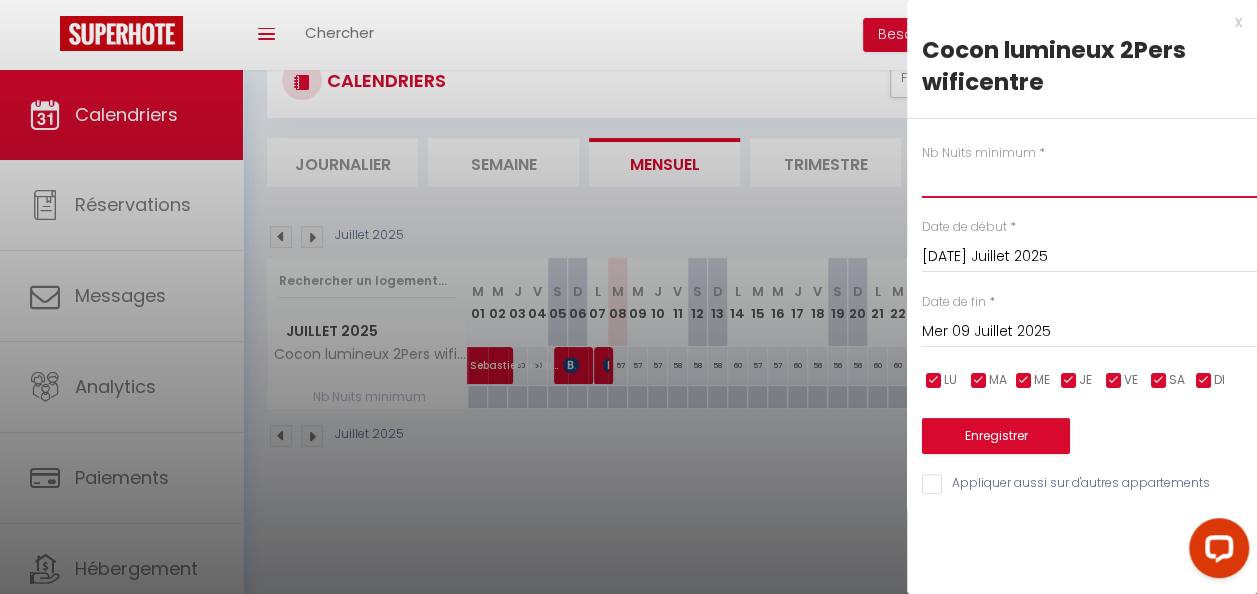 click at bounding box center [1089, 180] 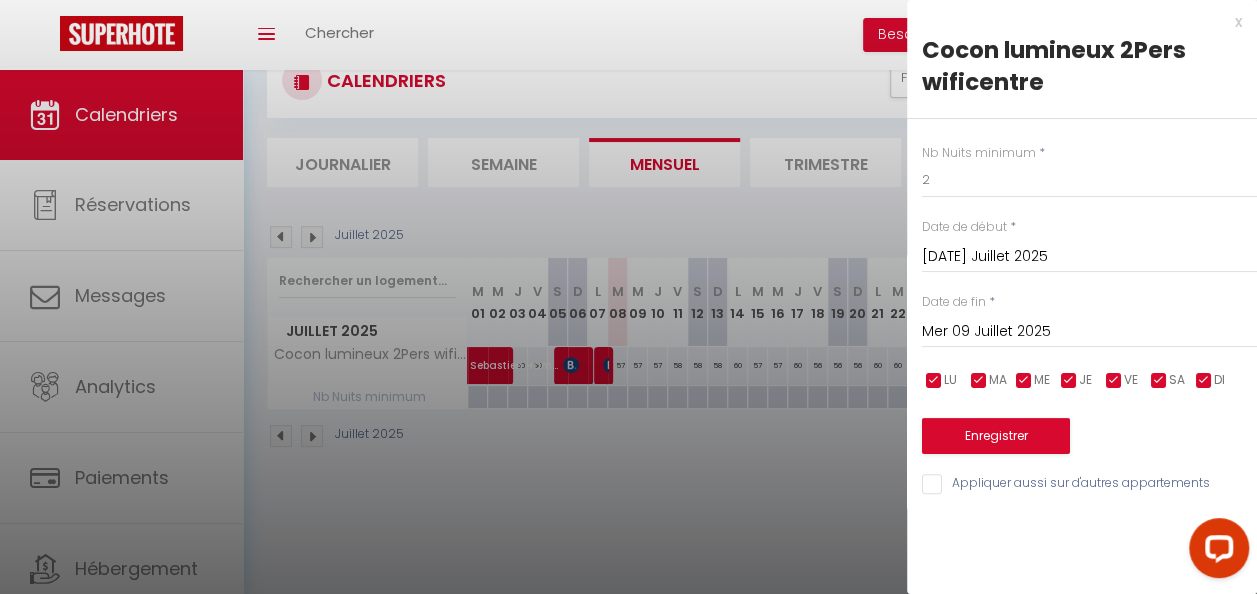 click on "Mer 09 Juillet 2025" at bounding box center (1089, 332) 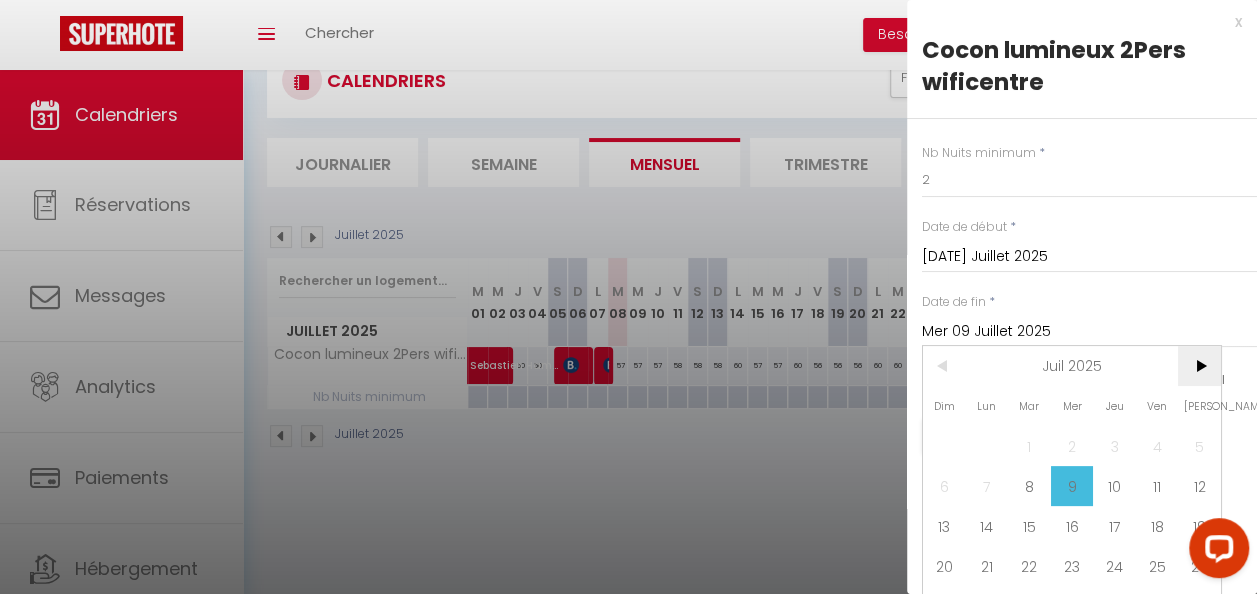 click on ">" at bounding box center (1199, 366) 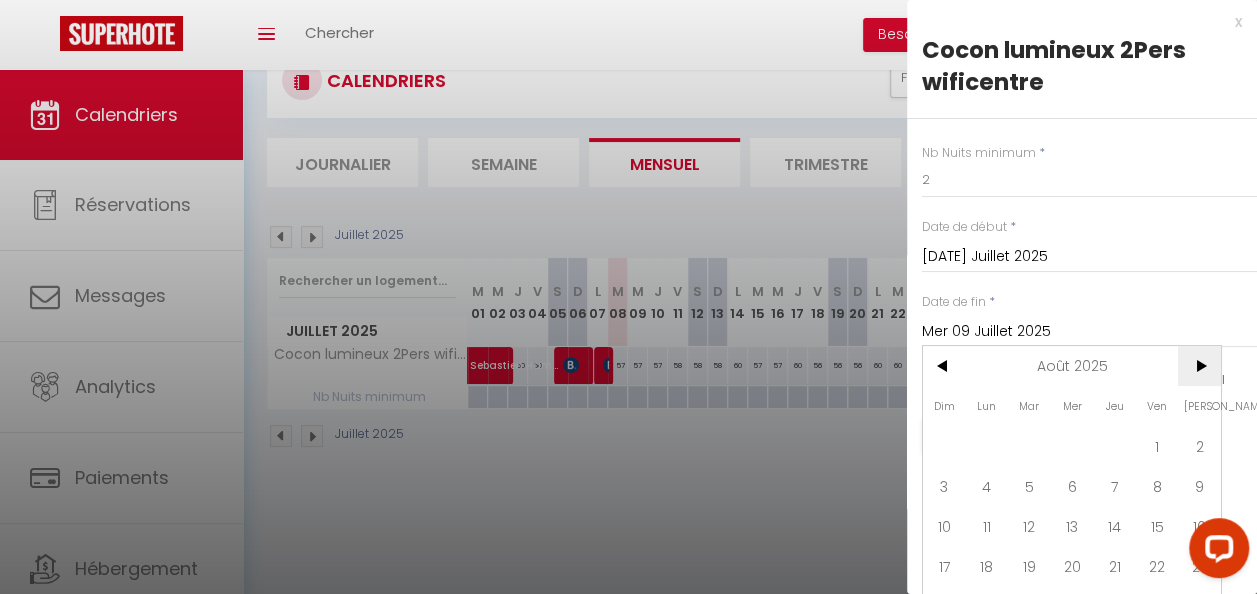 click on ">" at bounding box center [1199, 366] 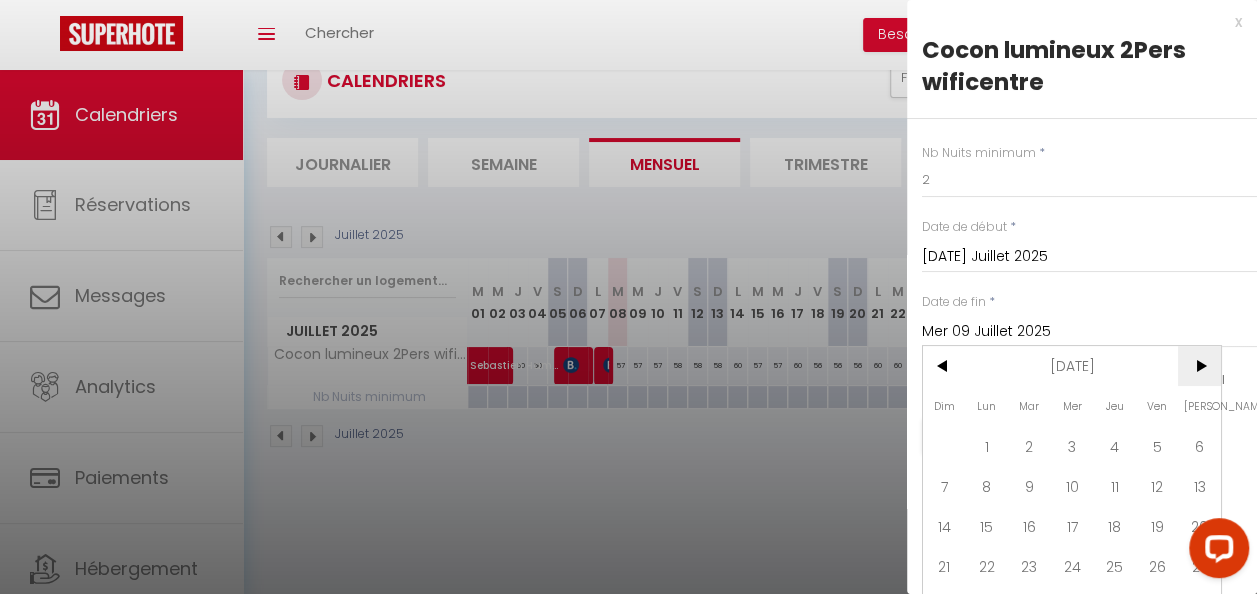 click on ">" at bounding box center [1199, 366] 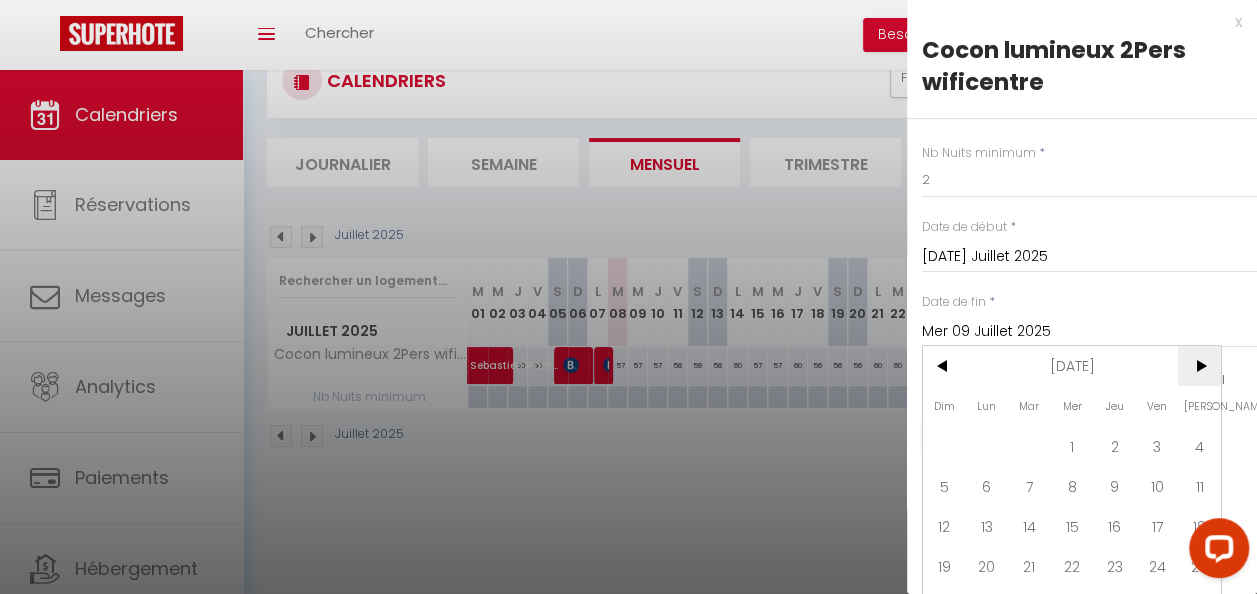 click on ">" at bounding box center [1199, 366] 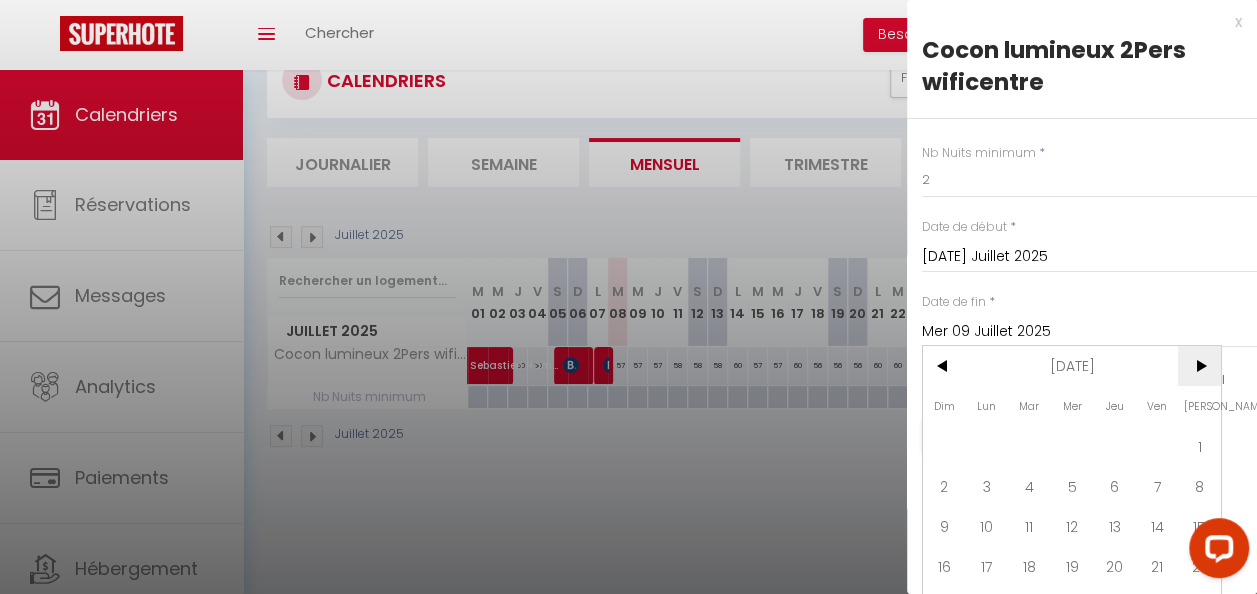 click on ">" at bounding box center [1199, 366] 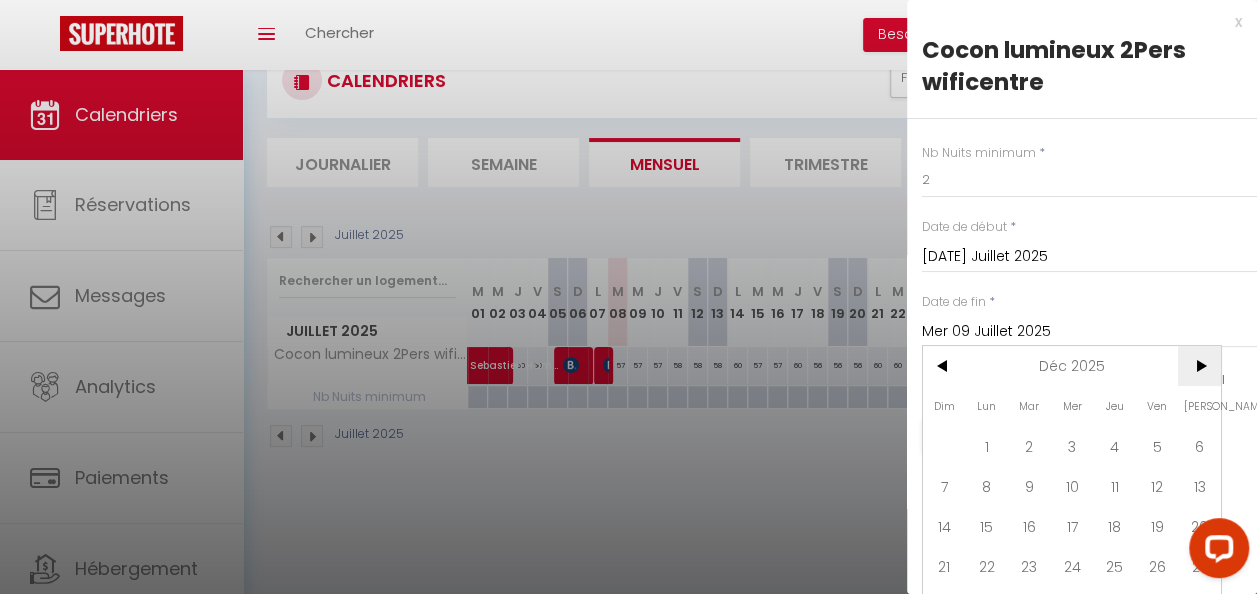 click on ">" at bounding box center (1199, 366) 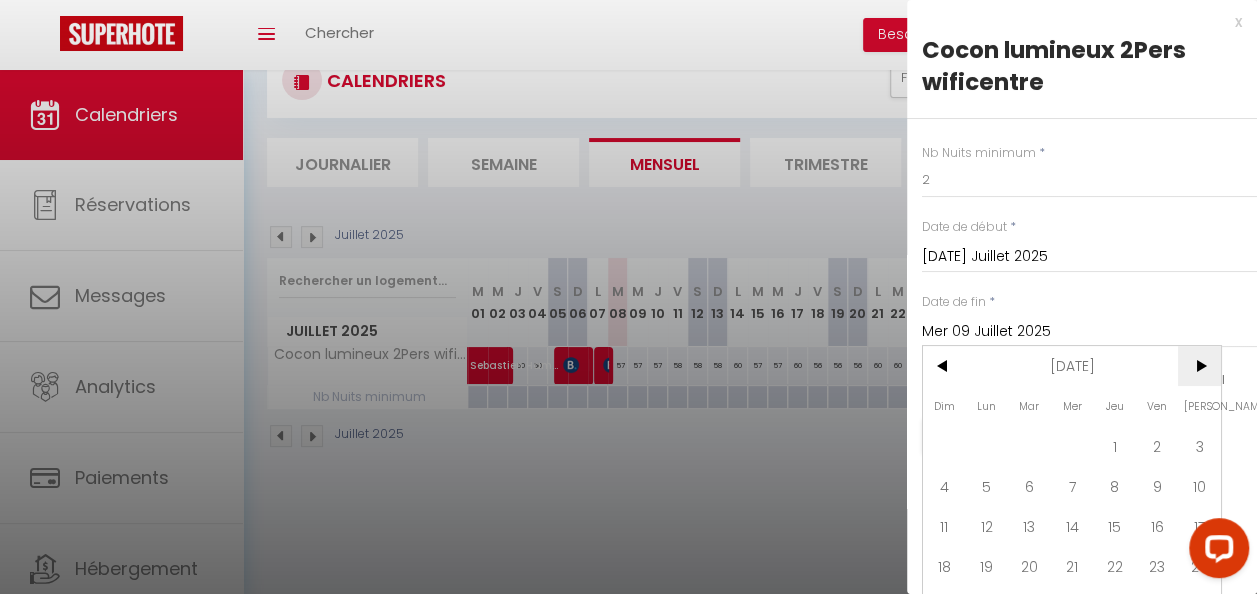 click on ">" at bounding box center [1199, 366] 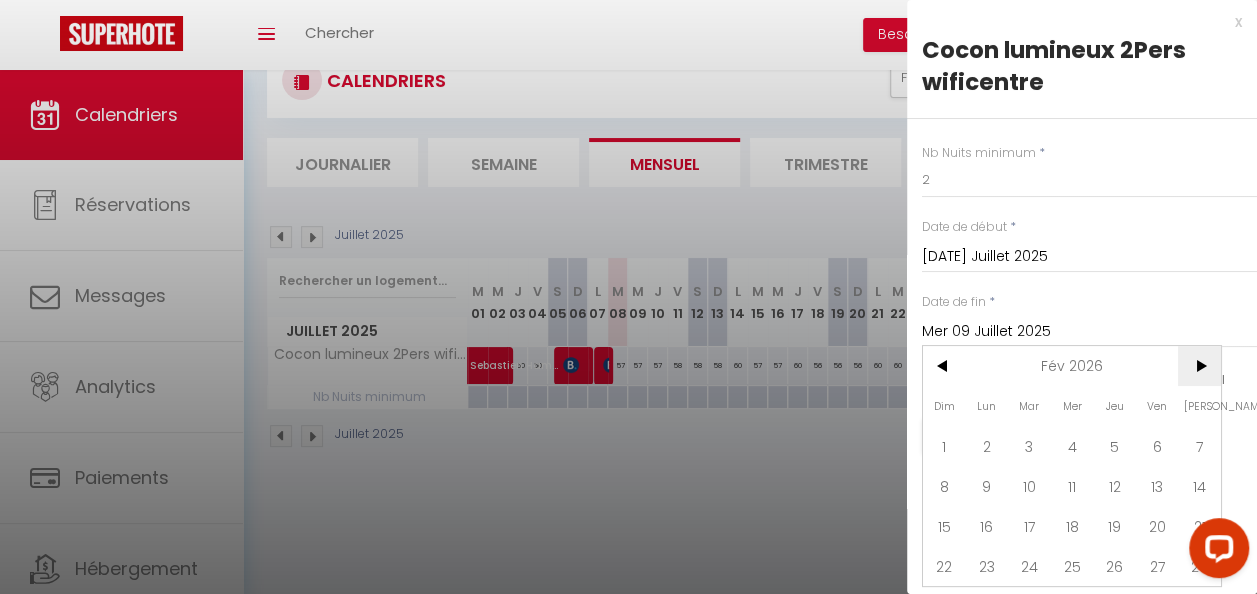 click on ">" at bounding box center [1199, 366] 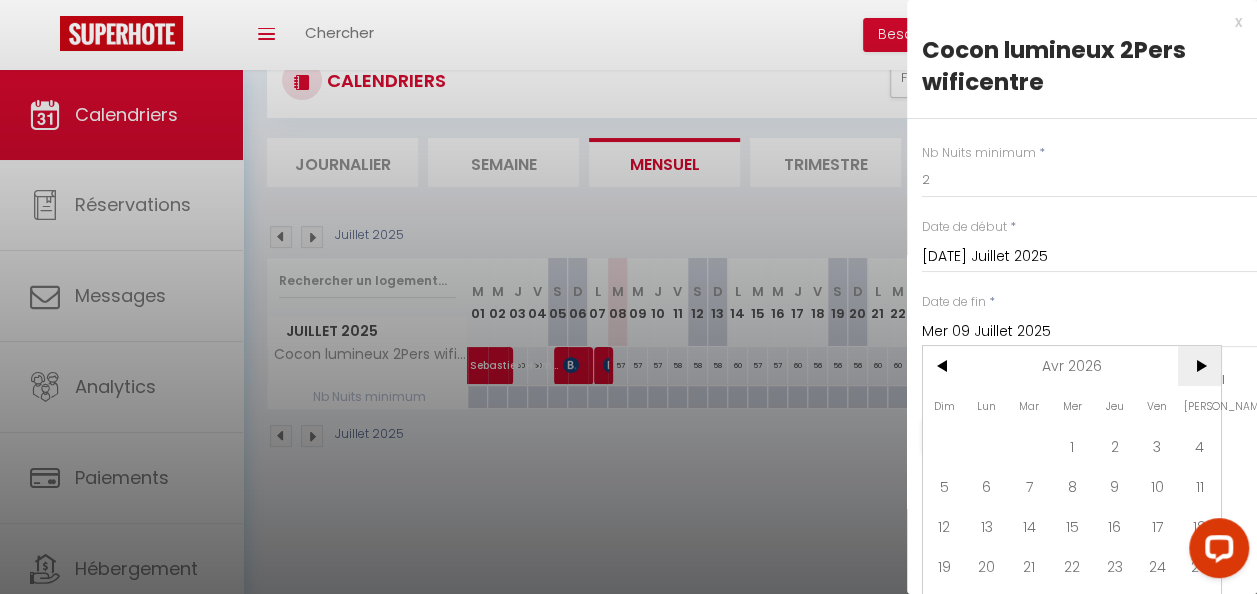 click on ">" at bounding box center [1199, 366] 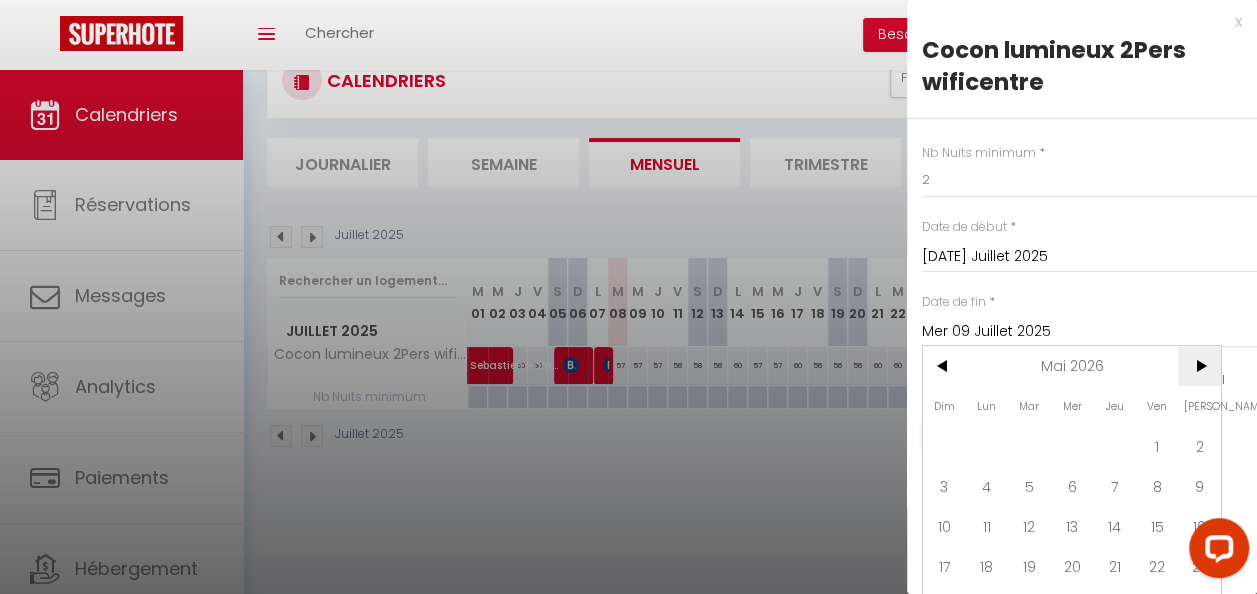 click on ">" at bounding box center (1199, 366) 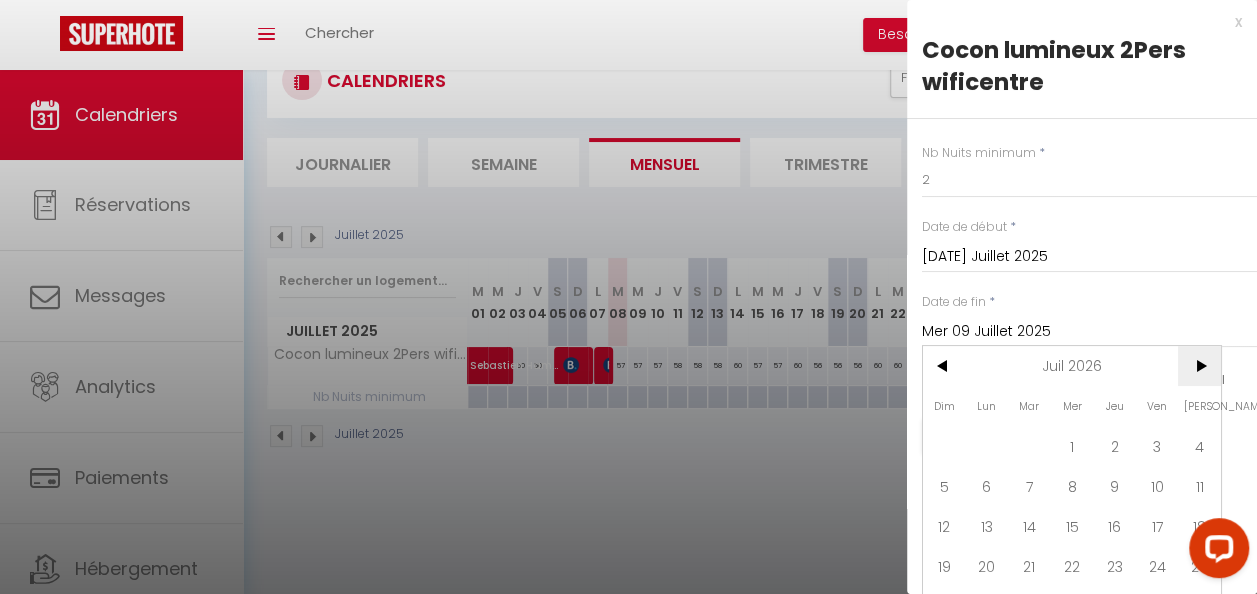 click on ">" at bounding box center [1199, 366] 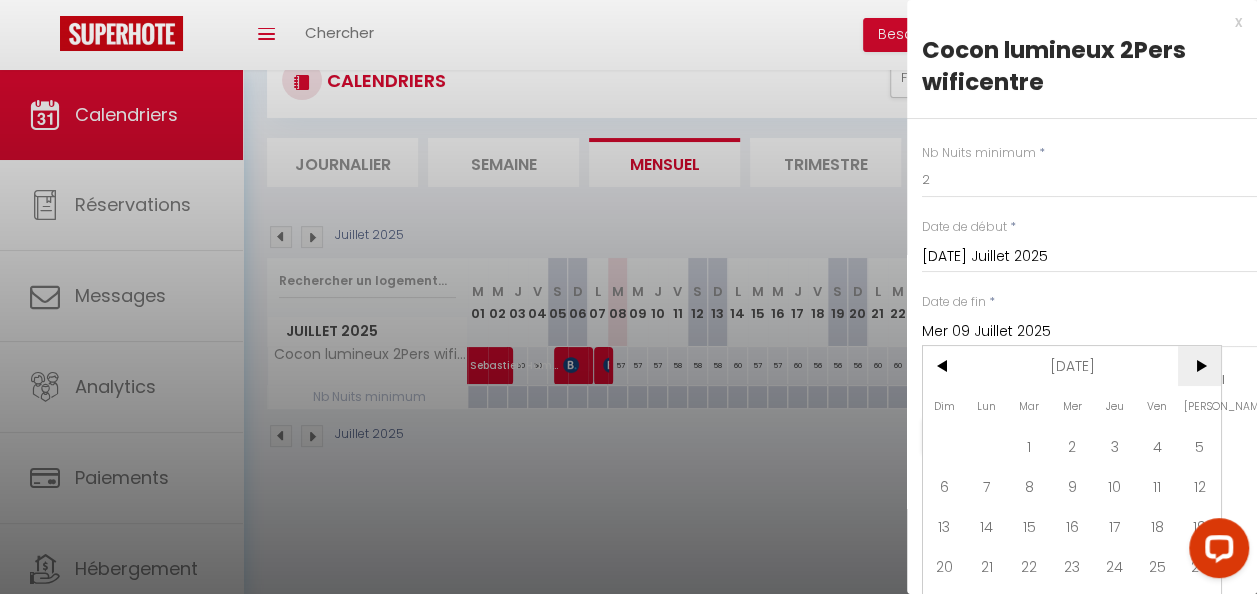 click on ">" at bounding box center (1199, 366) 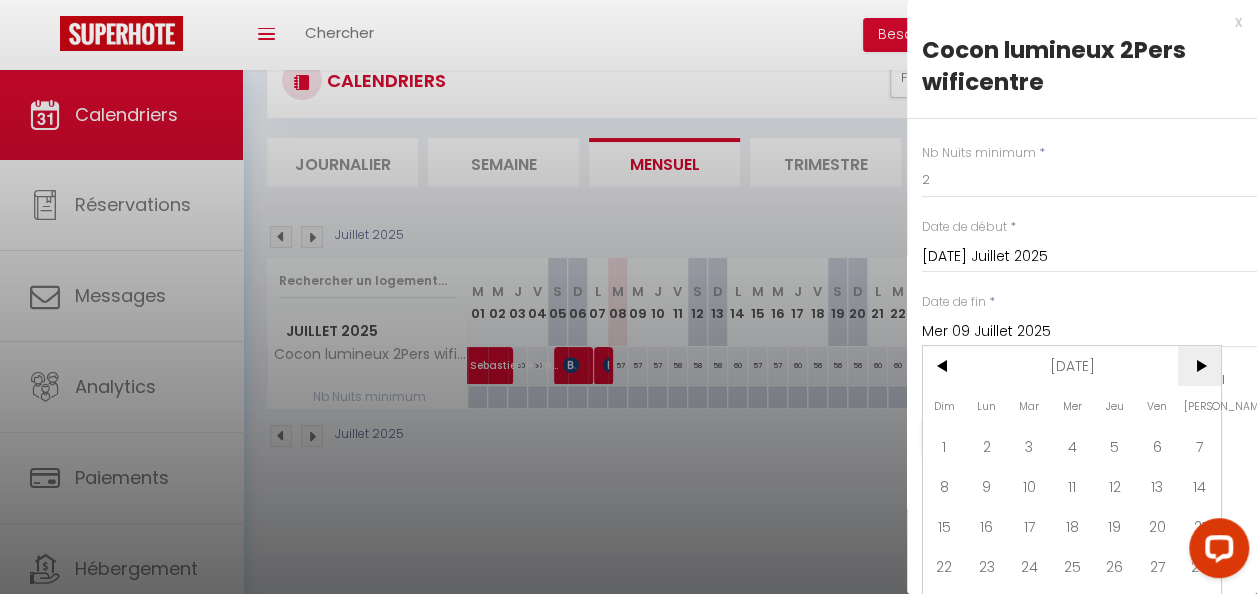 click on ">" at bounding box center (1199, 366) 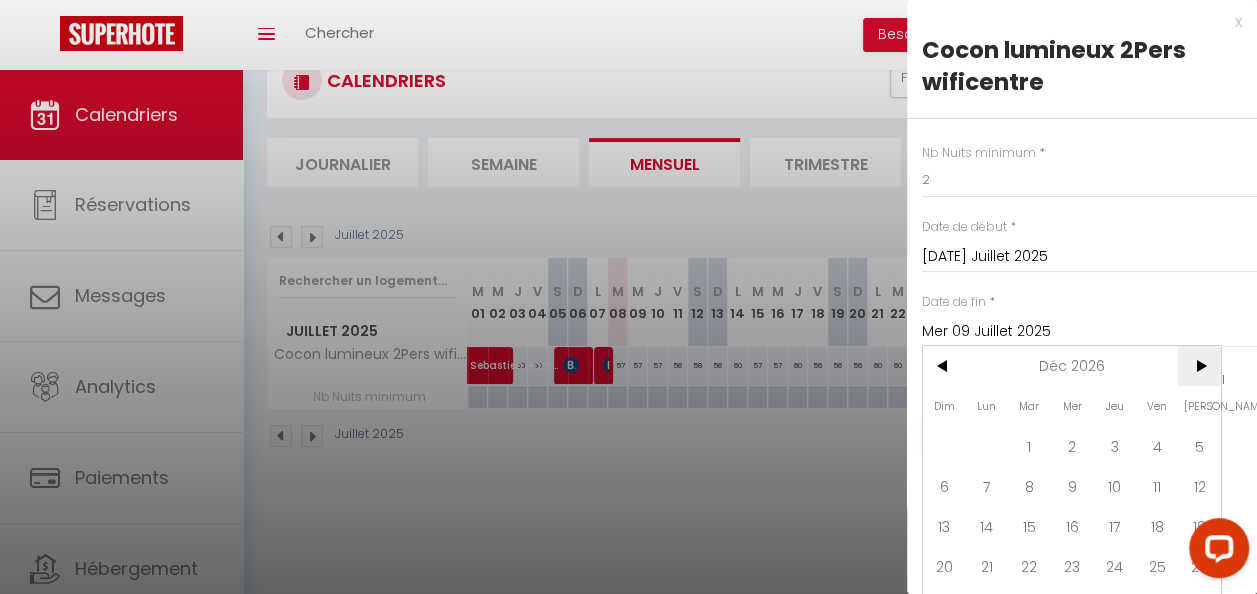 click on ">" at bounding box center (1199, 366) 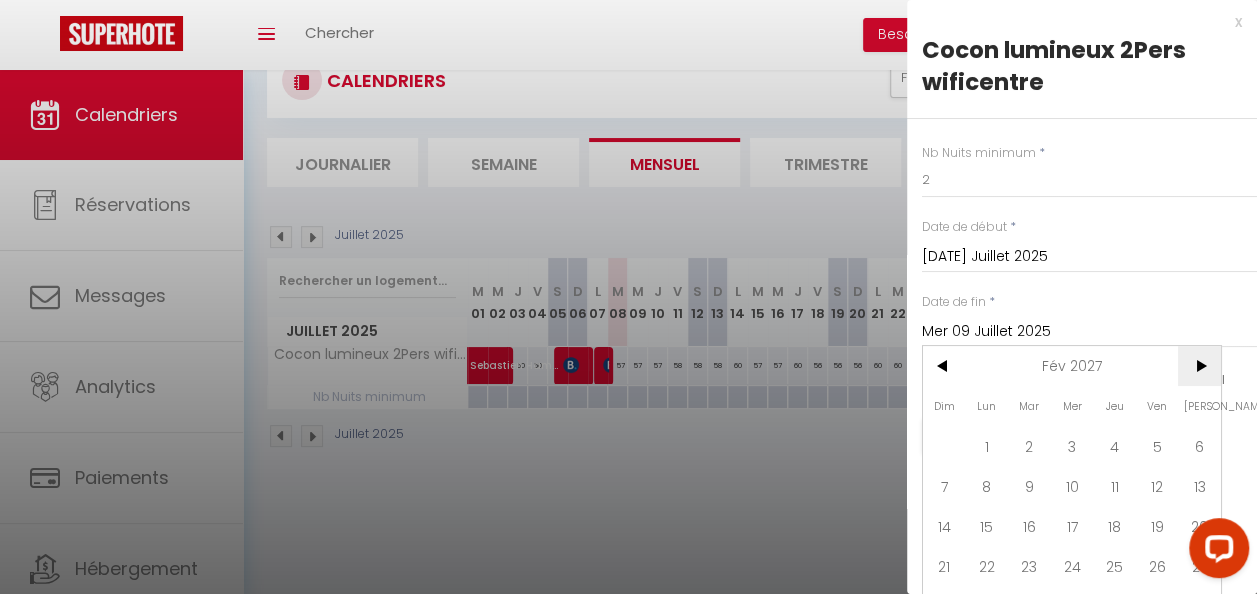 click on ">" at bounding box center [1199, 366] 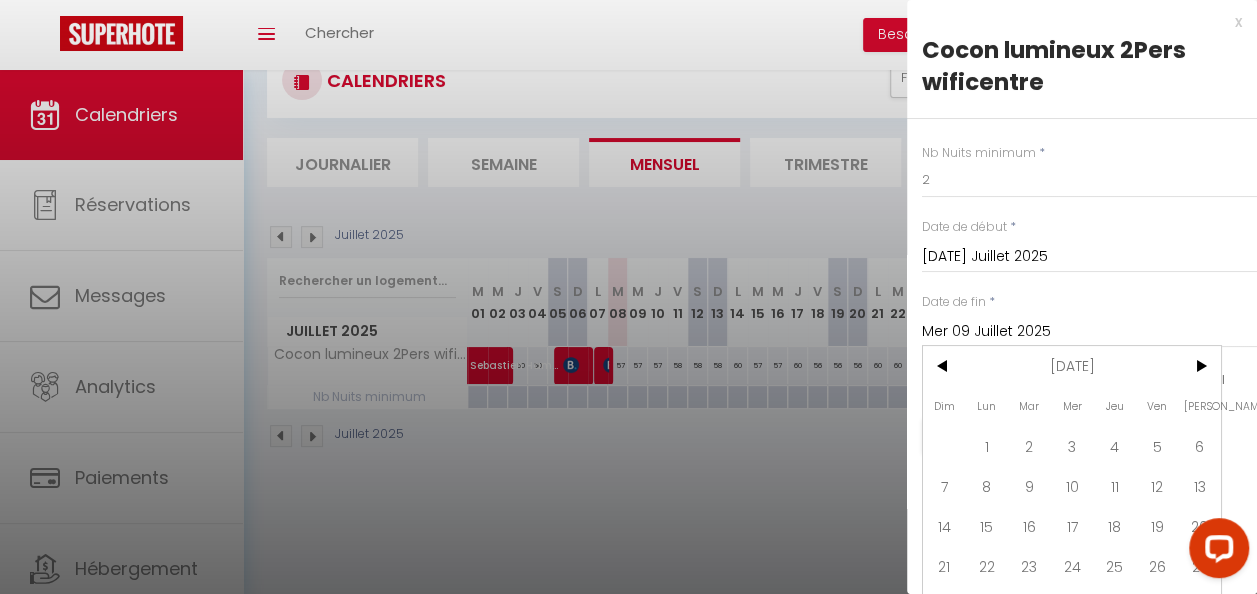 scroll, scrollTop: 47, scrollLeft: 0, axis: vertical 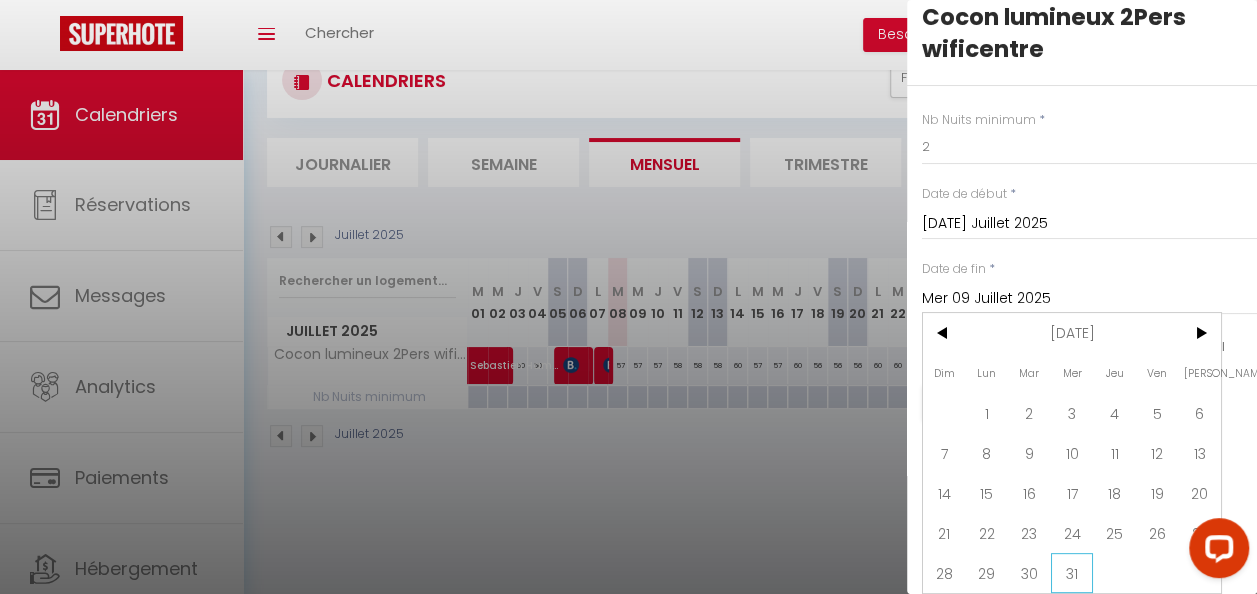 click on "31" at bounding box center [1072, 573] 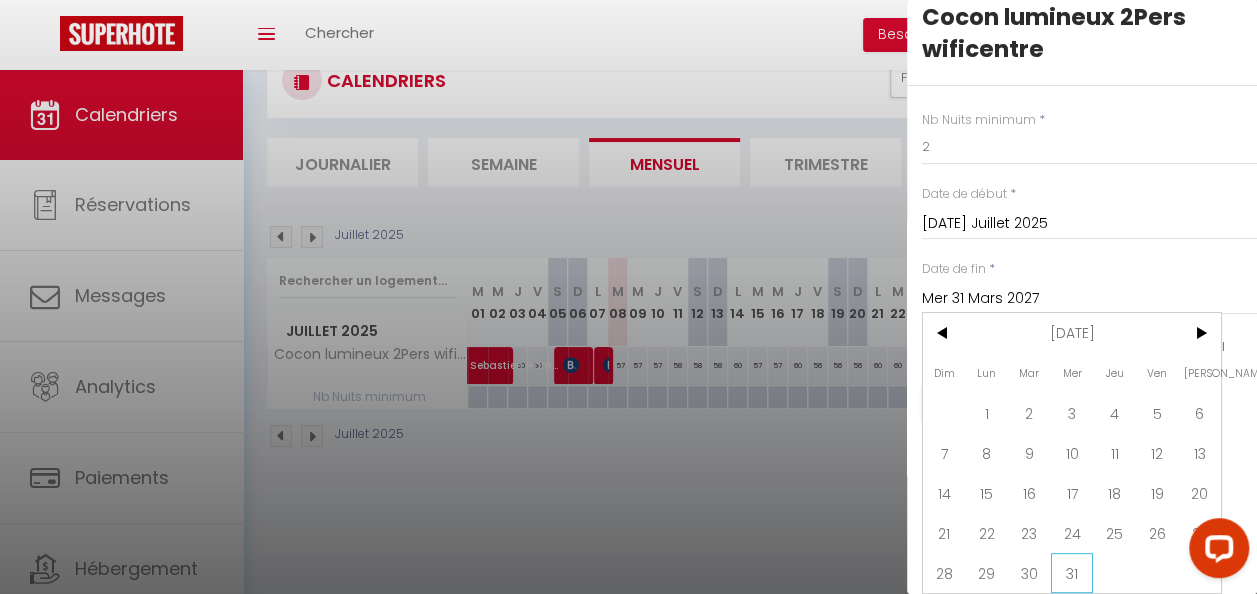 scroll, scrollTop: 0, scrollLeft: 0, axis: both 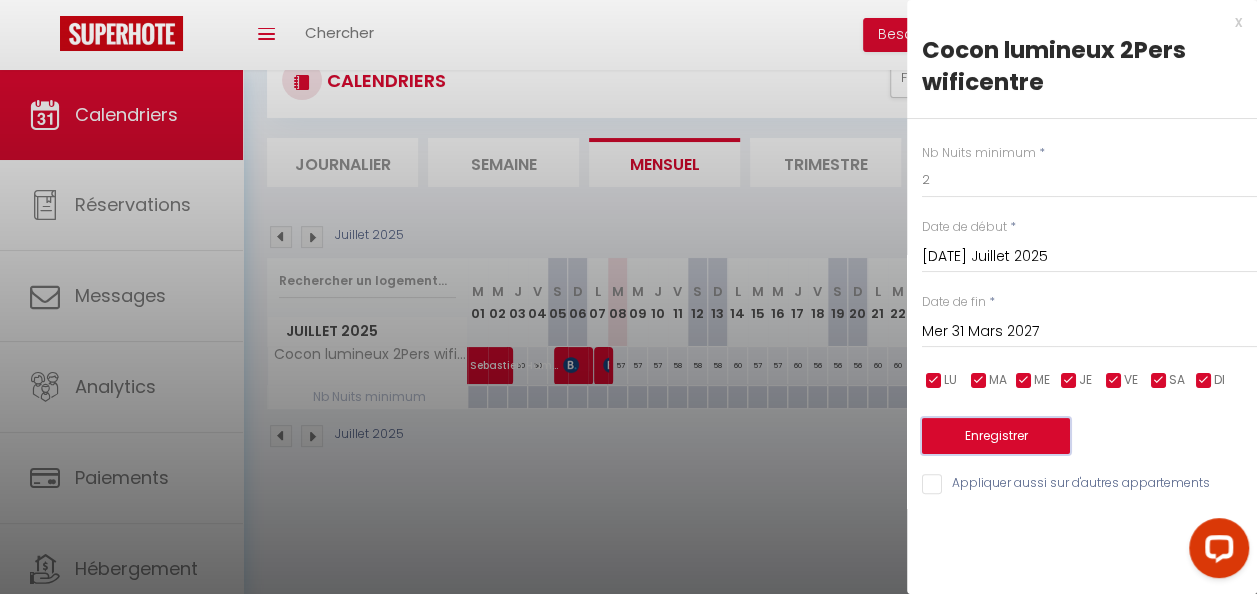 click on "Enregistrer" at bounding box center (996, 436) 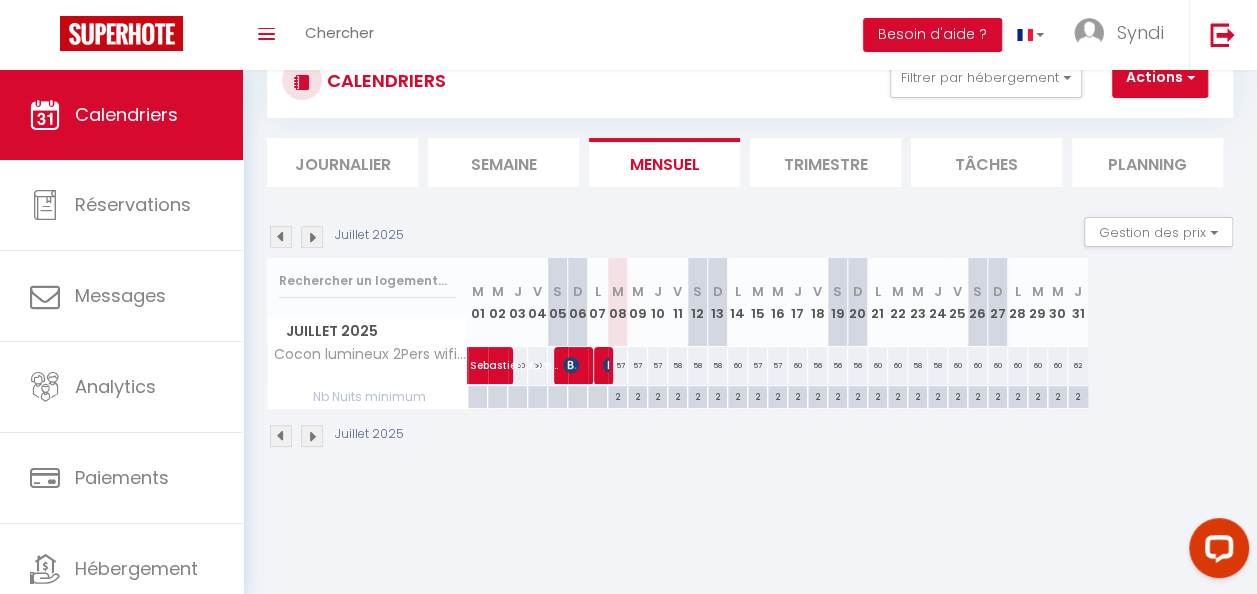 click at bounding box center (604, 366) 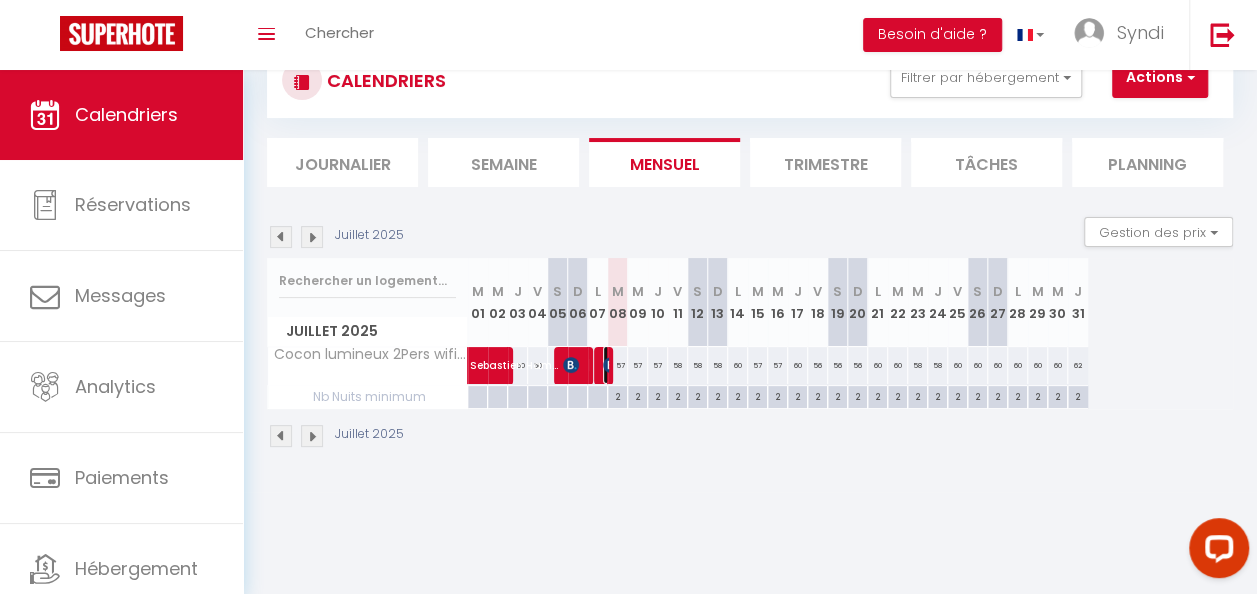 click on "[PERSON_NAME]" at bounding box center (606, 365) 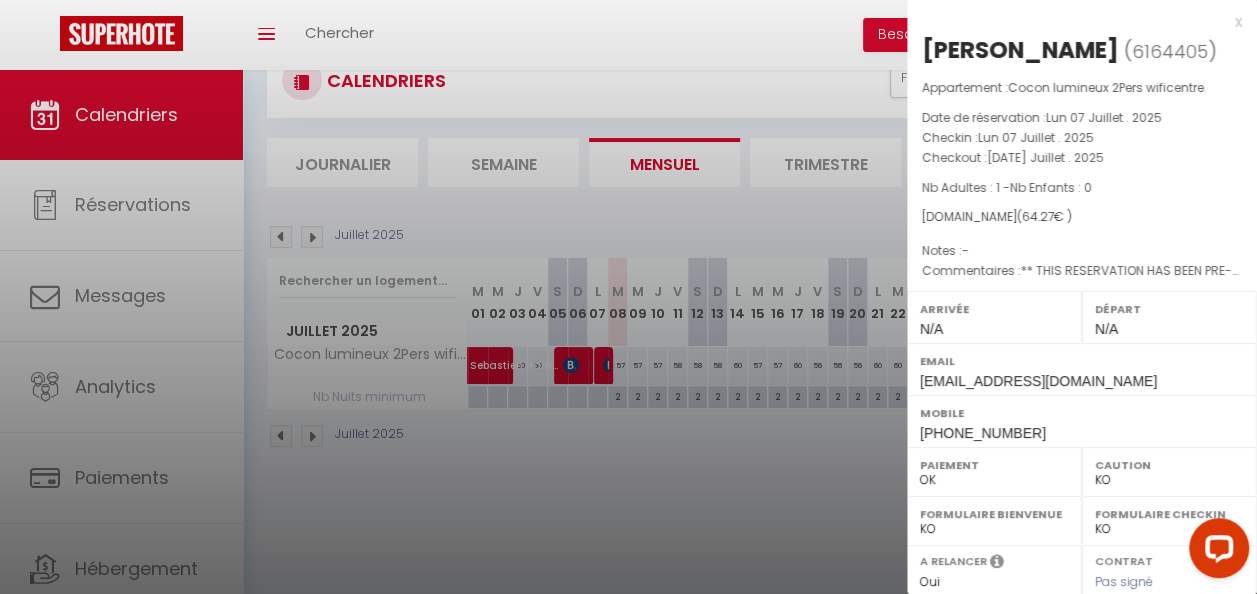 click at bounding box center (628, 297) 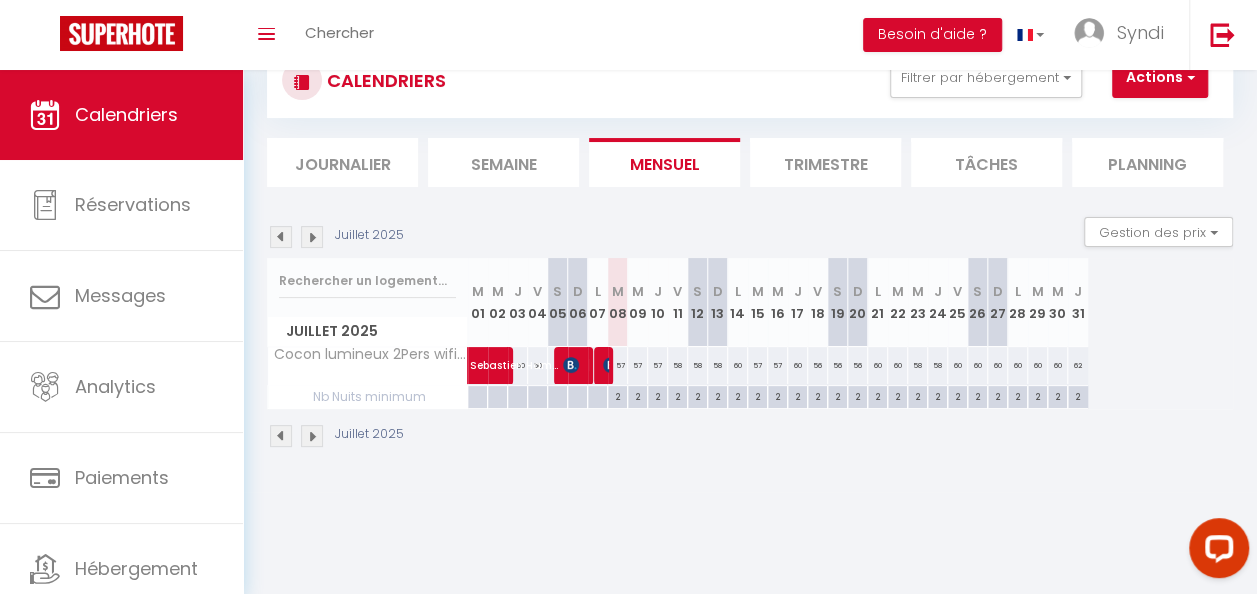 click at bounding box center (312, 237) 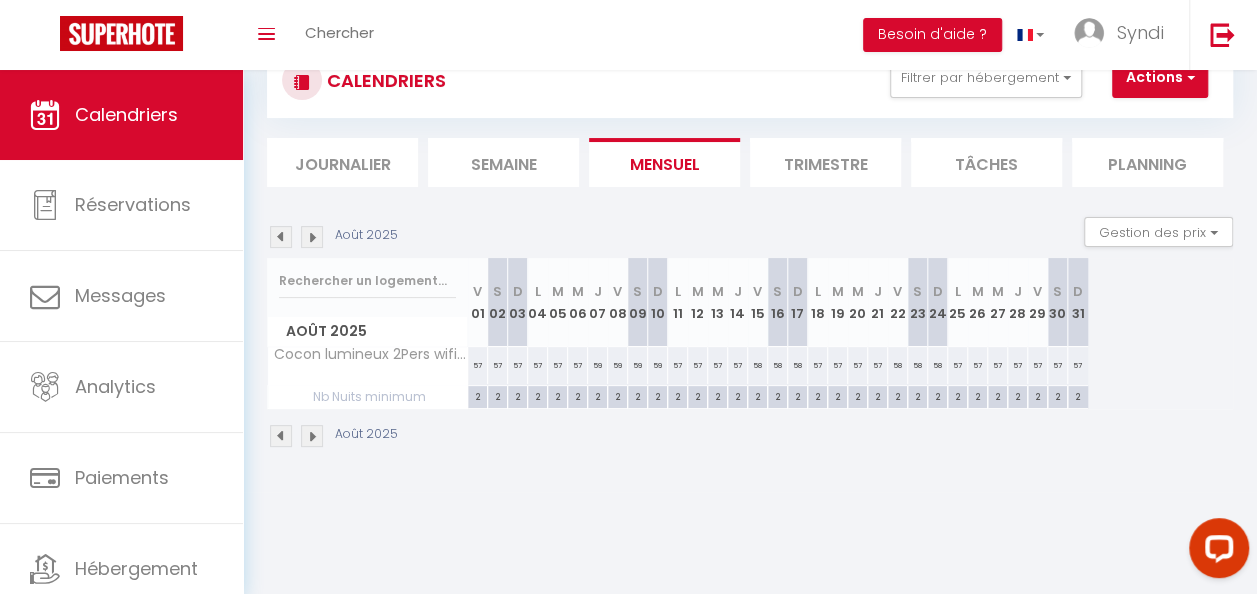 click at bounding box center (312, 237) 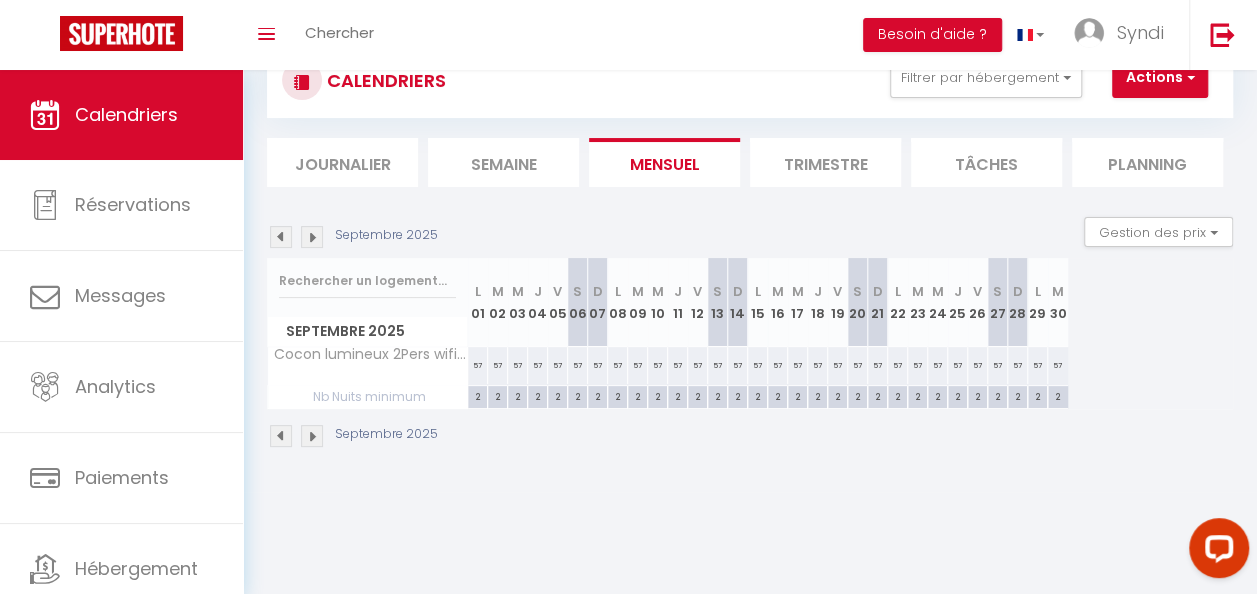 click at bounding box center [312, 237] 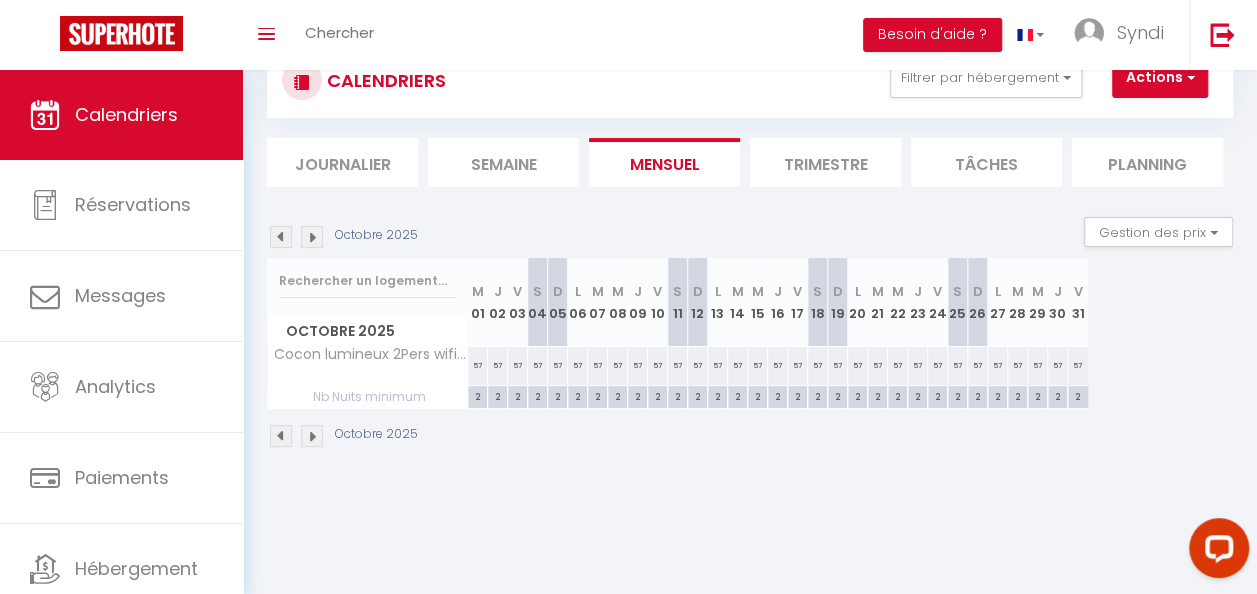 click at bounding box center (281, 237) 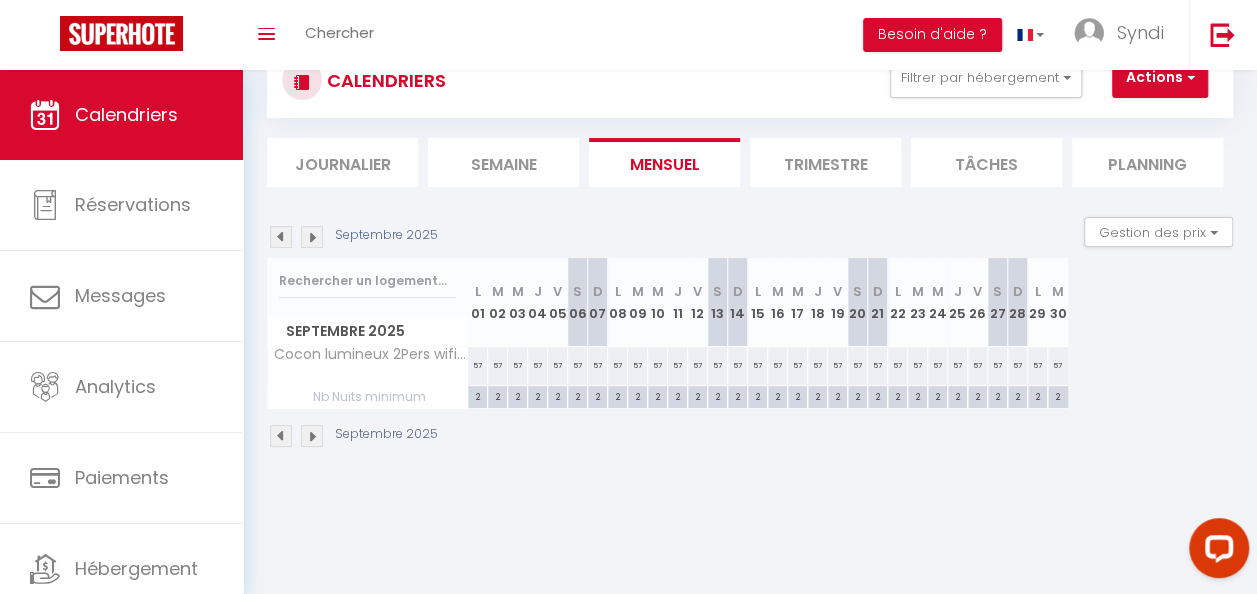 click at bounding box center [281, 237] 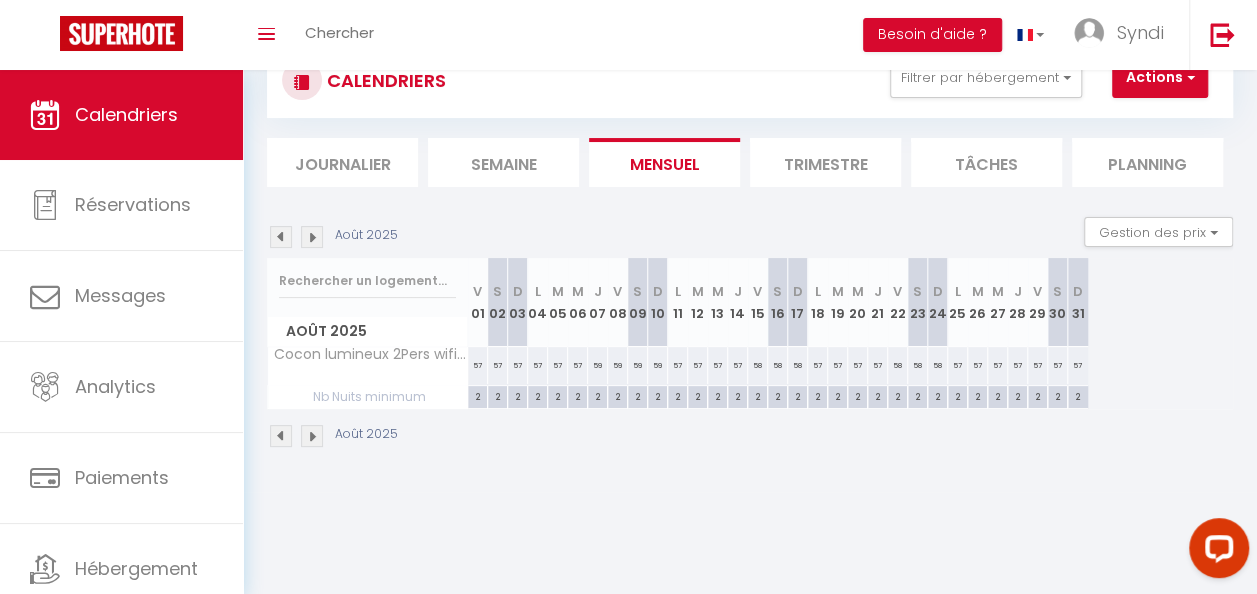 click at bounding box center (281, 237) 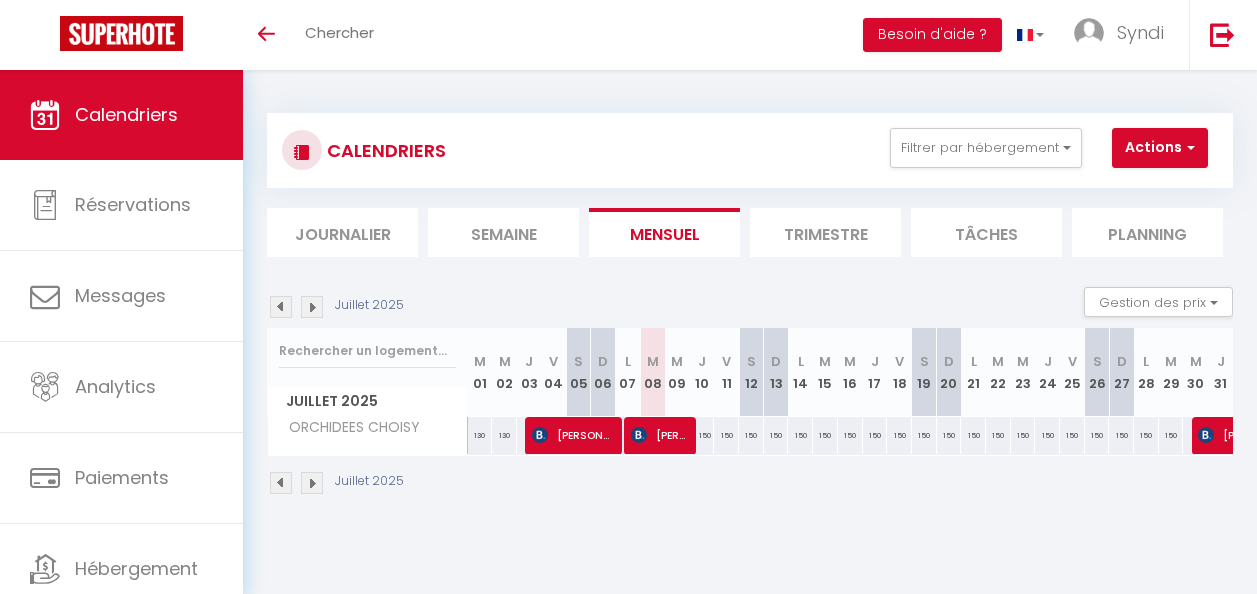 scroll, scrollTop: 0, scrollLeft: 0, axis: both 